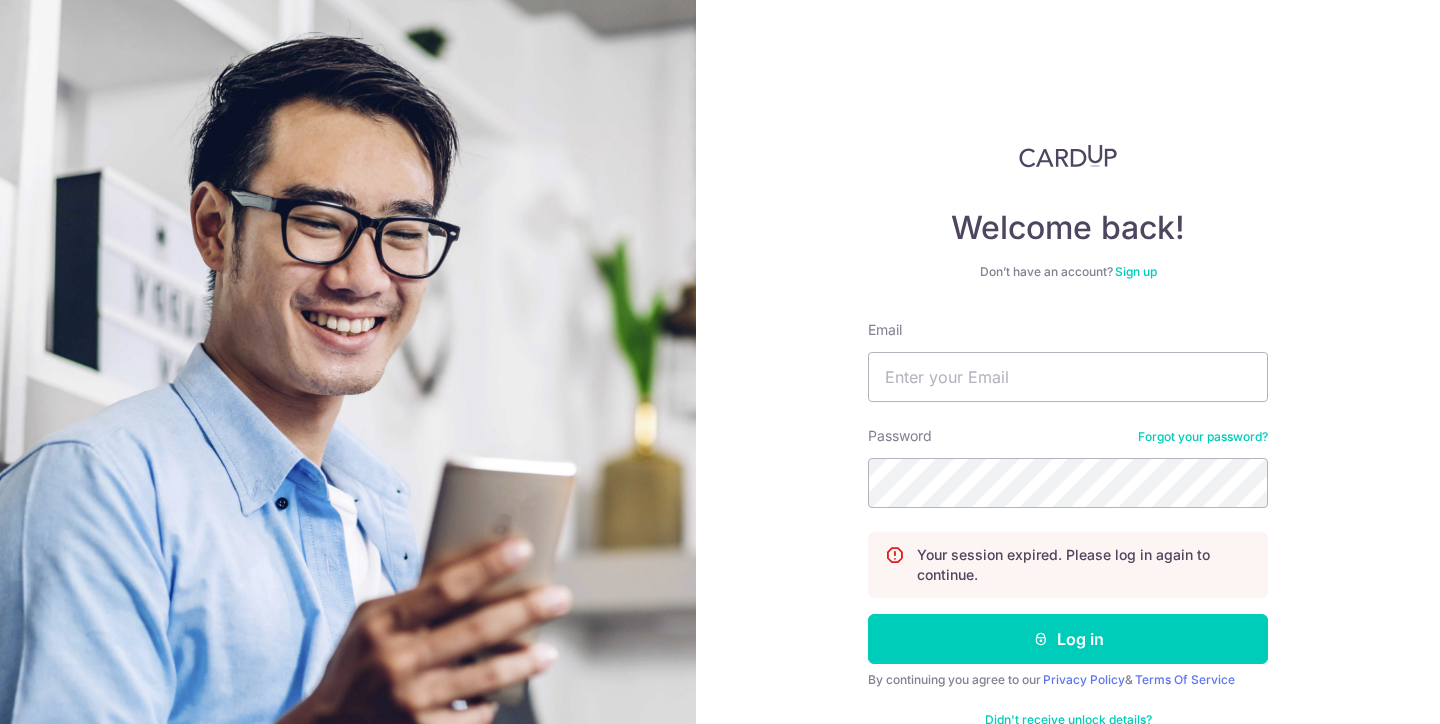 scroll, scrollTop: 0, scrollLeft: 0, axis: both 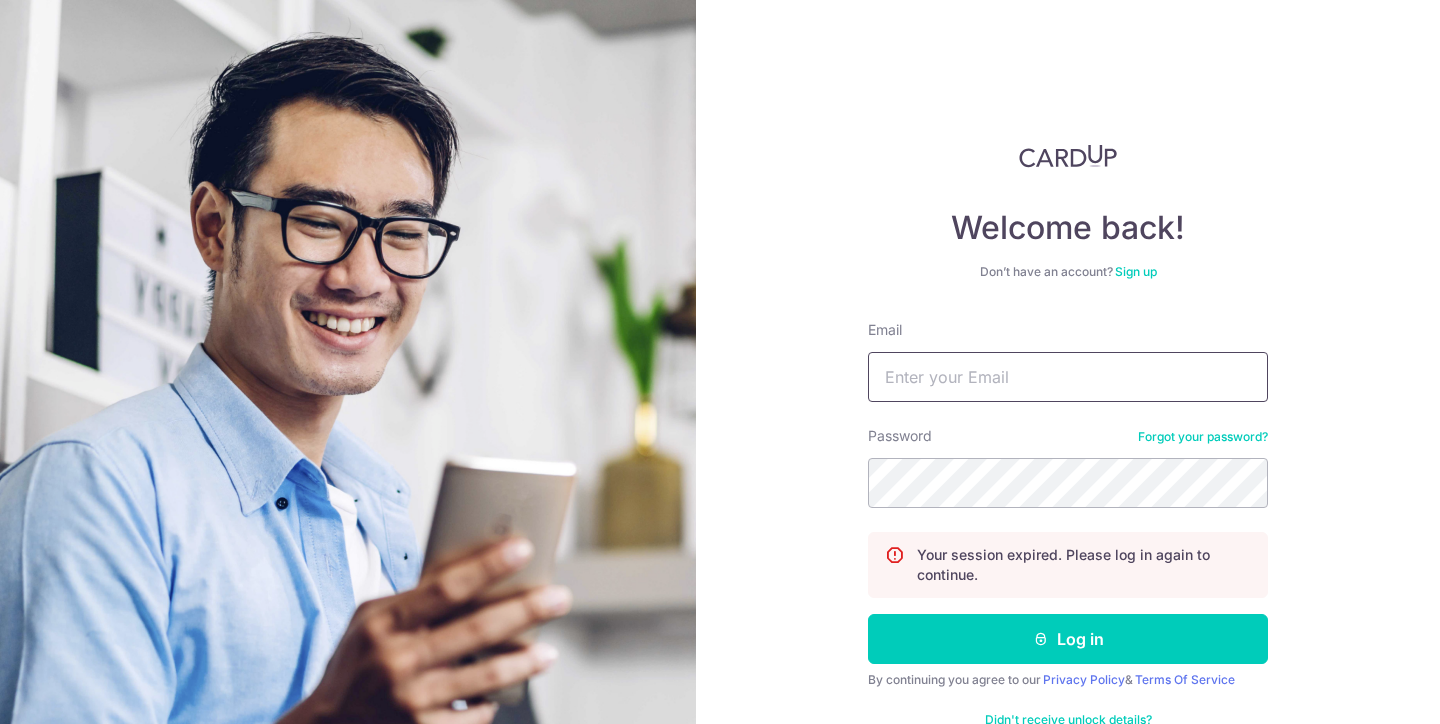 type on "[EMAIL_ADDRESS][DOMAIN_NAME]" 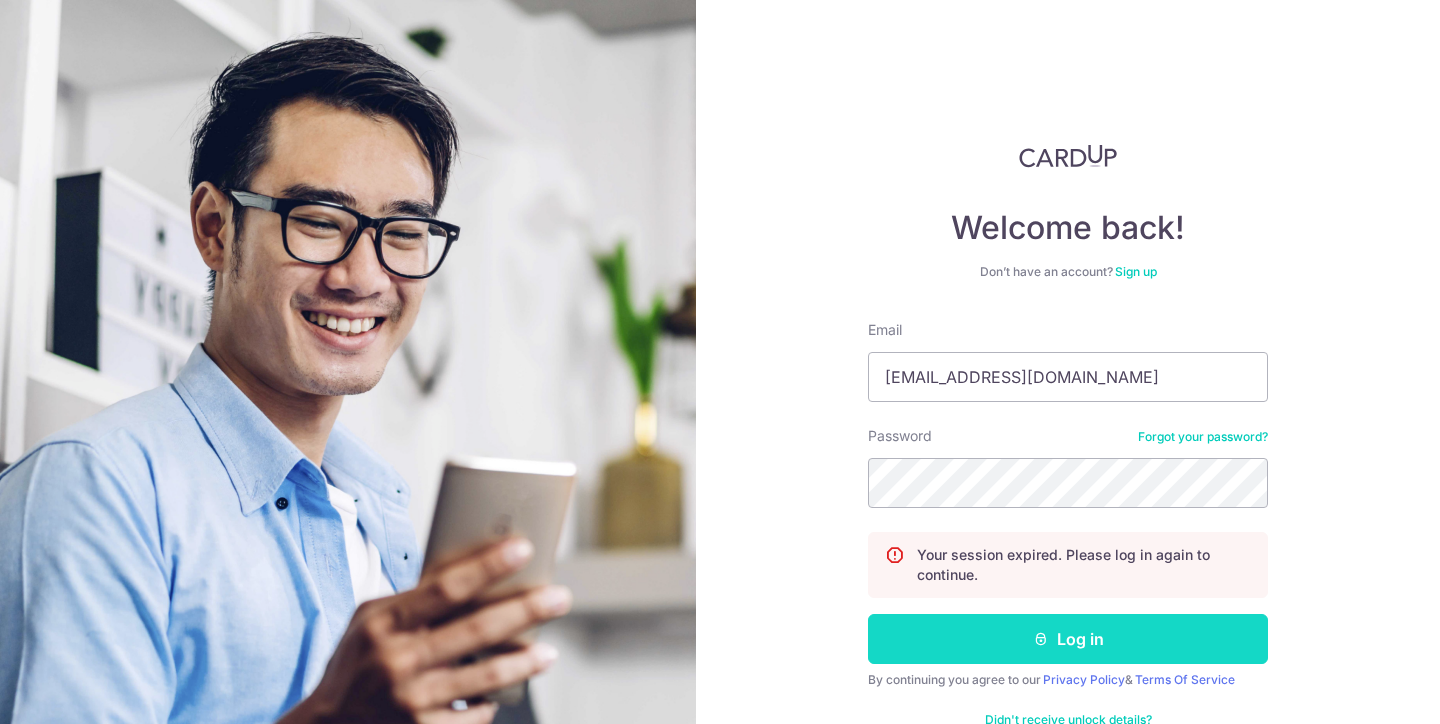 click on "Log in" at bounding box center [1068, 639] 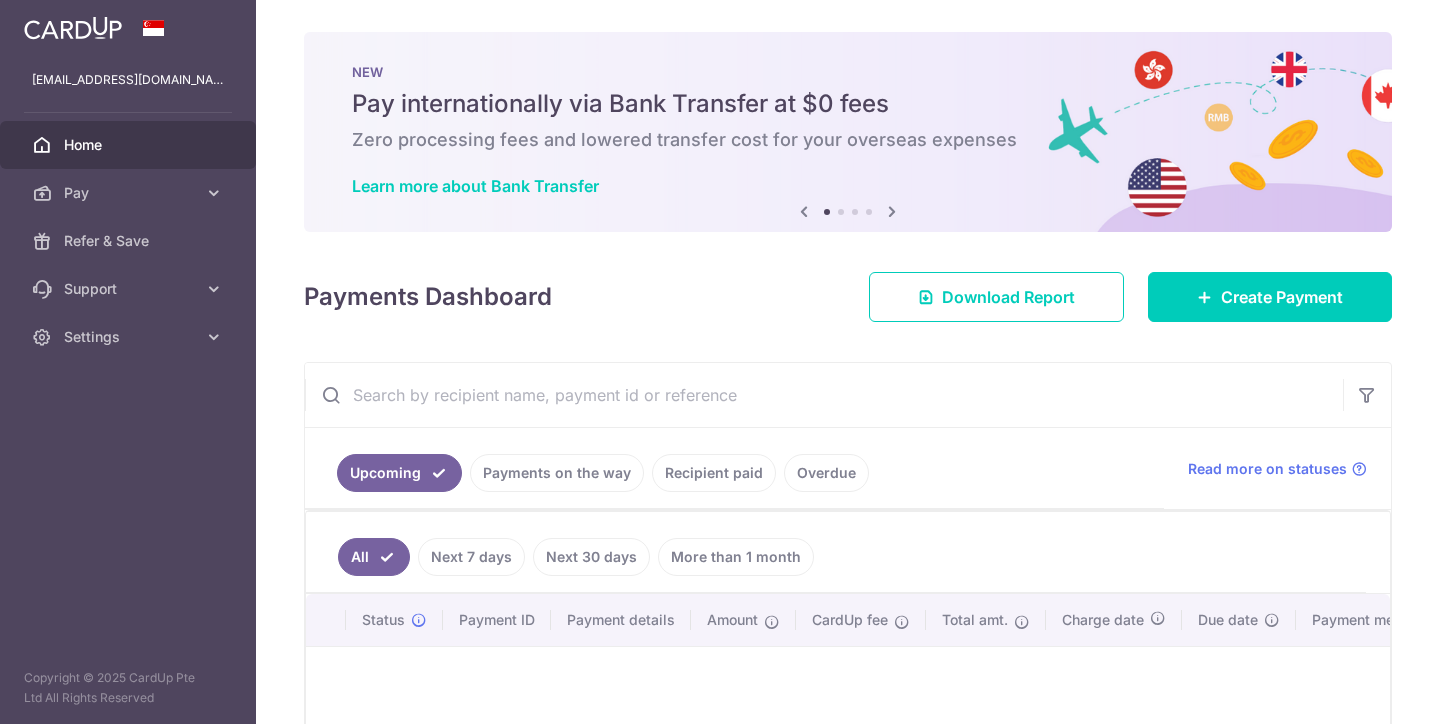 scroll, scrollTop: 0, scrollLeft: 0, axis: both 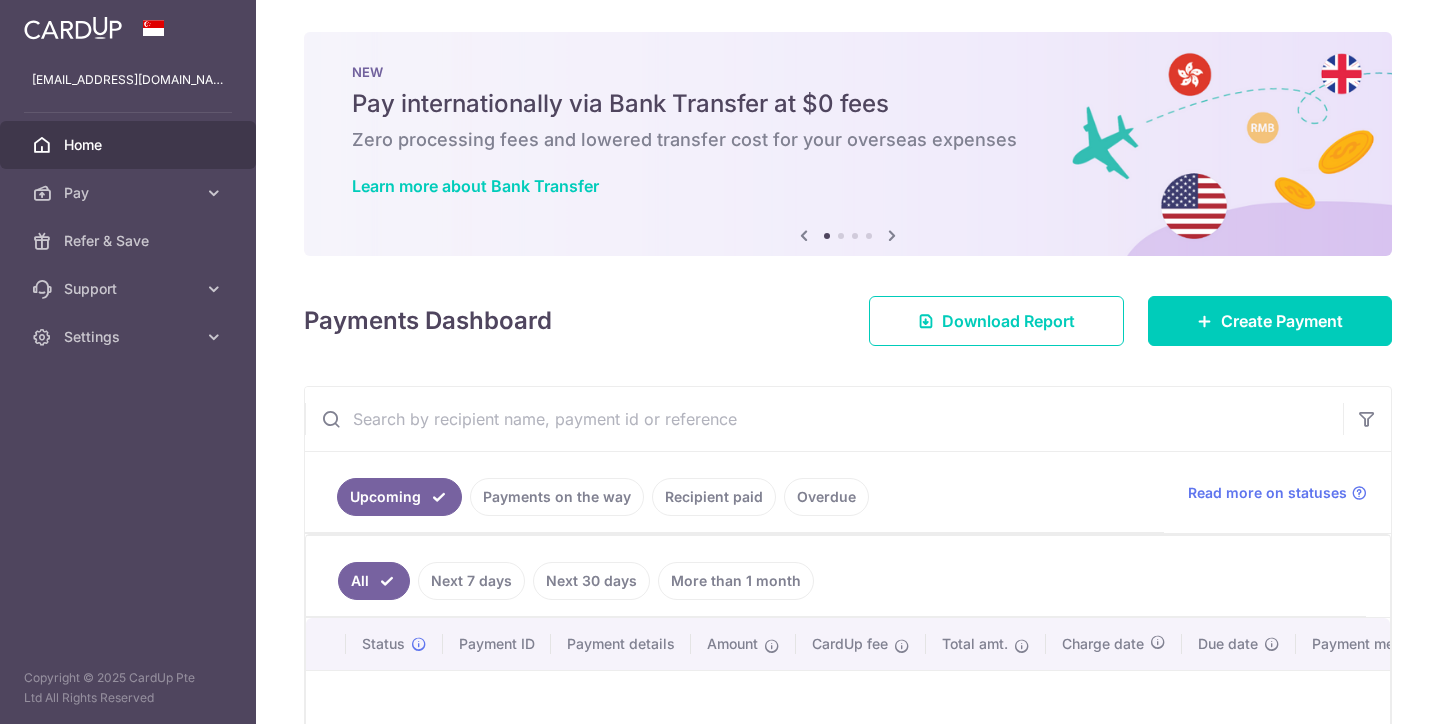 click on "vivienlsp@gmail.com
Home
Pay
Payments
Recipients
Cards
Refer & Save
Support
FAQ
Contact Us
Settings
Account
Logout
Copyright © 2025 CardUp Pte Ltd All Rights Reserved
×
Pause Schedule" at bounding box center (720, 362) 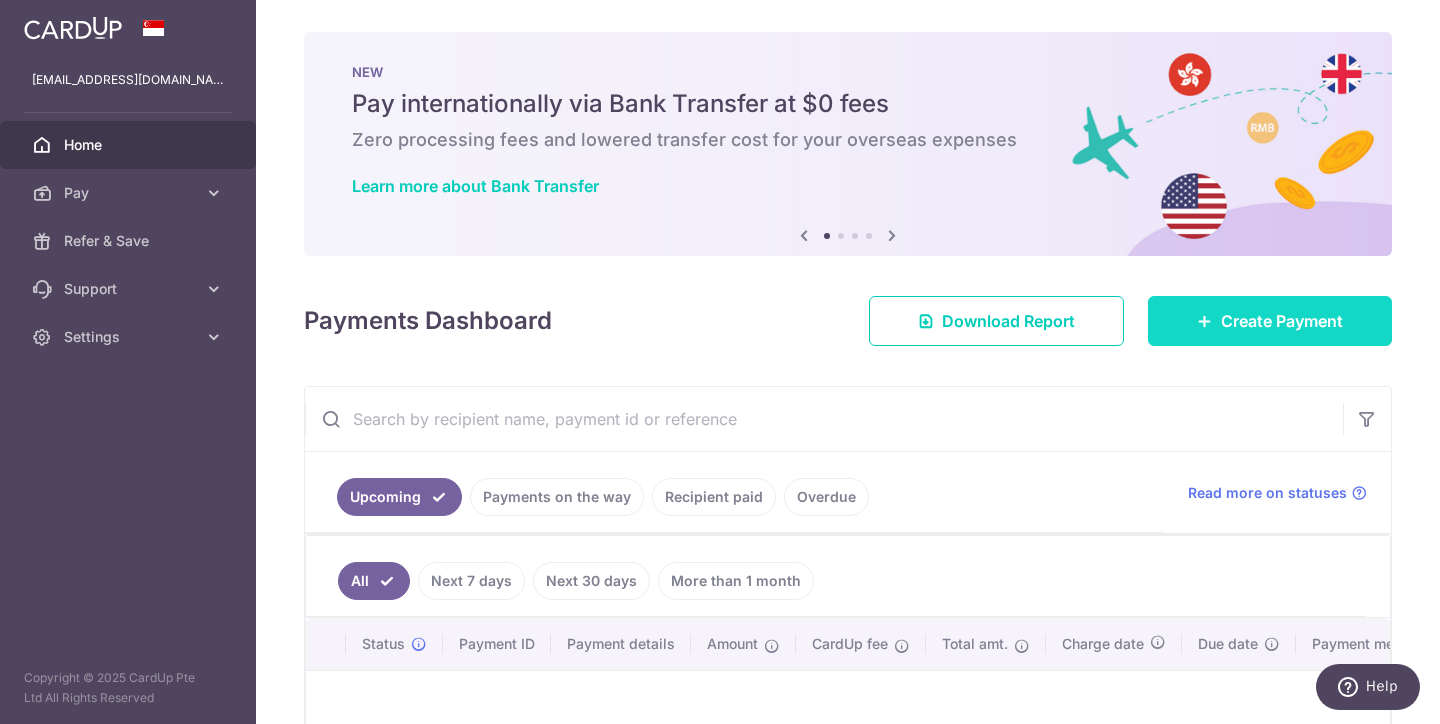 click on "Create Payment" at bounding box center (1282, 321) 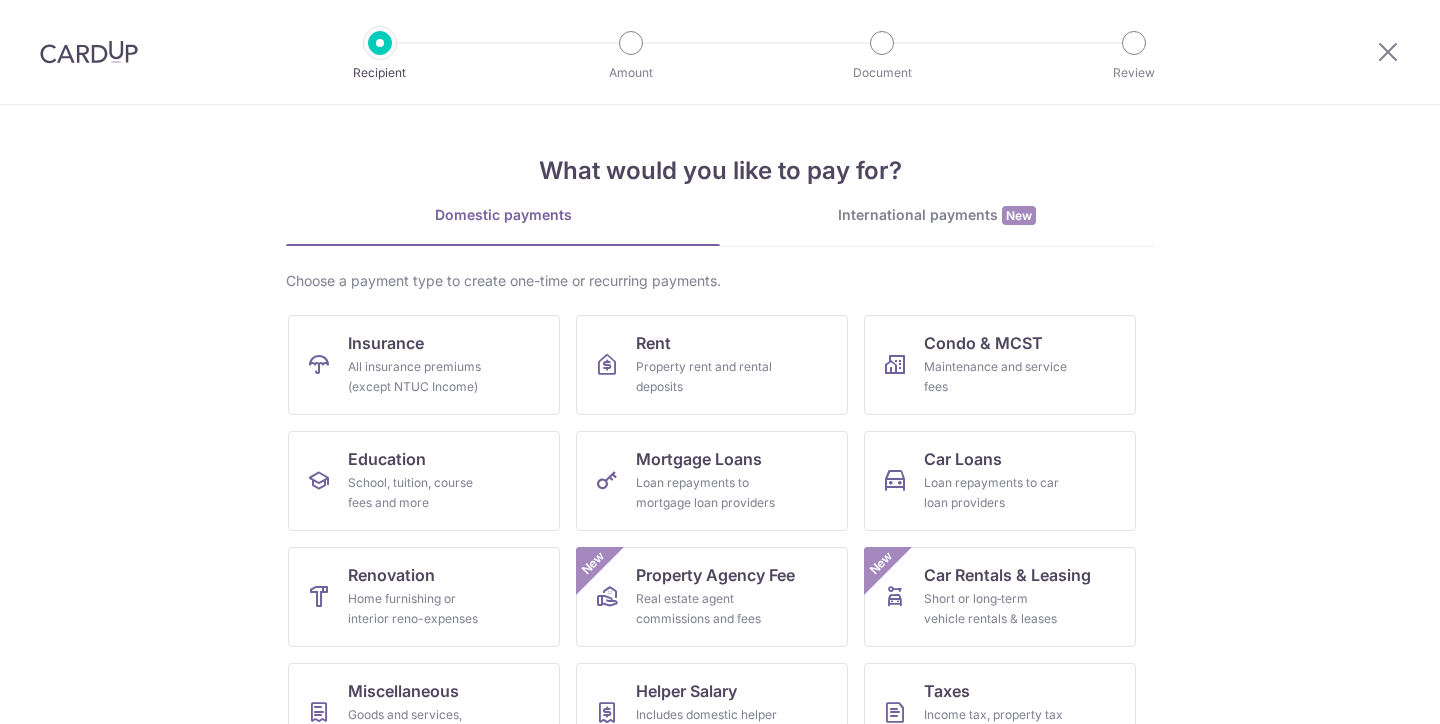scroll, scrollTop: 0, scrollLeft: 0, axis: both 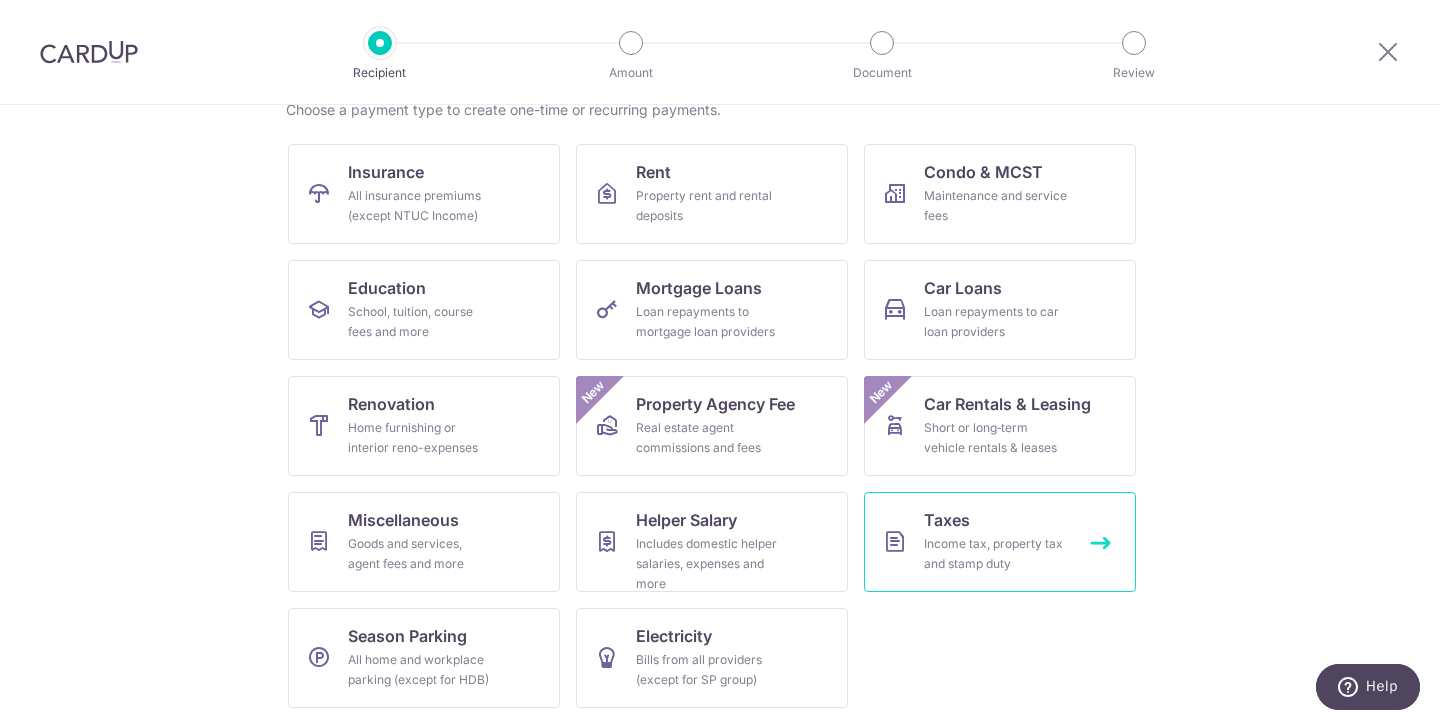 click on "Income tax, property tax and stamp duty" at bounding box center [996, 554] 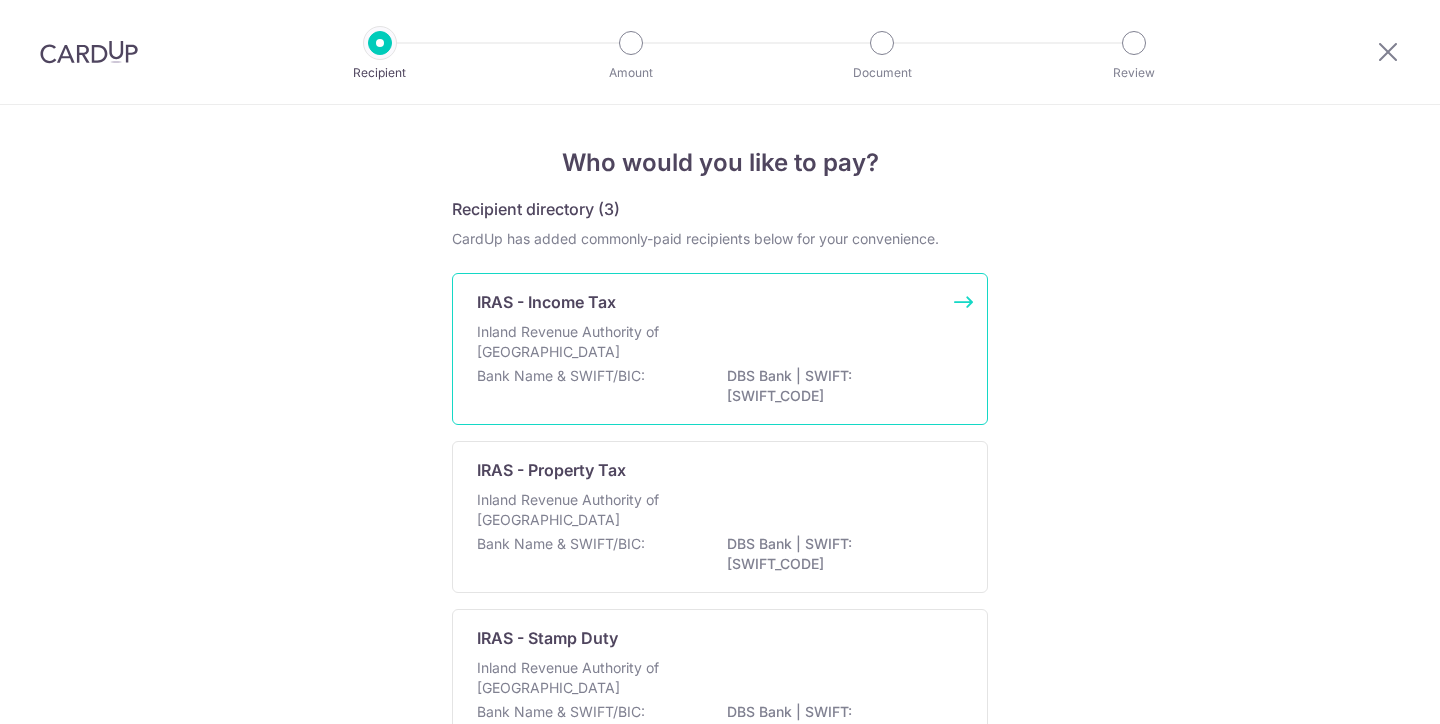 scroll, scrollTop: 0, scrollLeft: 0, axis: both 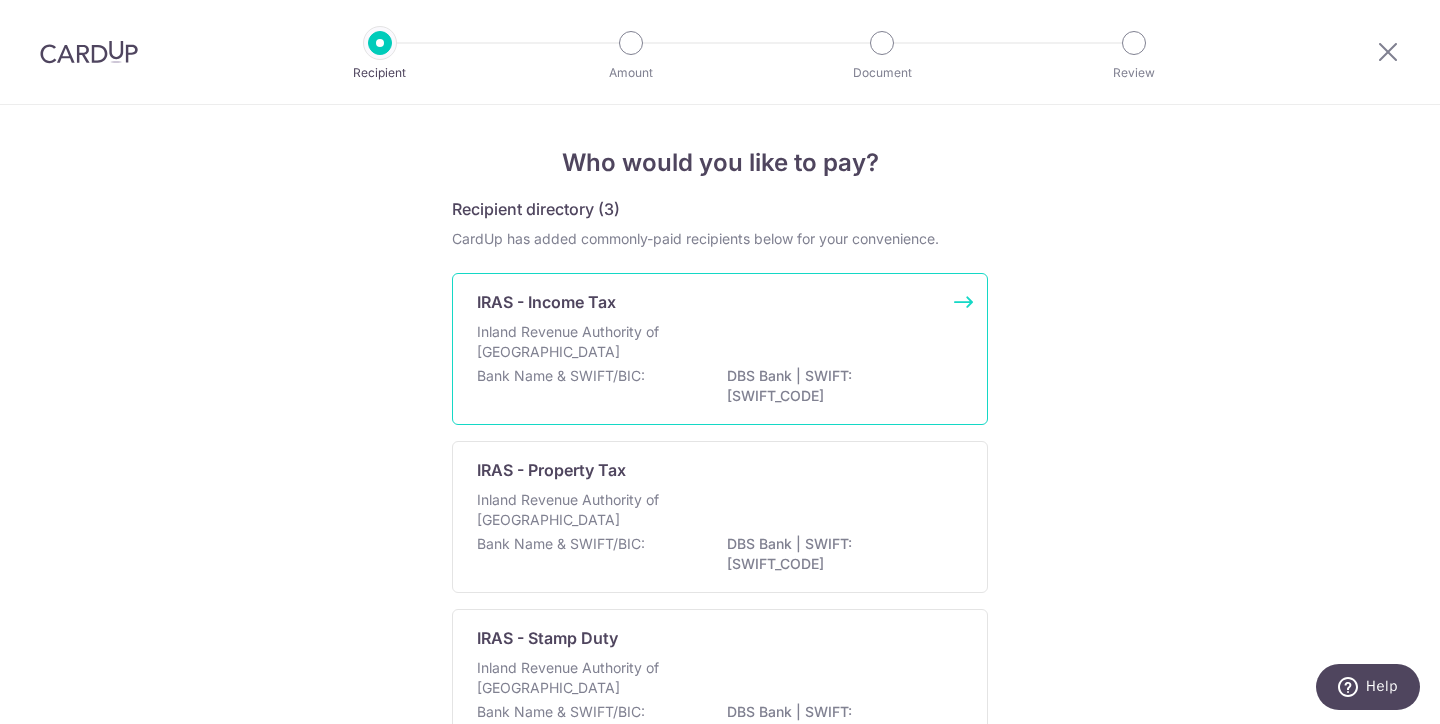 click on "Inland Revenue Authority of Singapore" at bounding box center [720, 344] 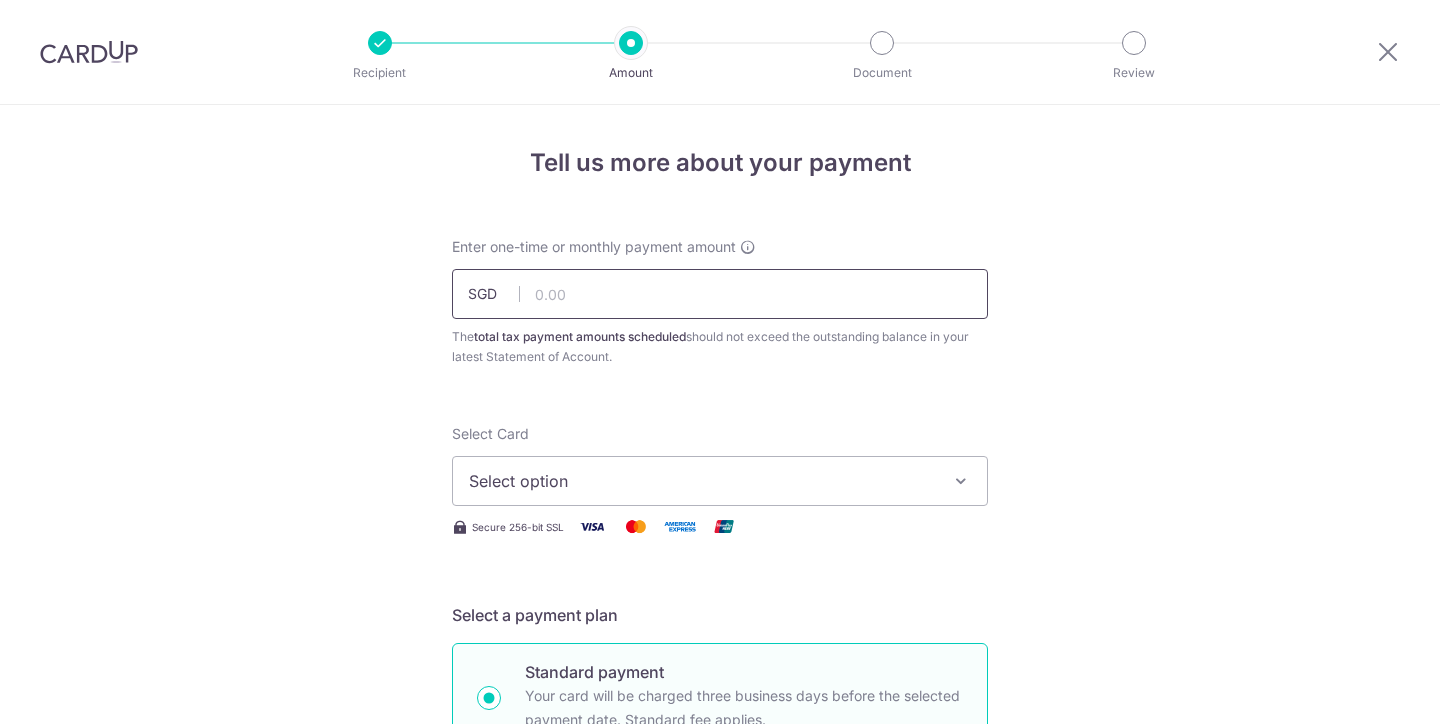 scroll, scrollTop: 0, scrollLeft: 0, axis: both 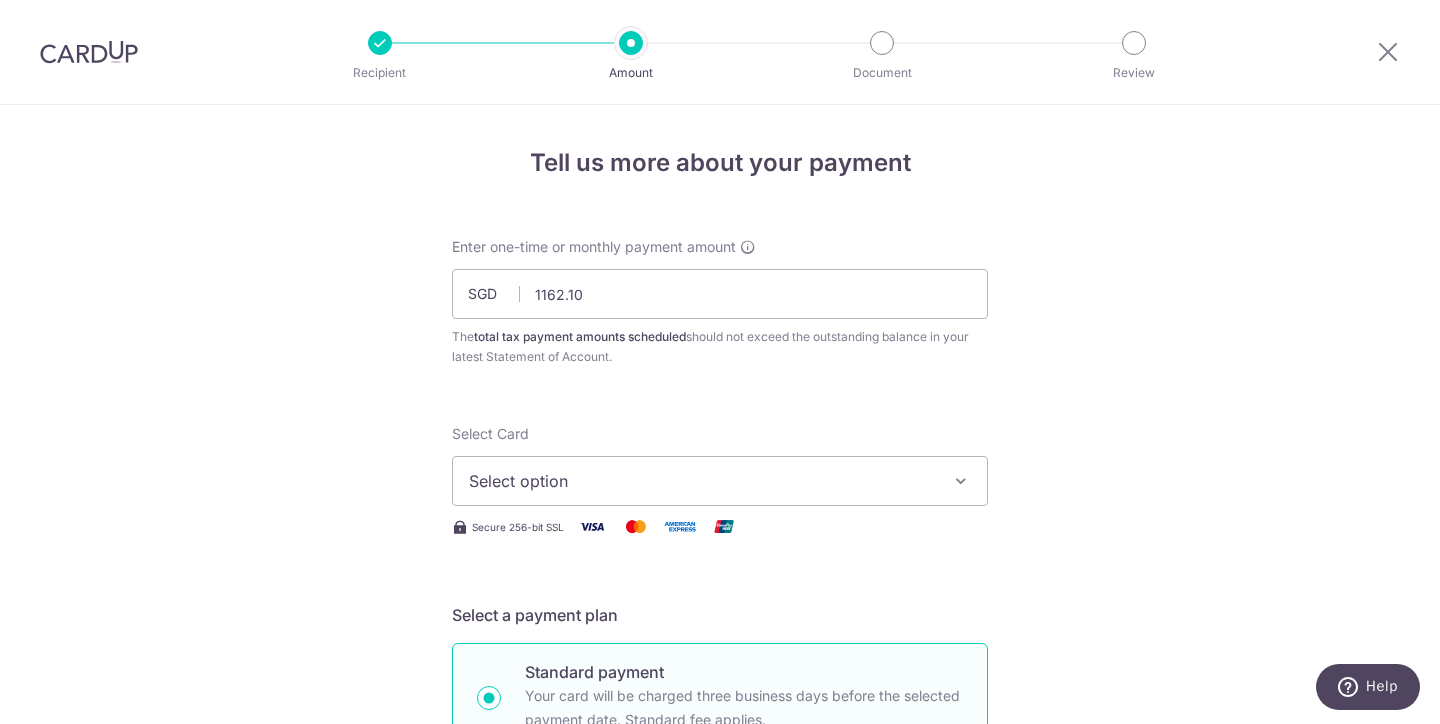 type on "1,162.10" 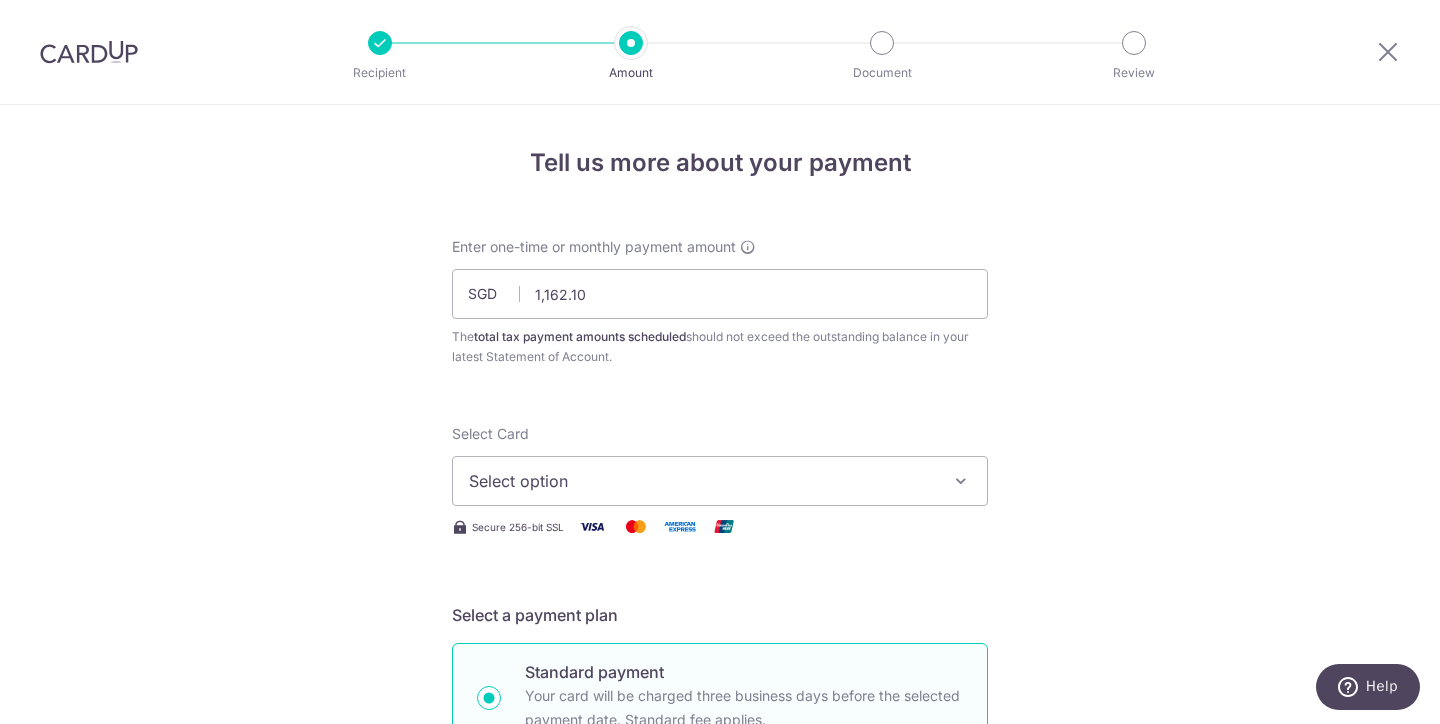 click on "Select option" at bounding box center [702, 481] 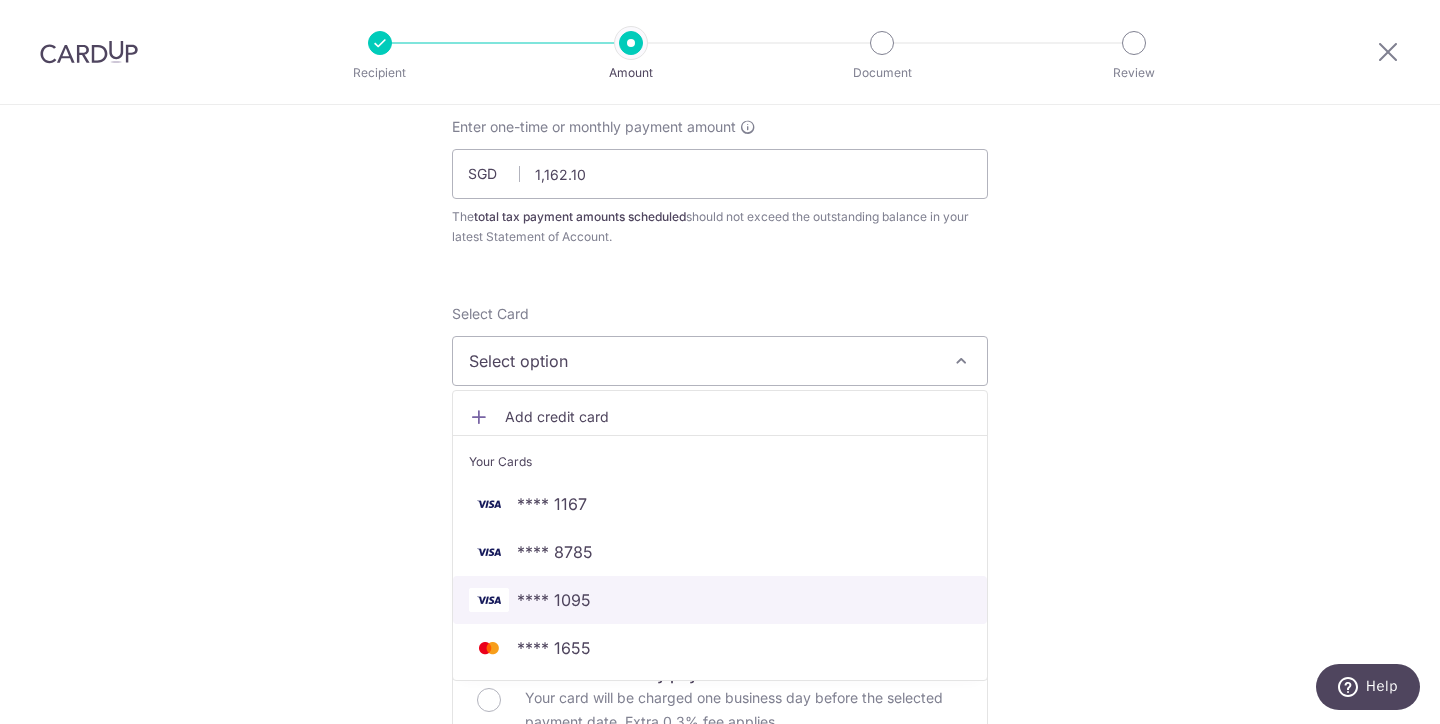 scroll, scrollTop: 153, scrollLeft: 0, axis: vertical 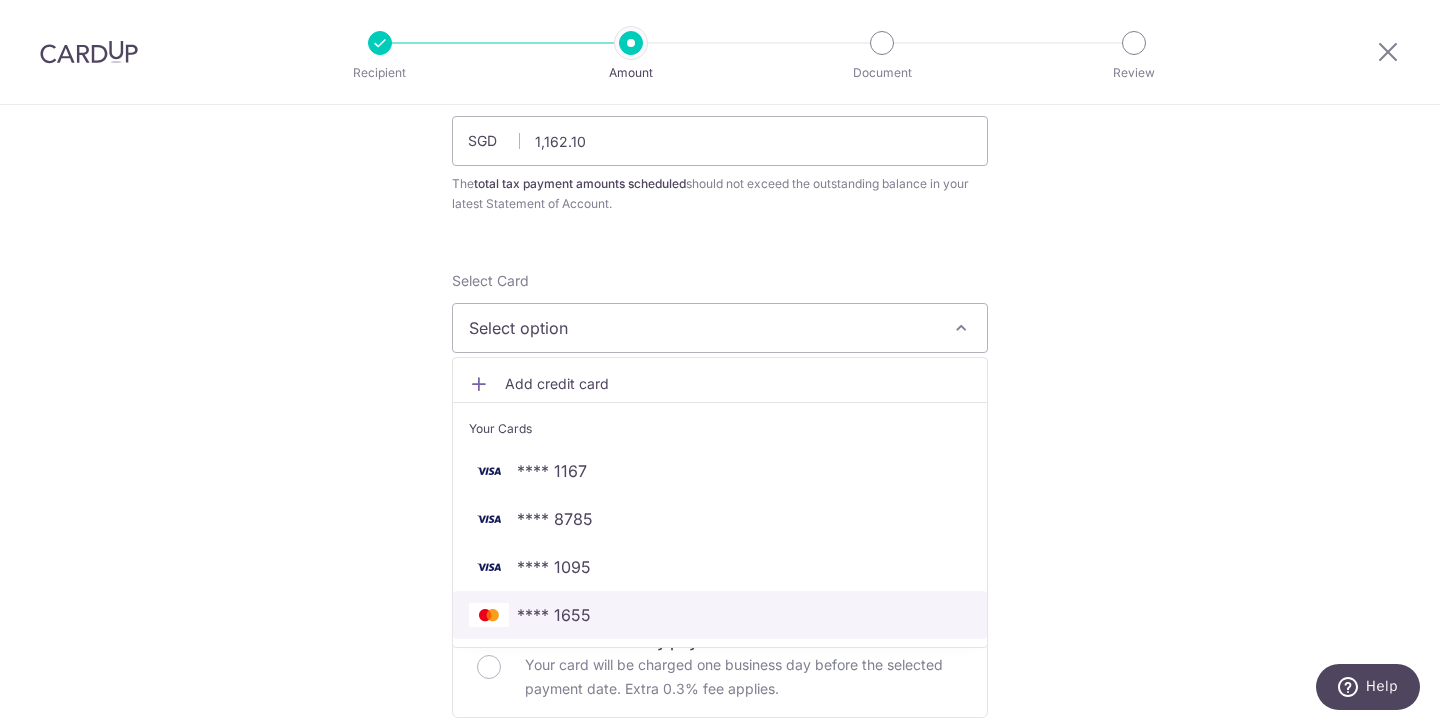 click on "**** 1655" at bounding box center (720, 615) 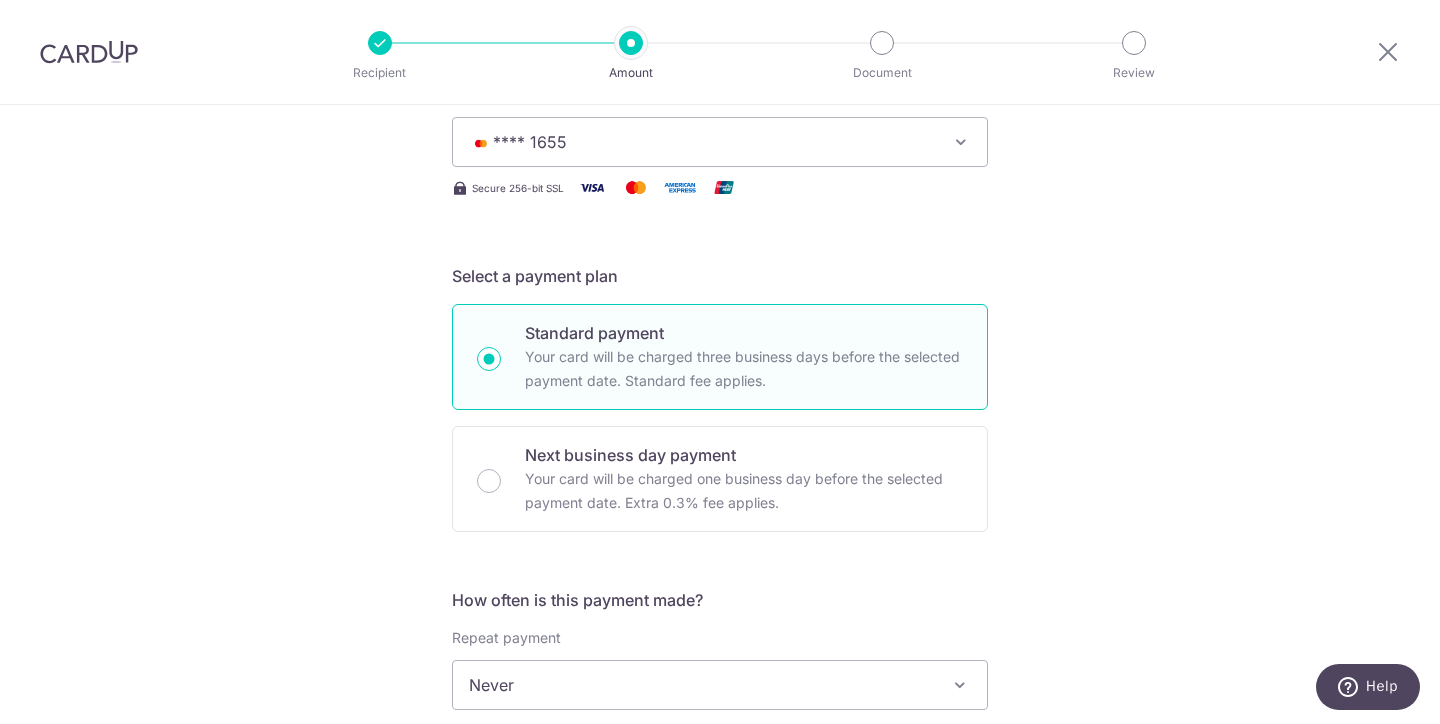 scroll, scrollTop: 431, scrollLeft: 0, axis: vertical 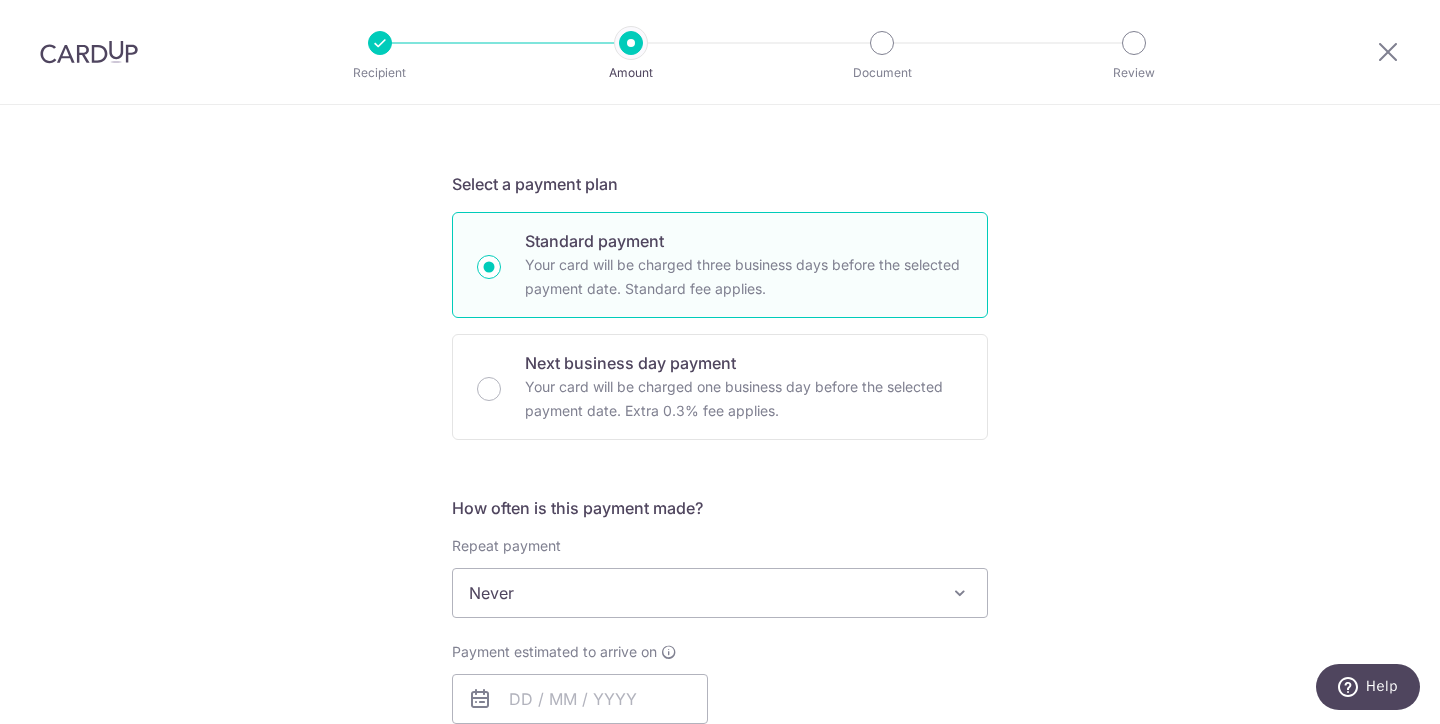 click on "Never" at bounding box center (720, 593) 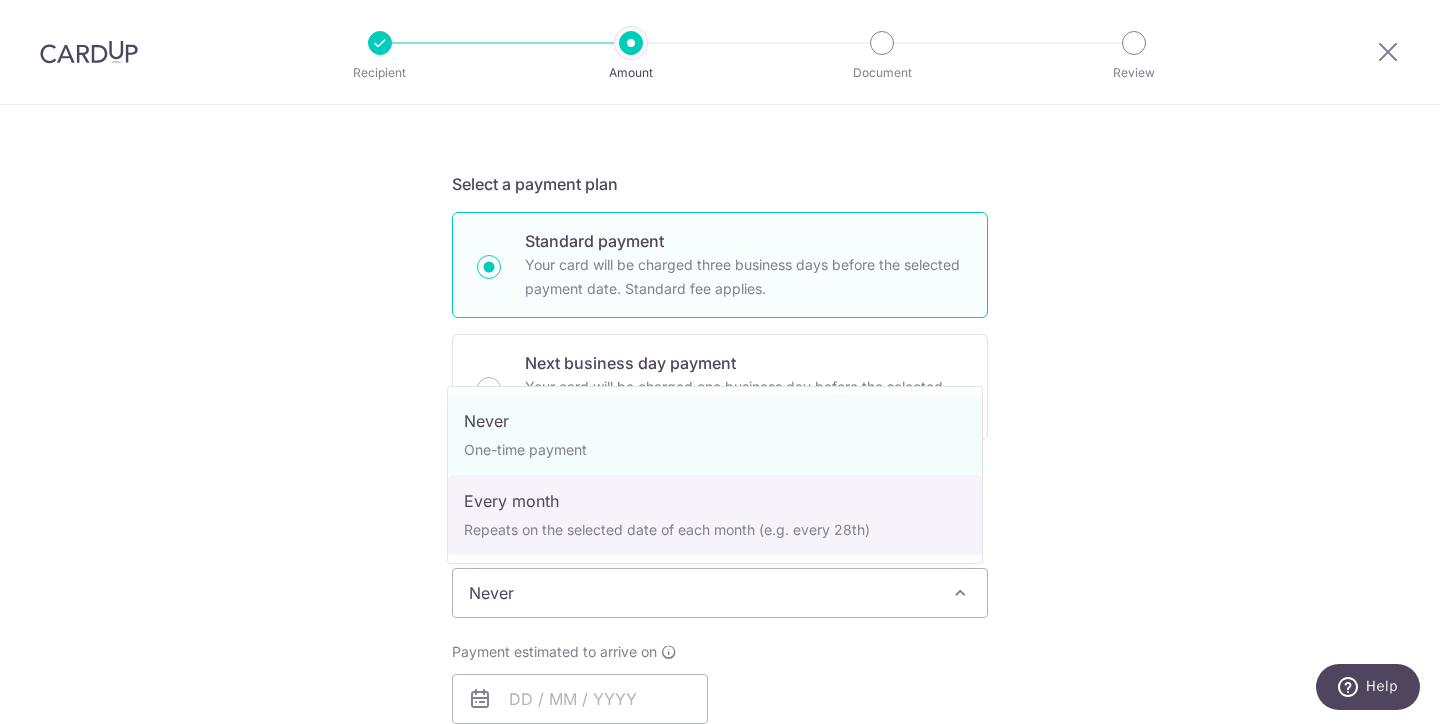 select on "3" 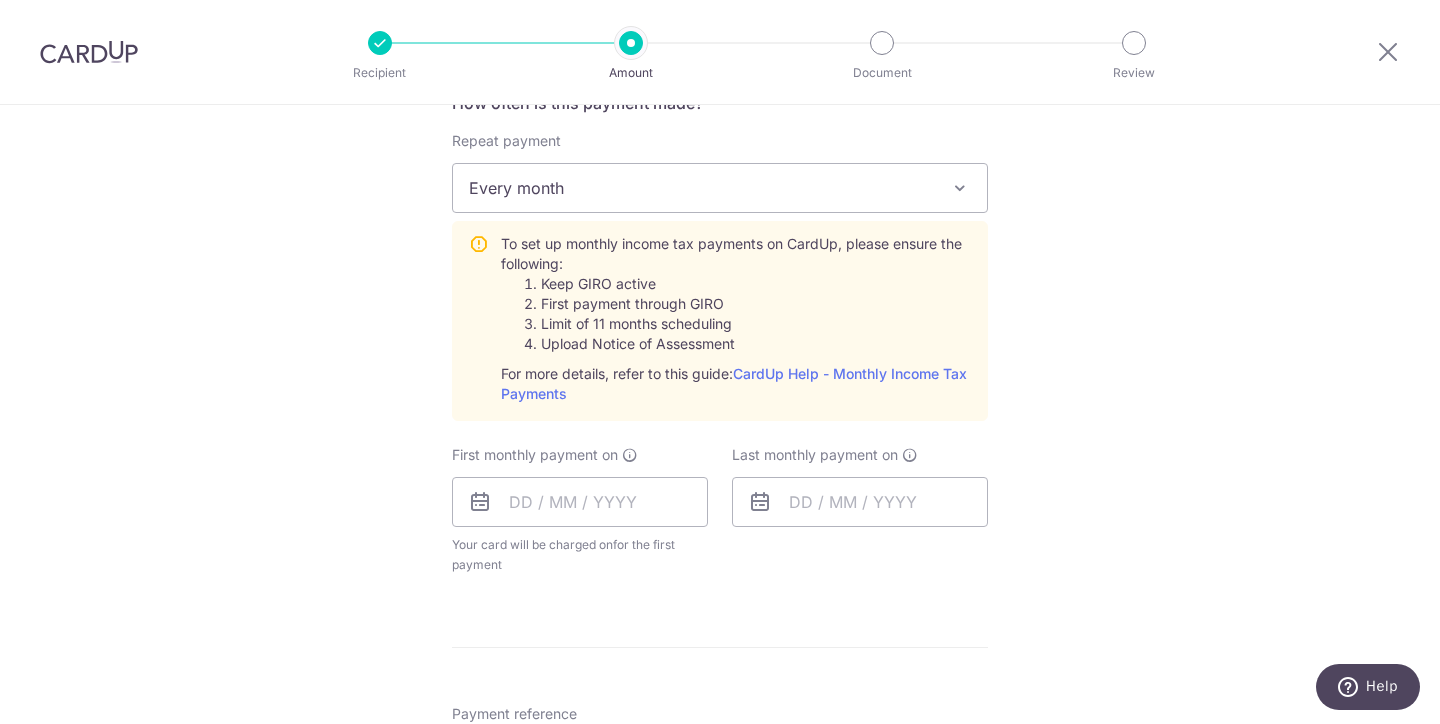 scroll, scrollTop: 944, scrollLeft: 0, axis: vertical 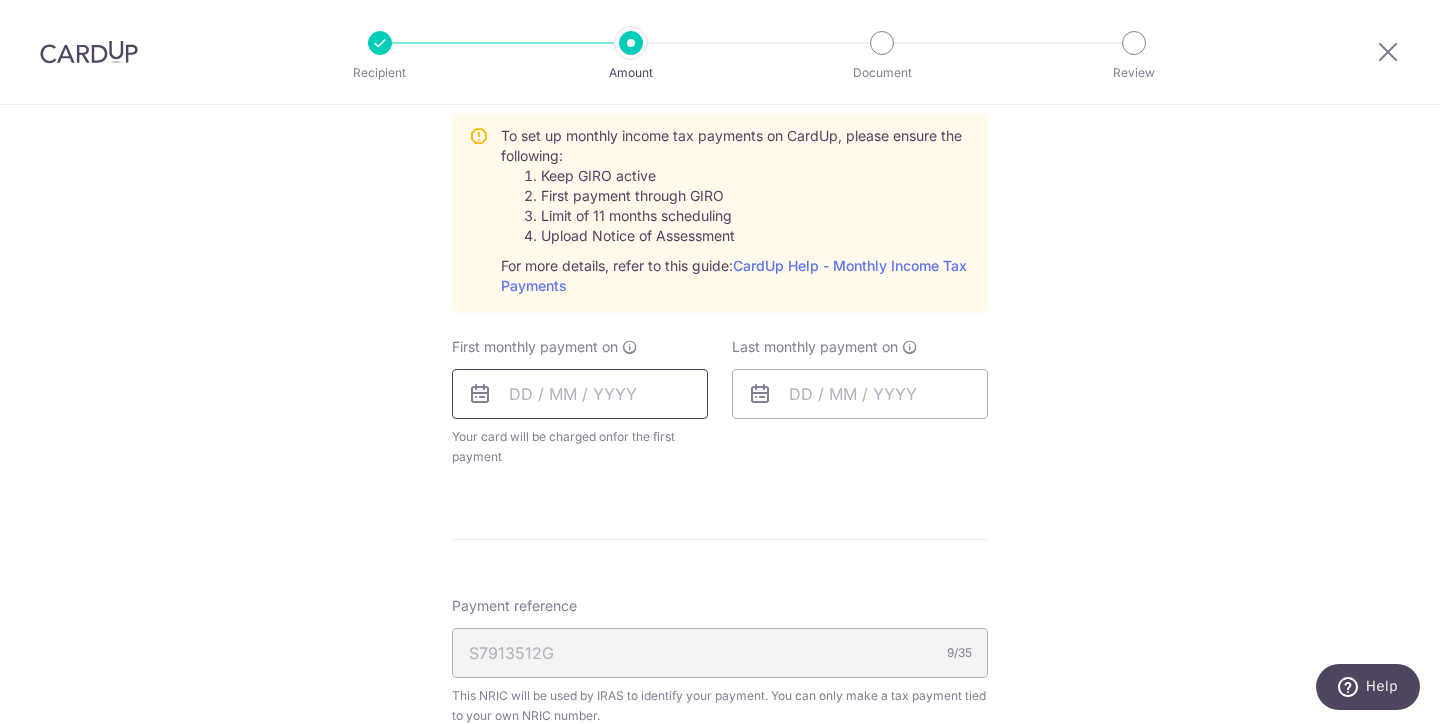 click at bounding box center [580, 394] 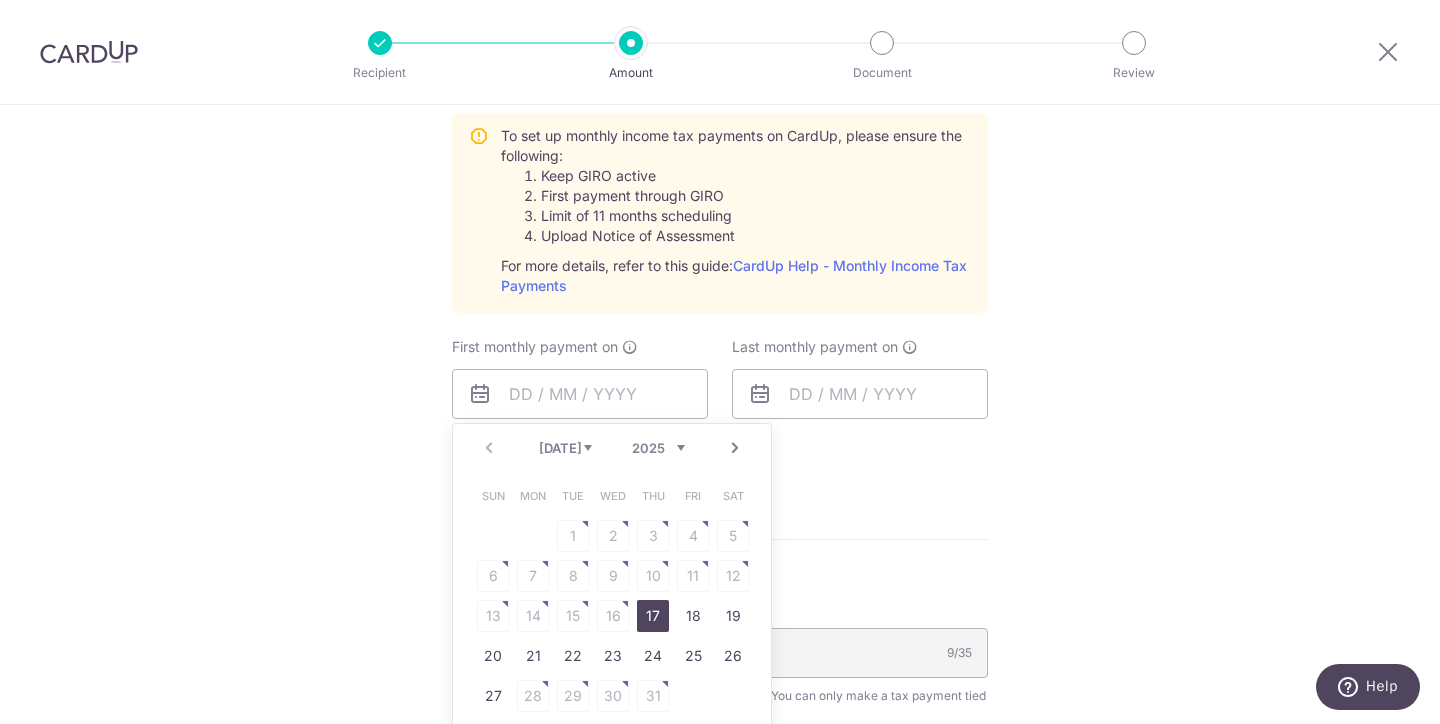 click on "17" at bounding box center (653, 616) 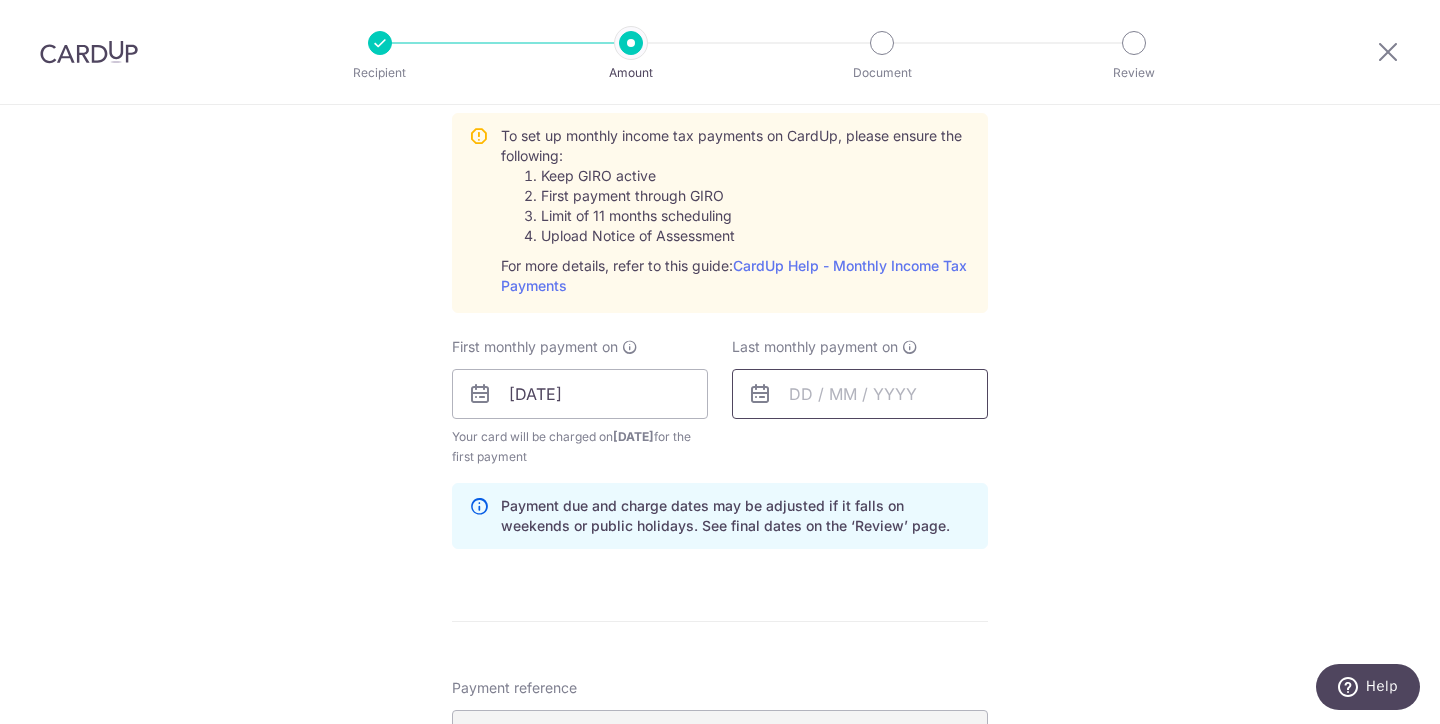 click at bounding box center [860, 394] 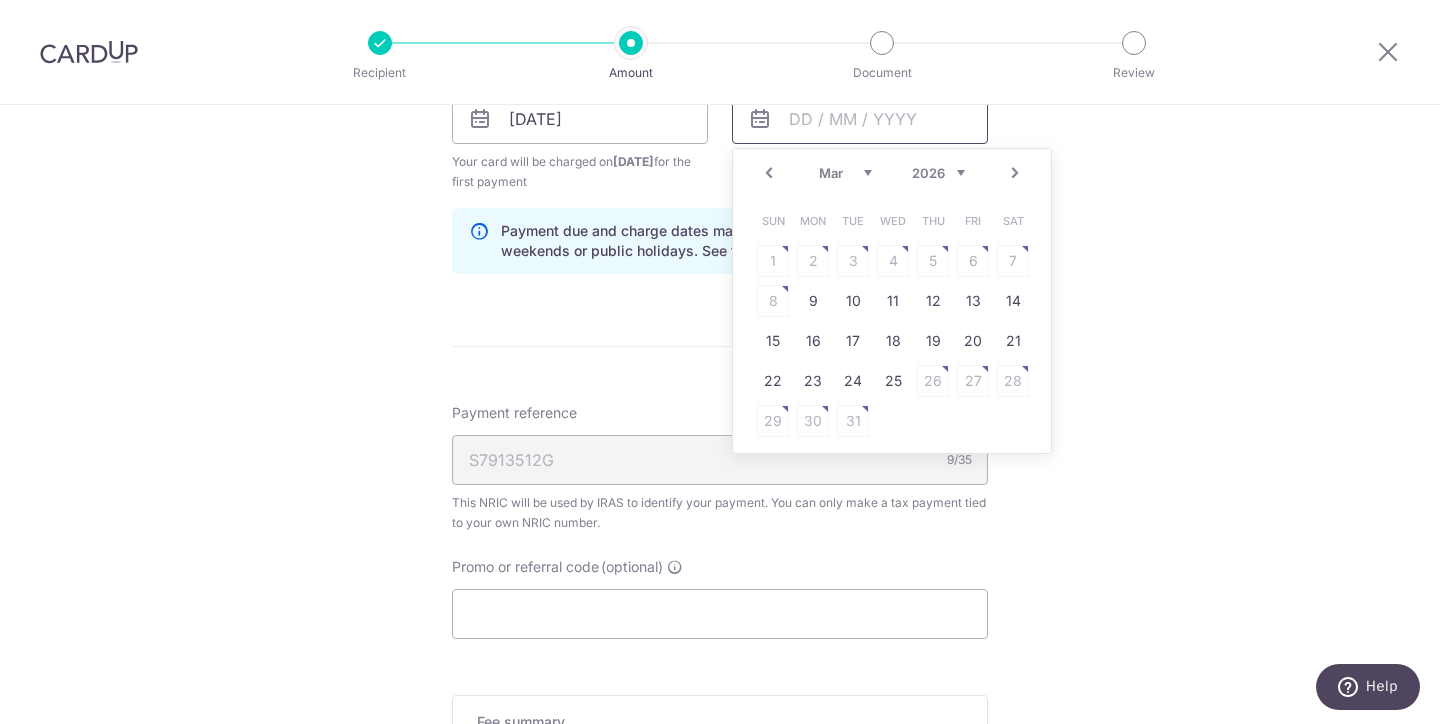 scroll, scrollTop: 1073, scrollLeft: 0, axis: vertical 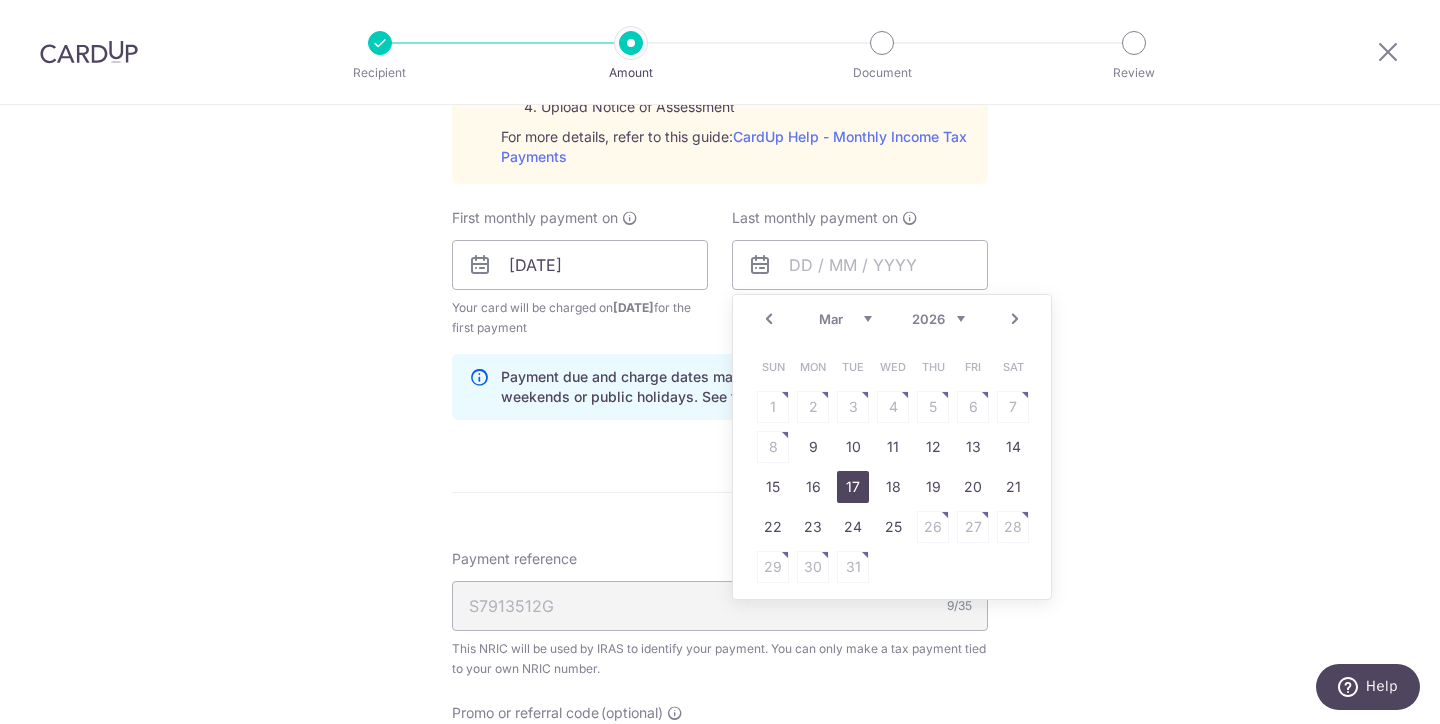 click on "17" at bounding box center (853, 487) 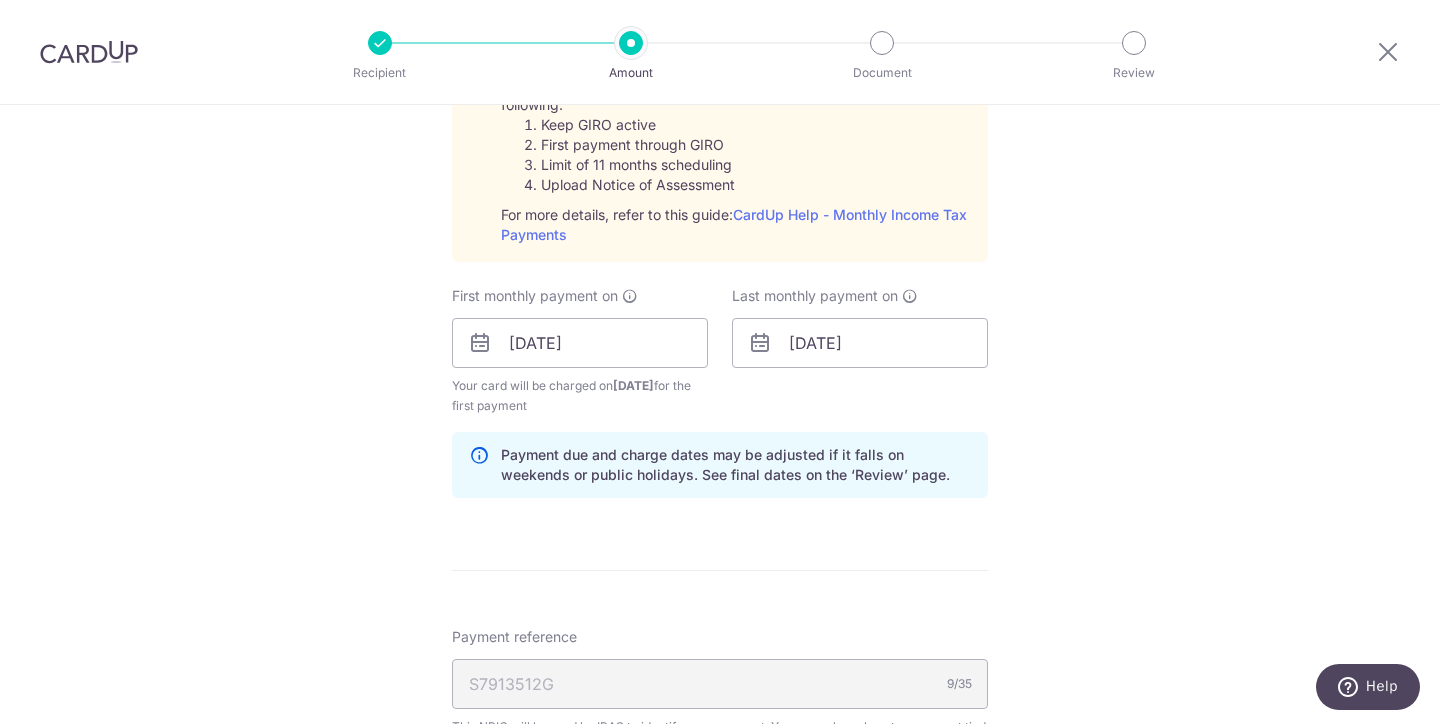 scroll, scrollTop: 909, scrollLeft: 0, axis: vertical 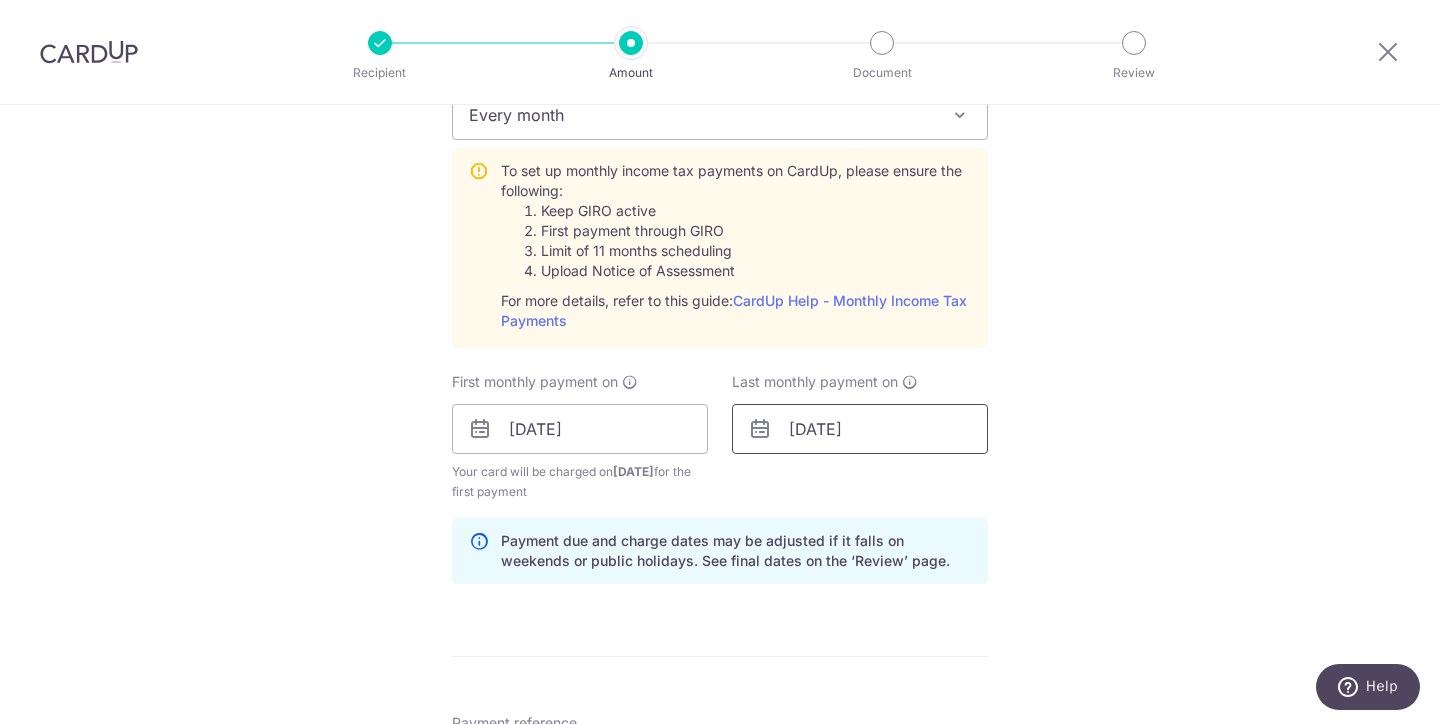 click on "[DATE]" at bounding box center (860, 429) 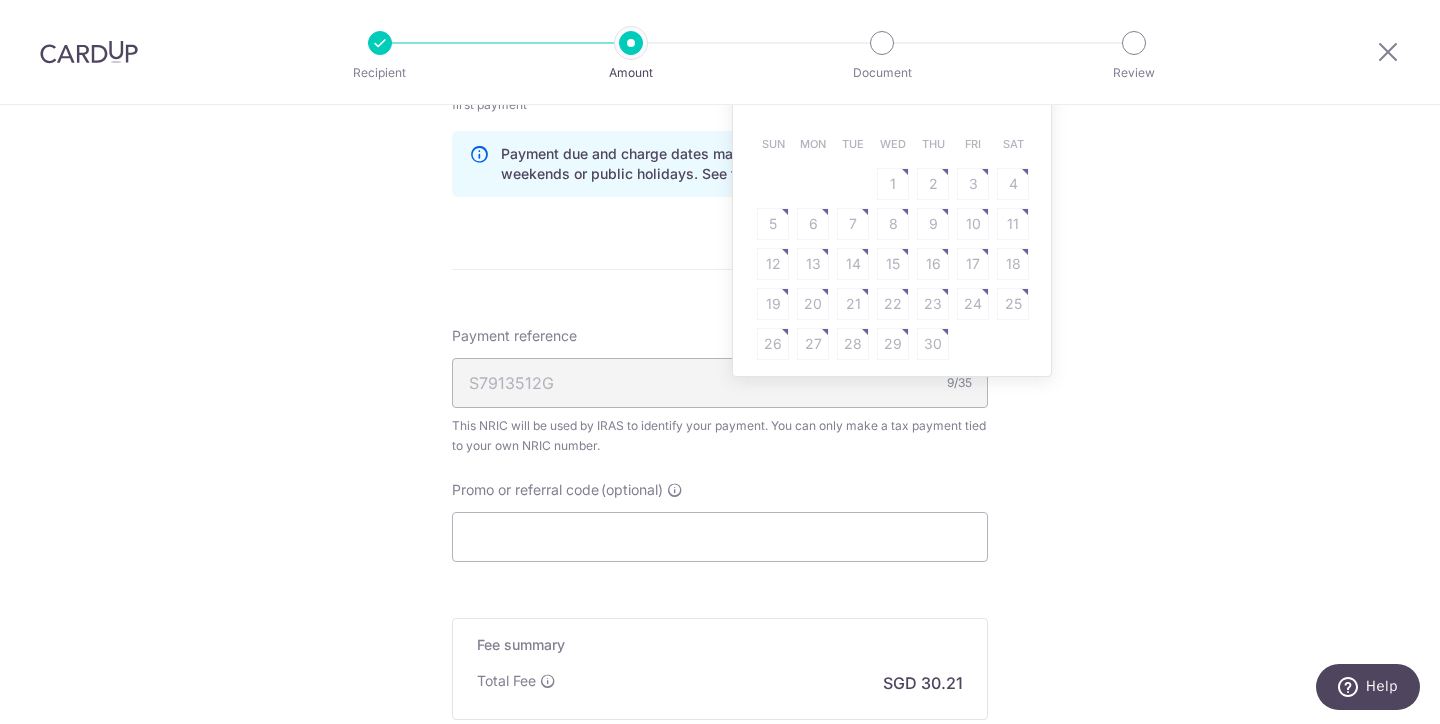 scroll, scrollTop: 934, scrollLeft: 0, axis: vertical 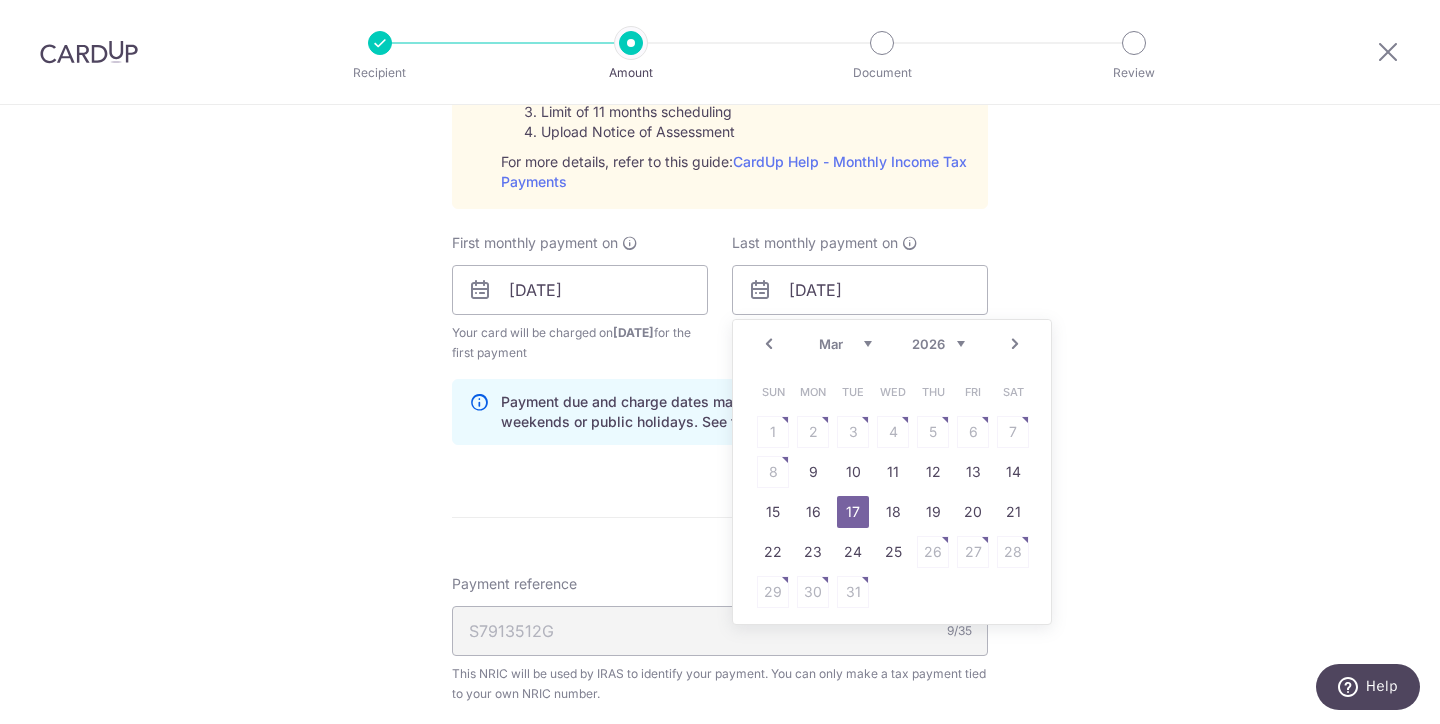 click on "17" at bounding box center (853, 512) 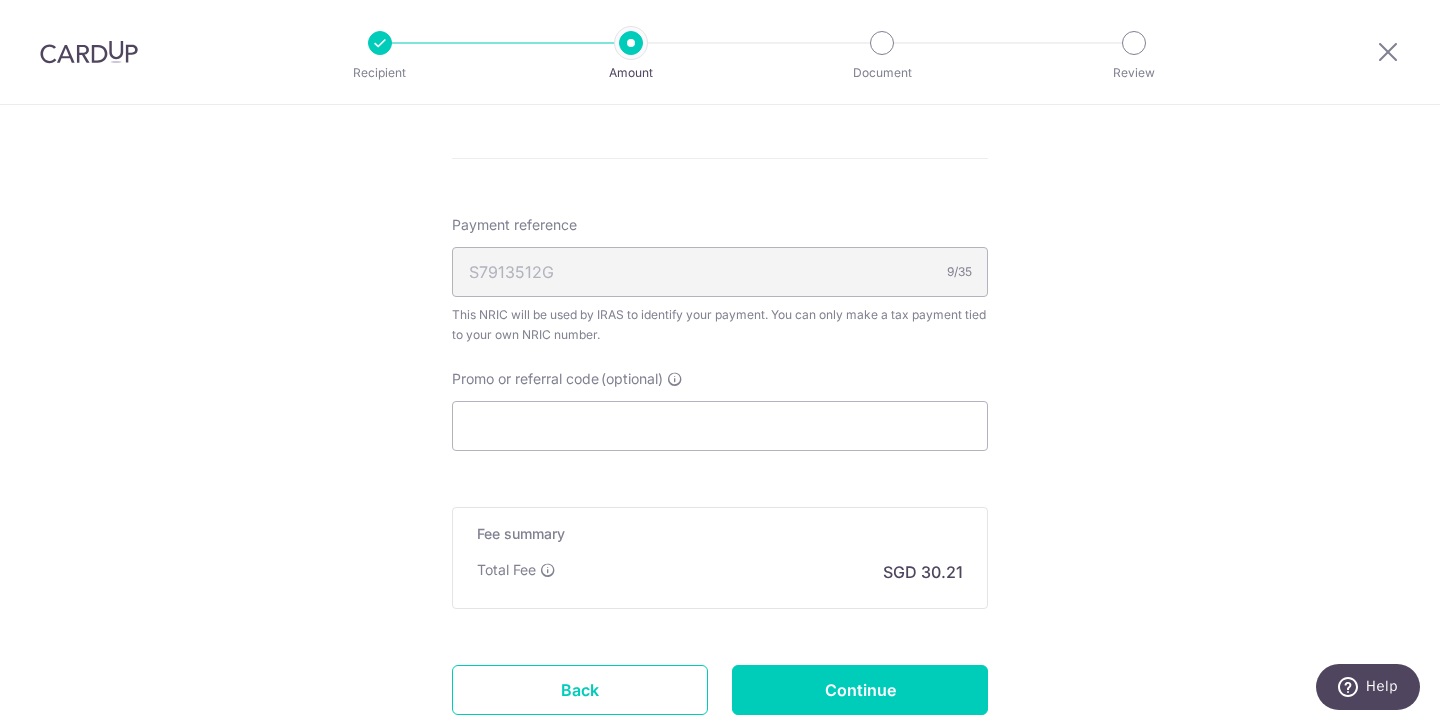 scroll, scrollTop: 1548, scrollLeft: 0, axis: vertical 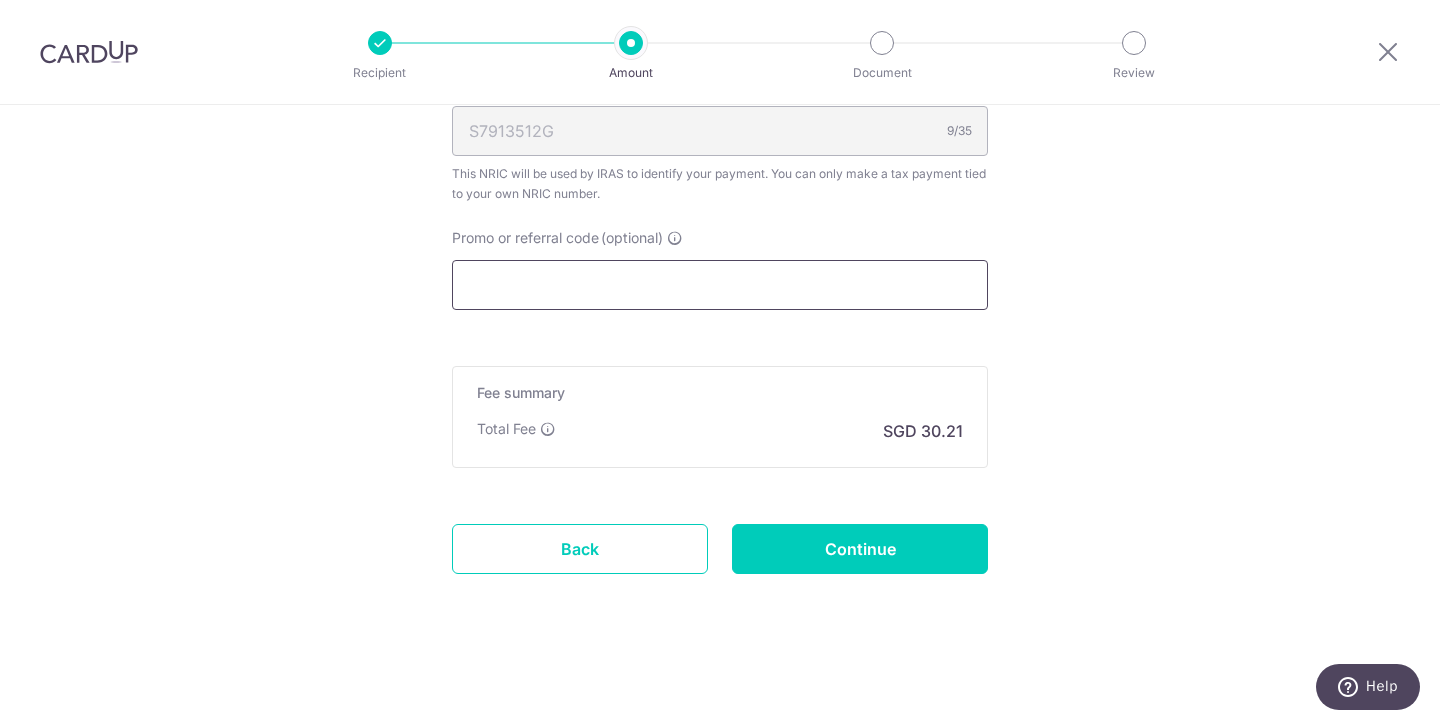 click on "Promo or referral code
(optional)" at bounding box center (720, 285) 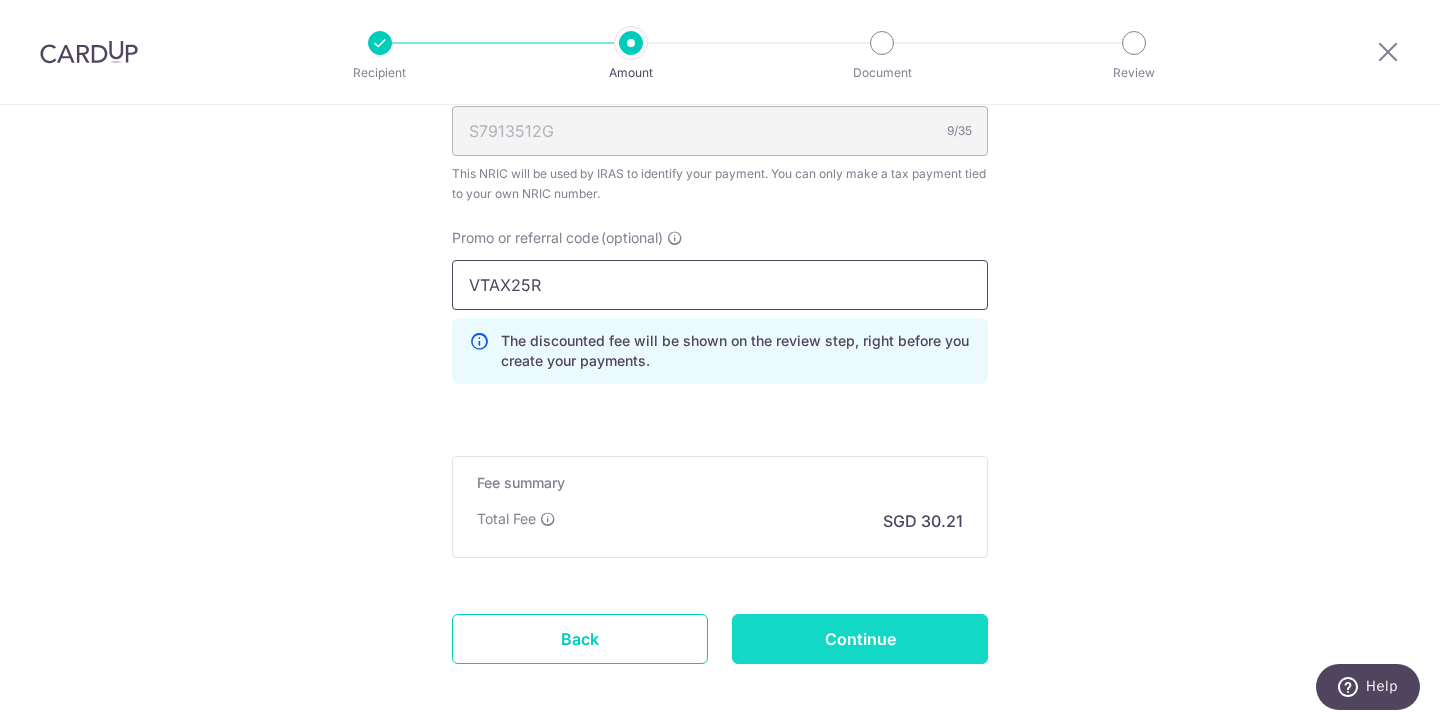 type on "VTAX25R" 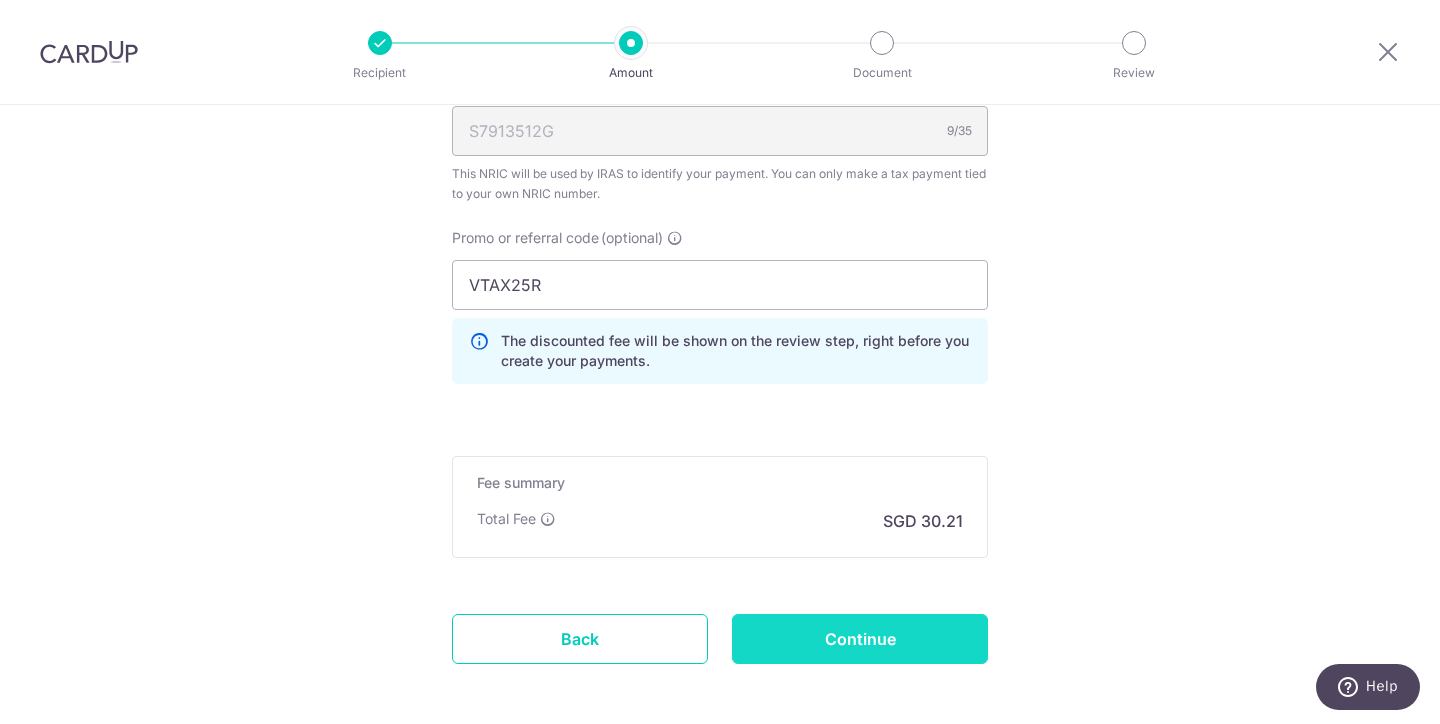 click on "Continue" at bounding box center (860, 639) 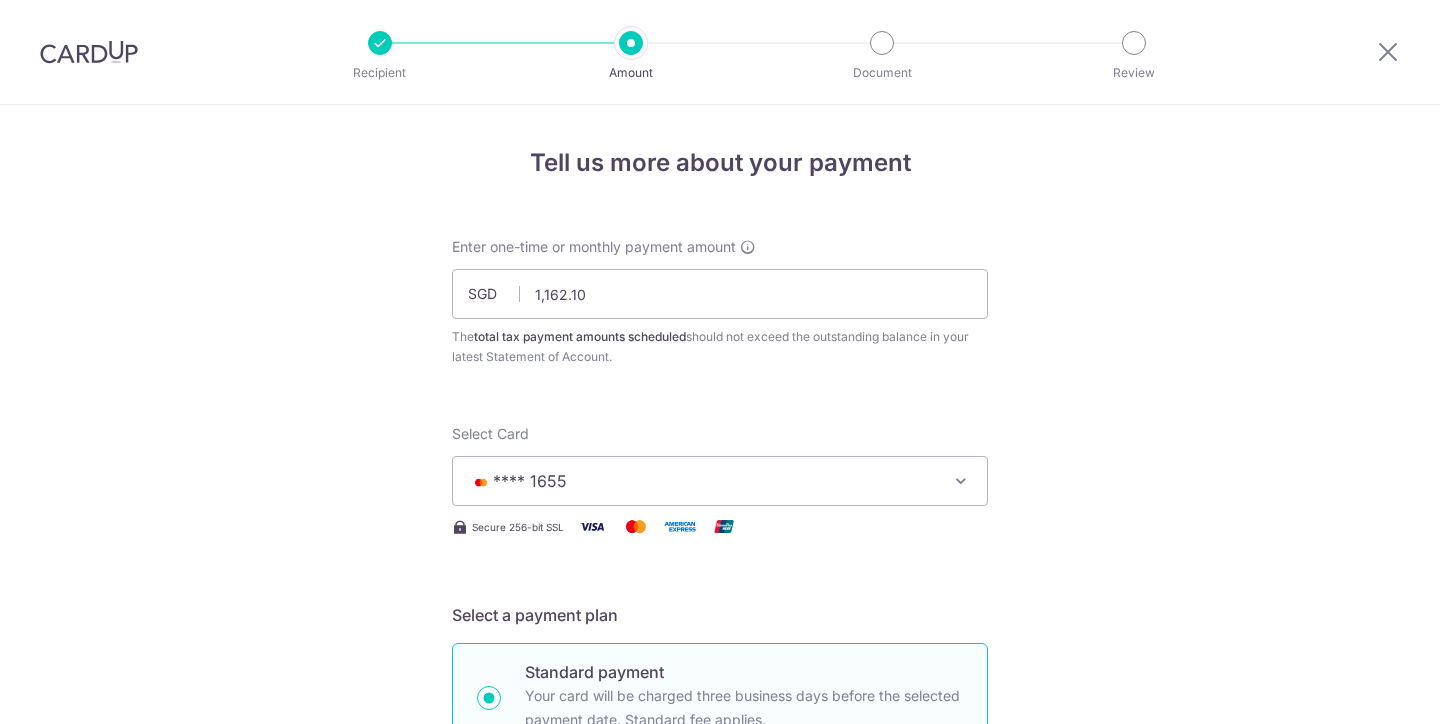 scroll, scrollTop: 0, scrollLeft: 0, axis: both 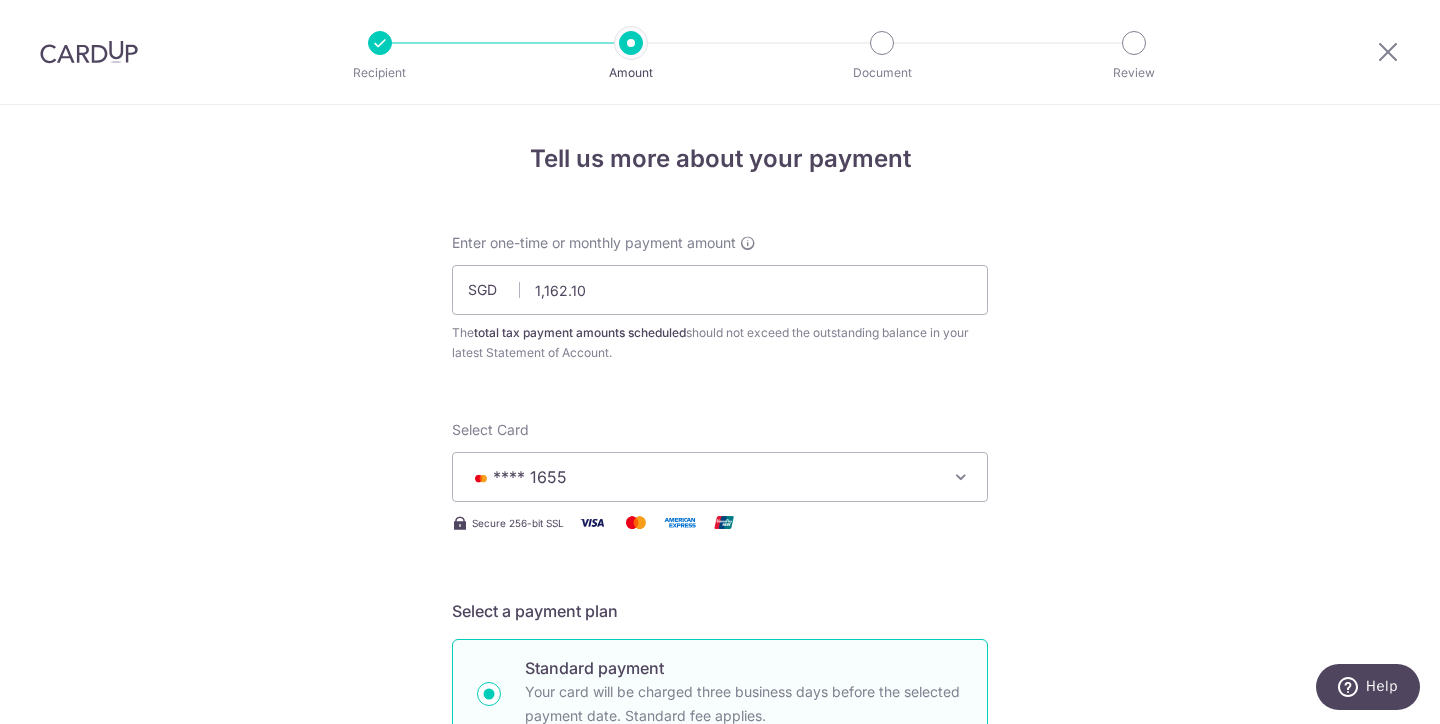 click on "**** 1655" at bounding box center (702, 477) 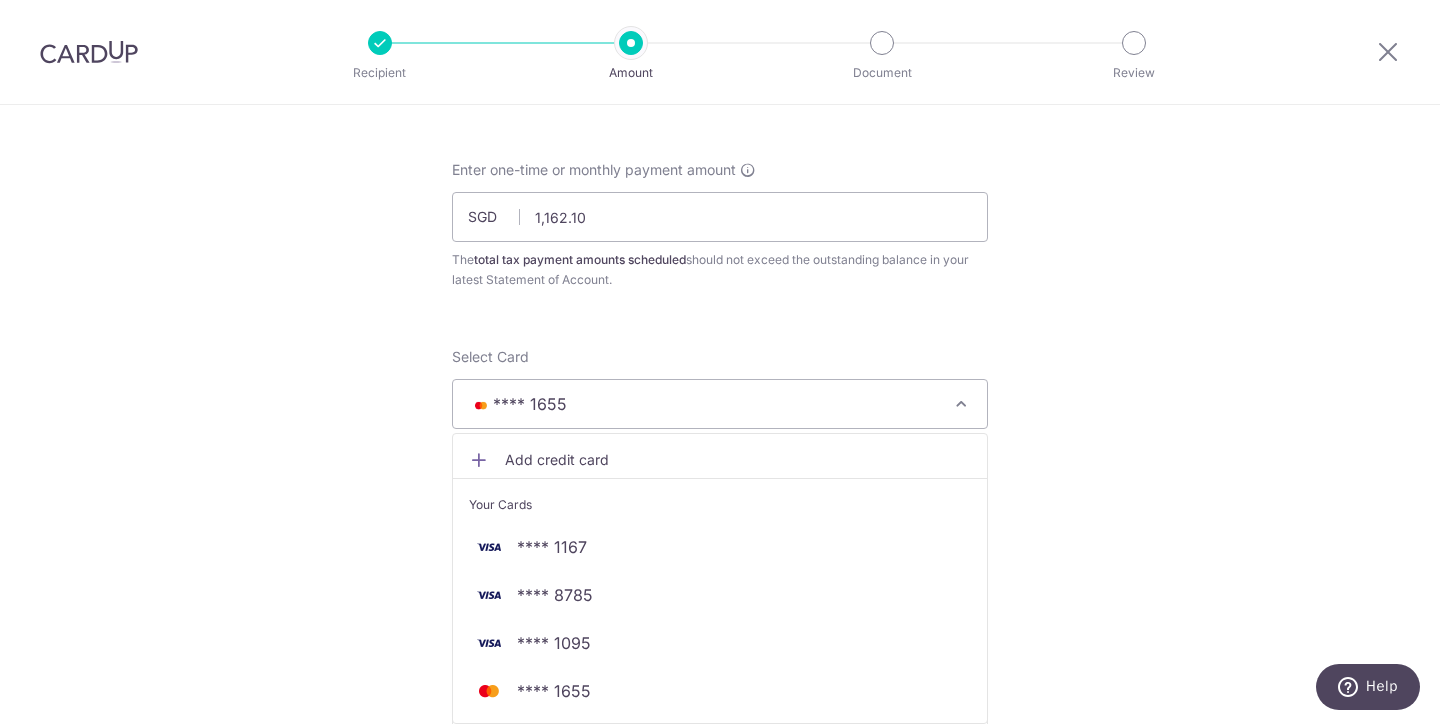 scroll, scrollTop: 104, scrollLeft: 0, axis: vertical 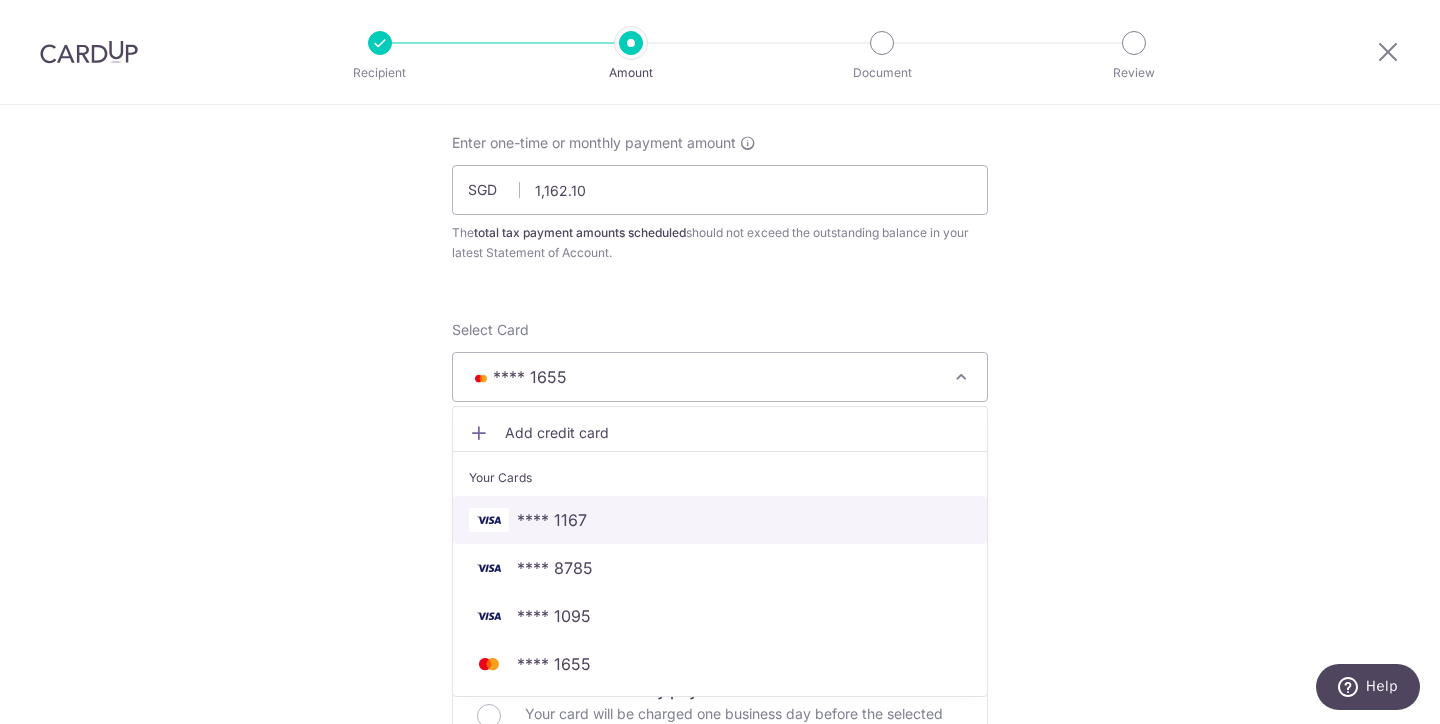 click on "**** 1167" at bounding box center [720, 520] 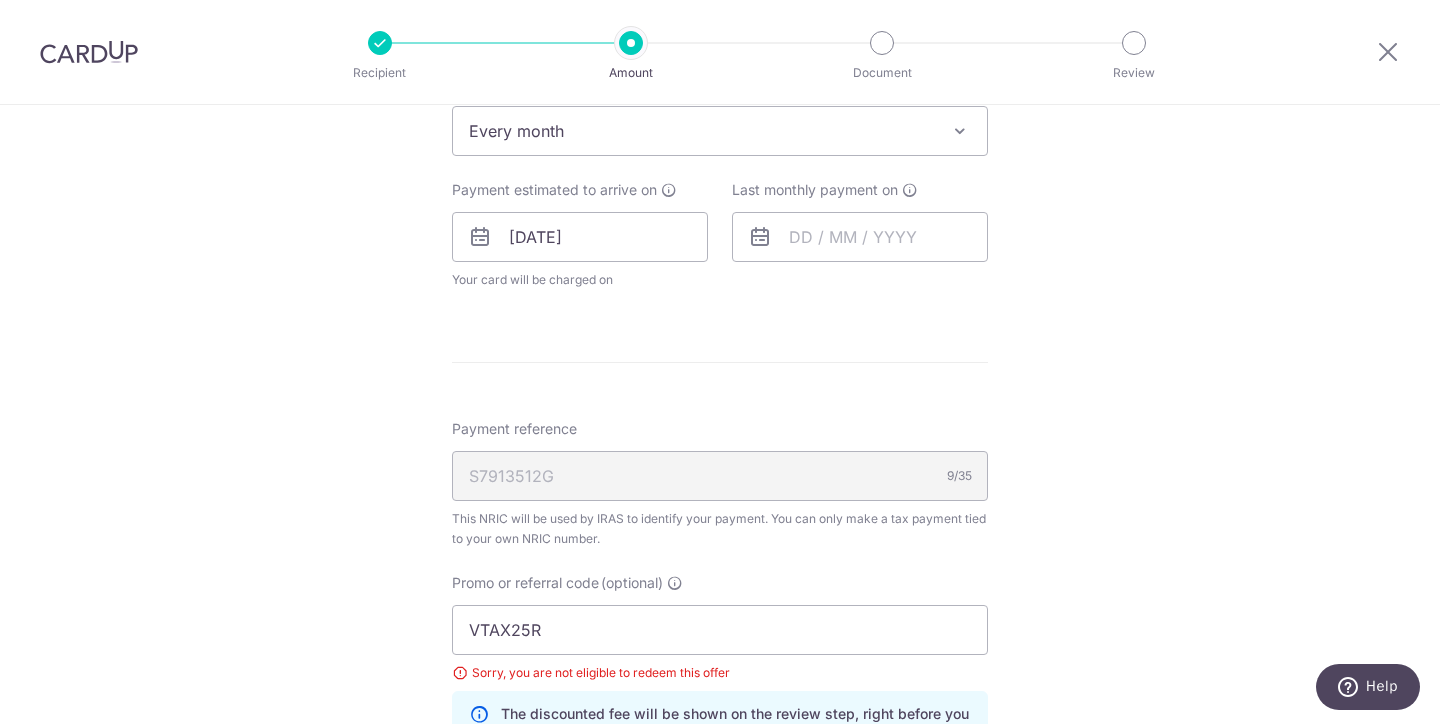 scroll, scrollTop: 1057, scrollLeft: 0, axis: vertical 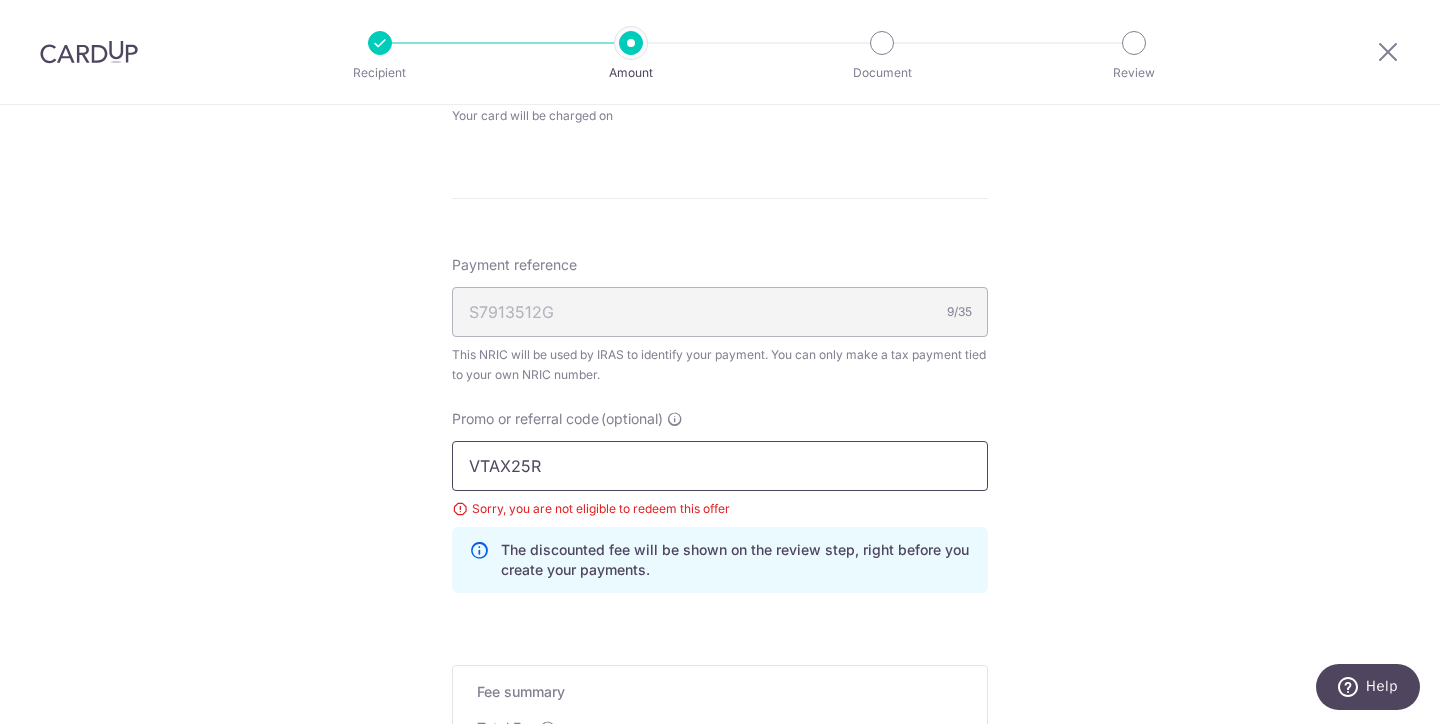 click on "VTAX25R" at bounding box center (720, 466) 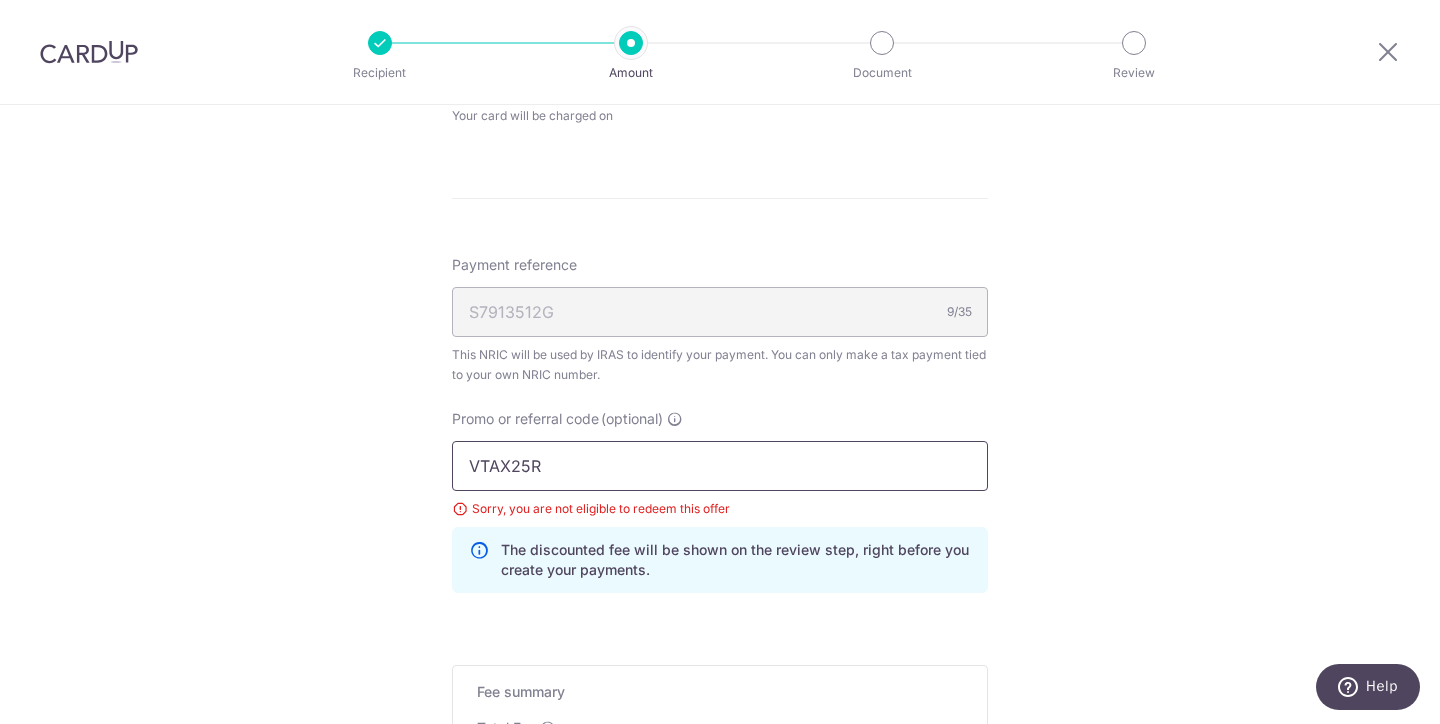 click on "VTAX25R" at bounding box center (720, 466) 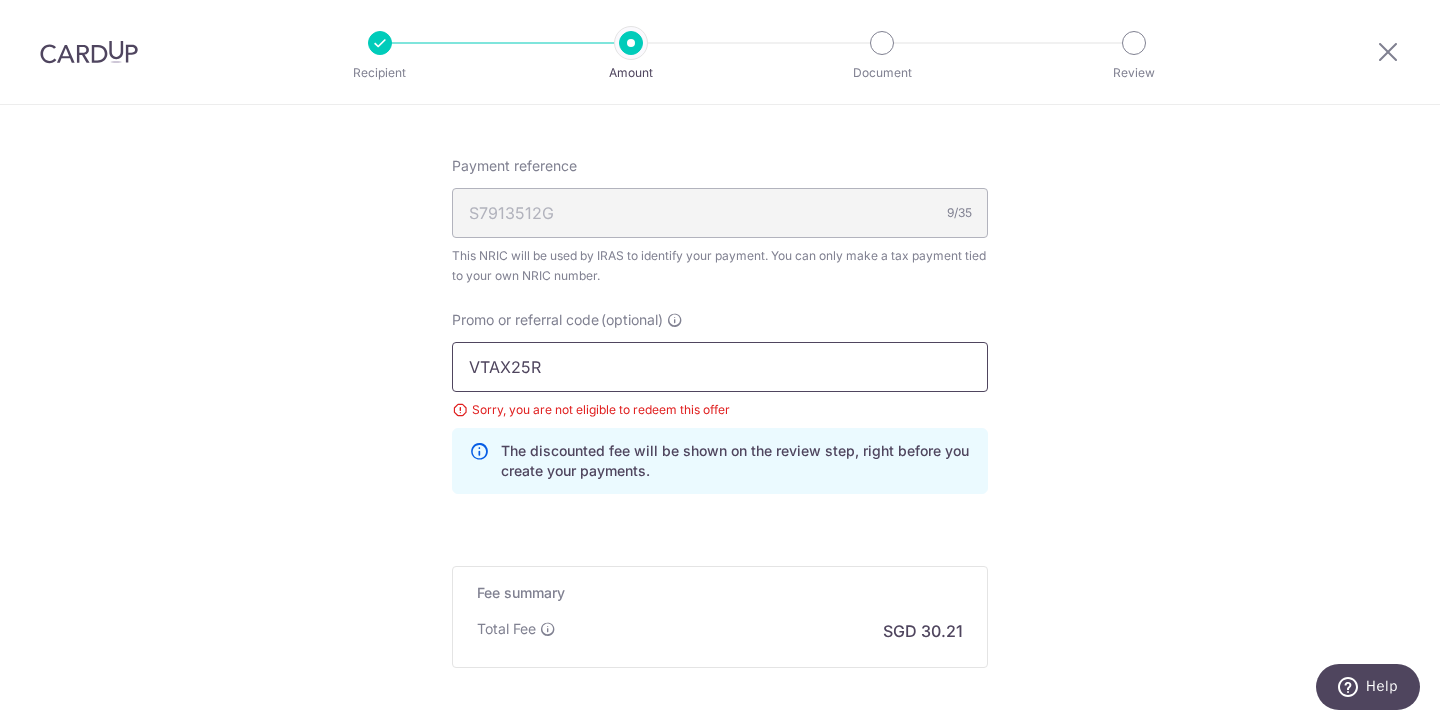 scroll, scrollTop: 1333, scrollLeft: 0, axis: vertical 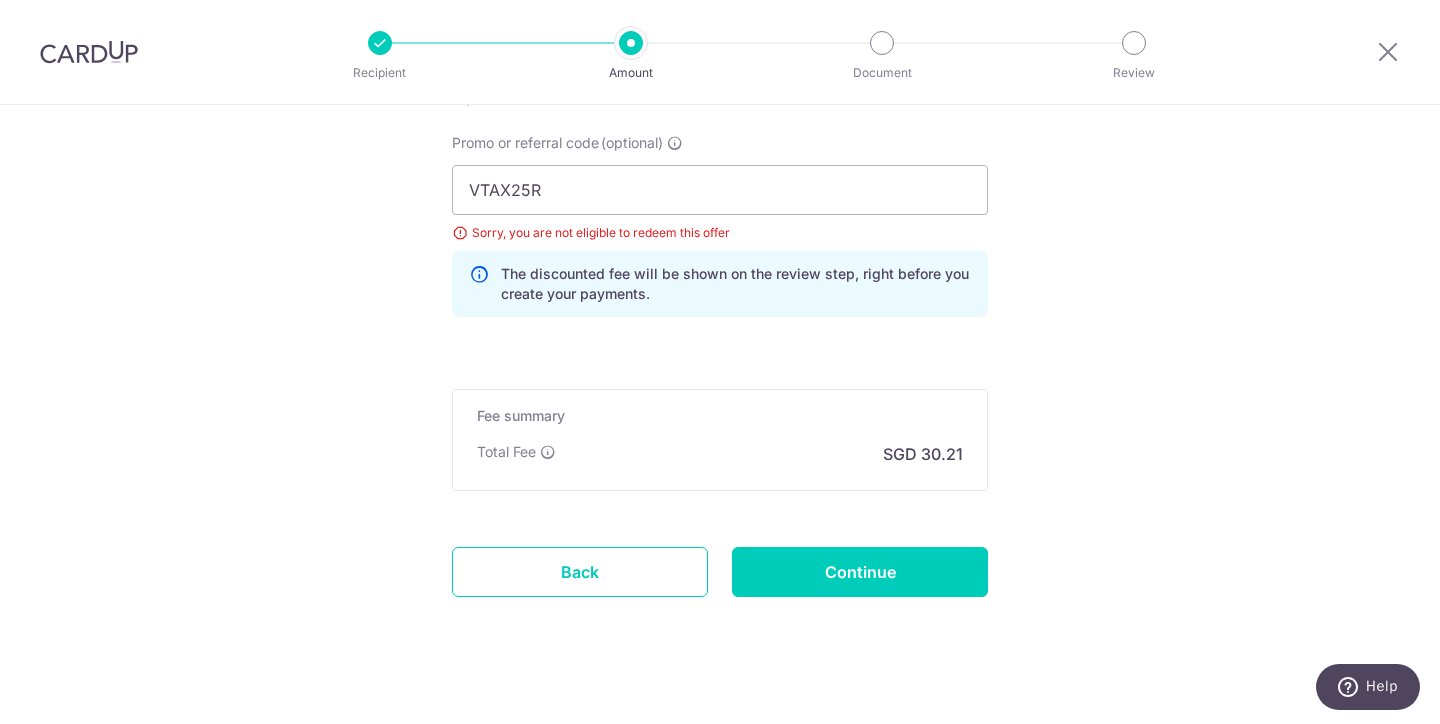 click on "Enter one-time or monthly payment amount
SGD
1,162.10
1162.10
The  total tax payment amounts scheduled  should not exceed the outstanding balance in your latest Statement of Account.
Select Card
**** 1167
Add credit card
Your Cards
**** 1167
**** 8785
**** 1095
**** 1655
Secure 256-bit SSL" at bounding box center (720, -222) 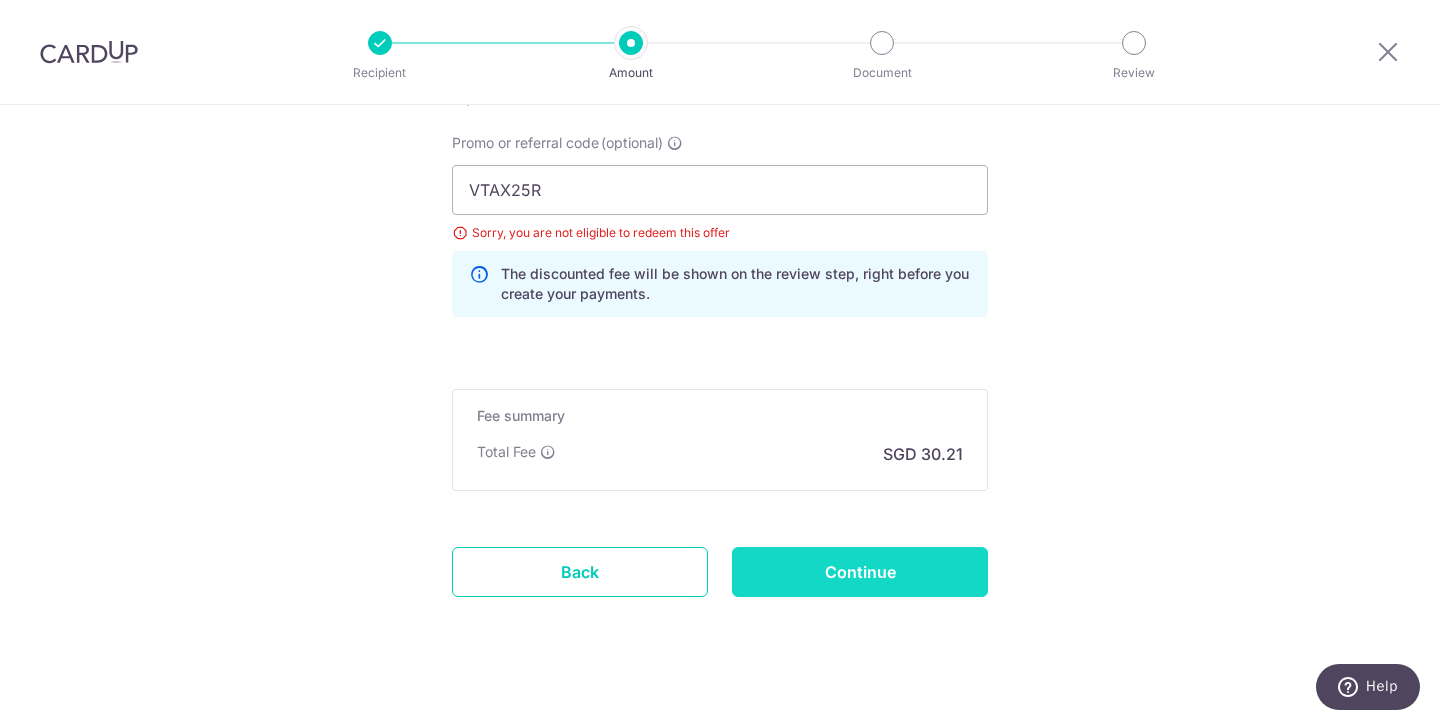 click on "Continue" at bounding box center (860, 572) 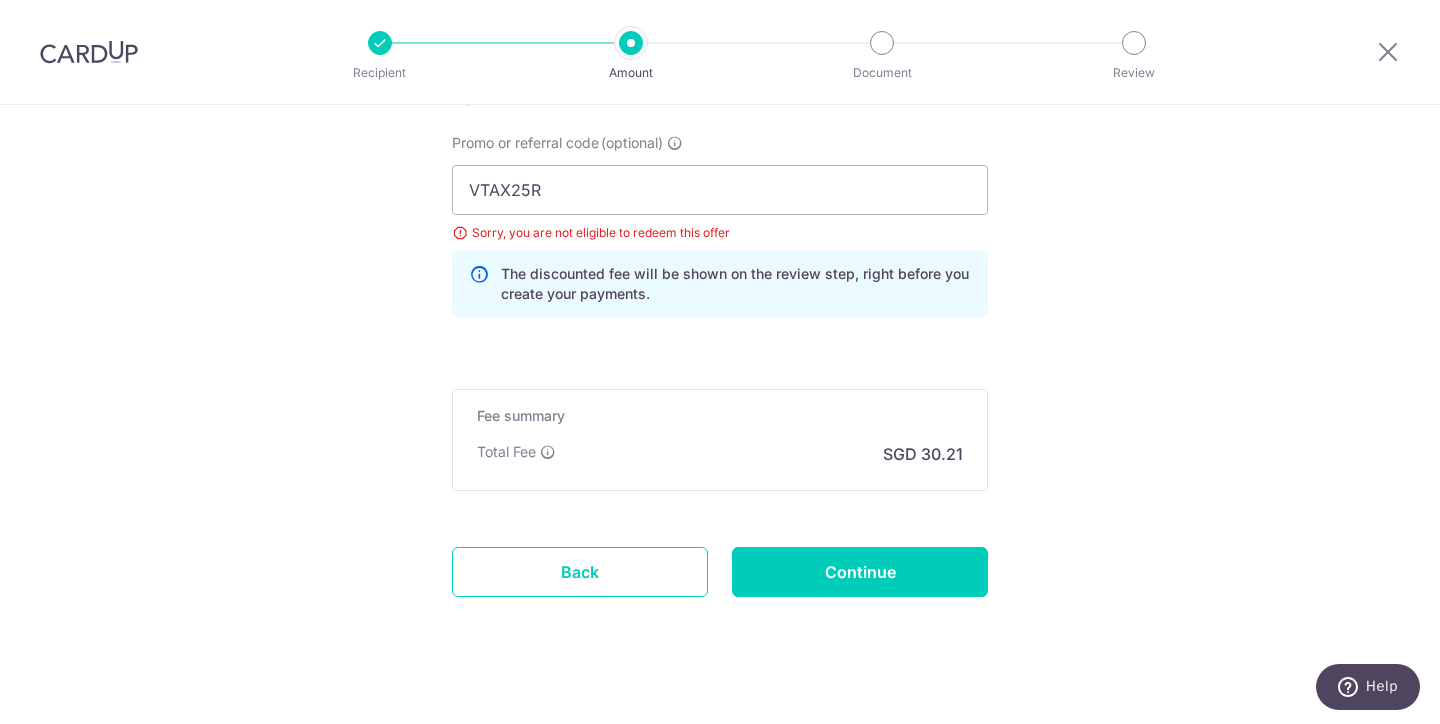 type on "Update Schedule" 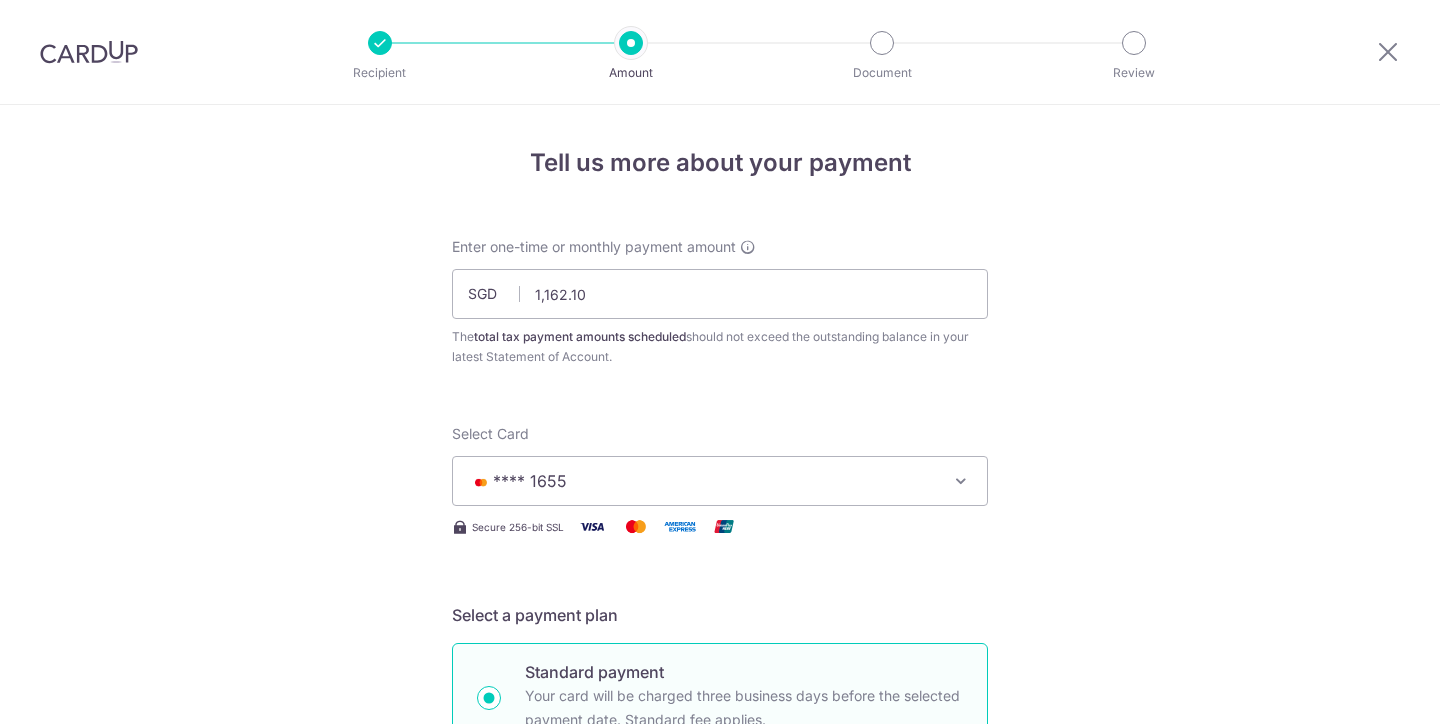 scroll, scrollTop: 0, scrollLeft: 0, axis: both 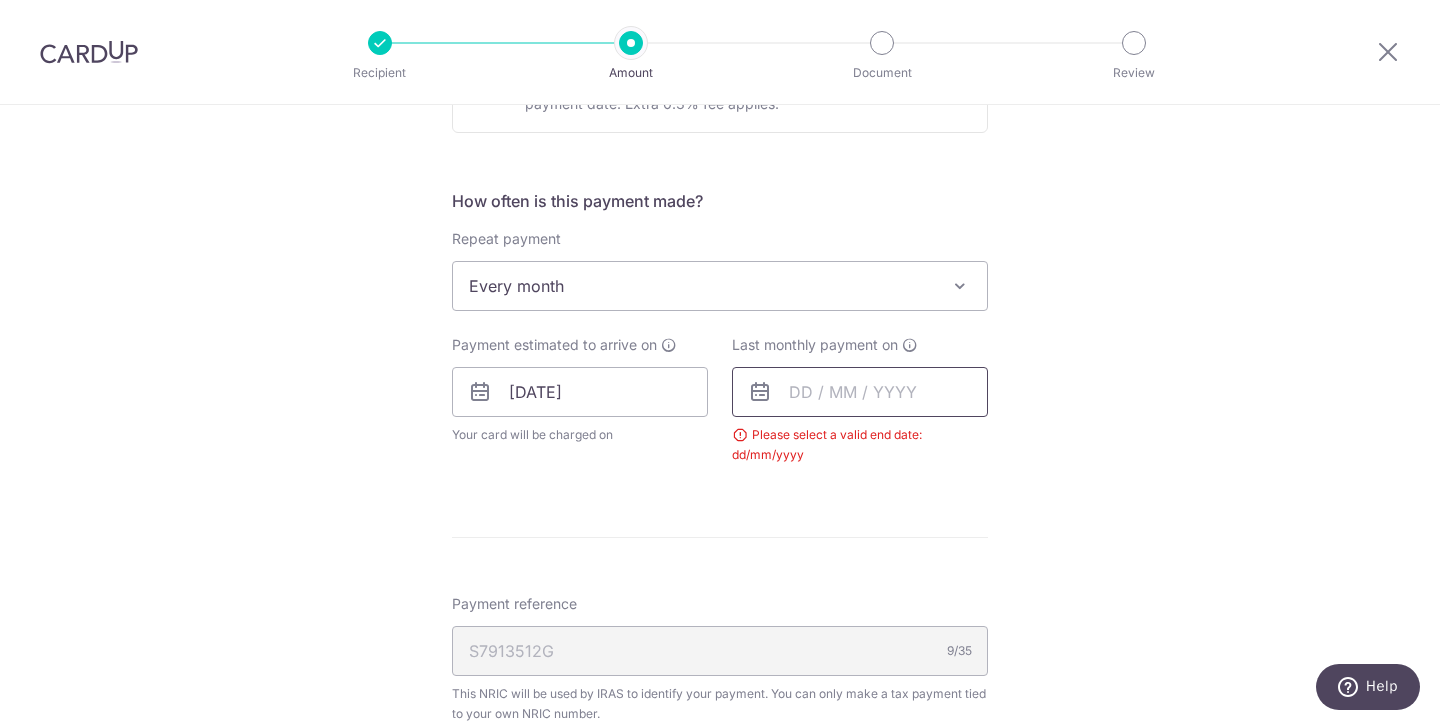 click at bounding box center (860, 392) 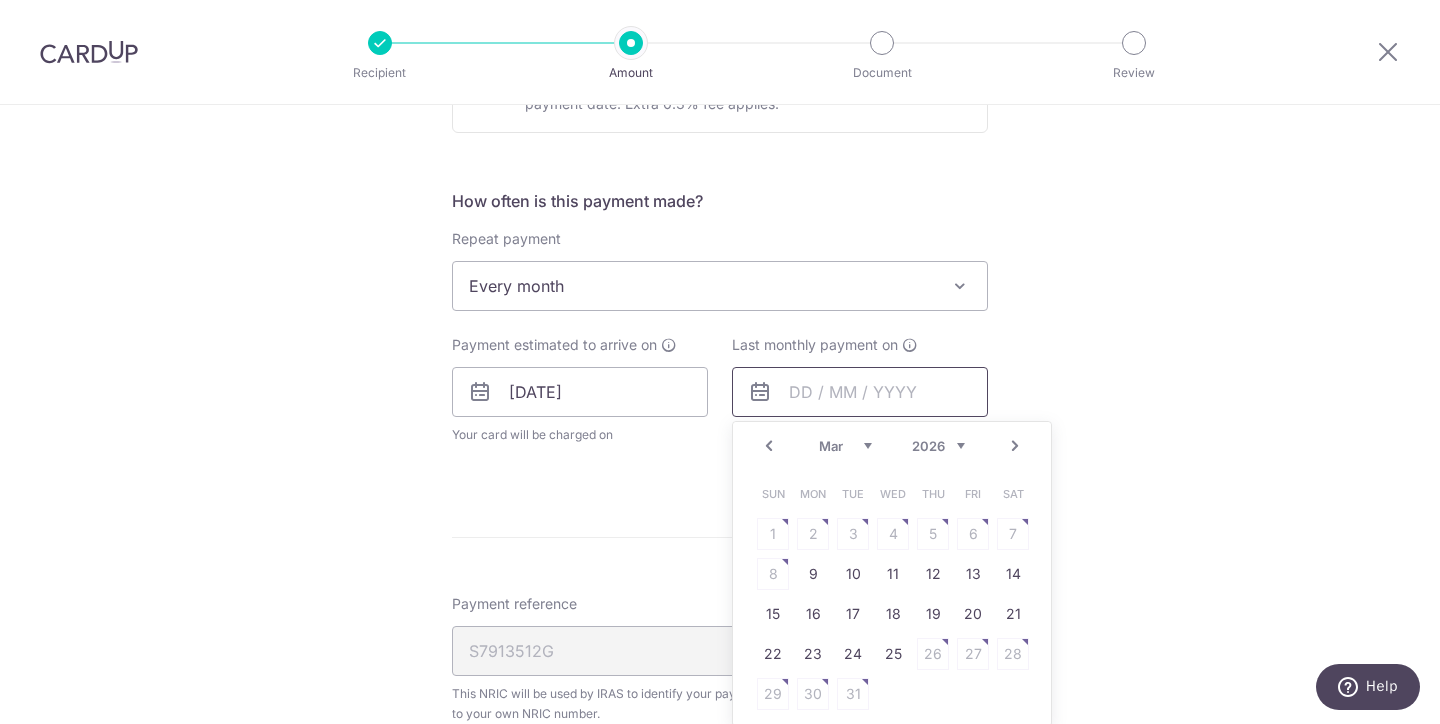 scroll, scrollTop: 742, scrollLeft: 0, axis: vertical 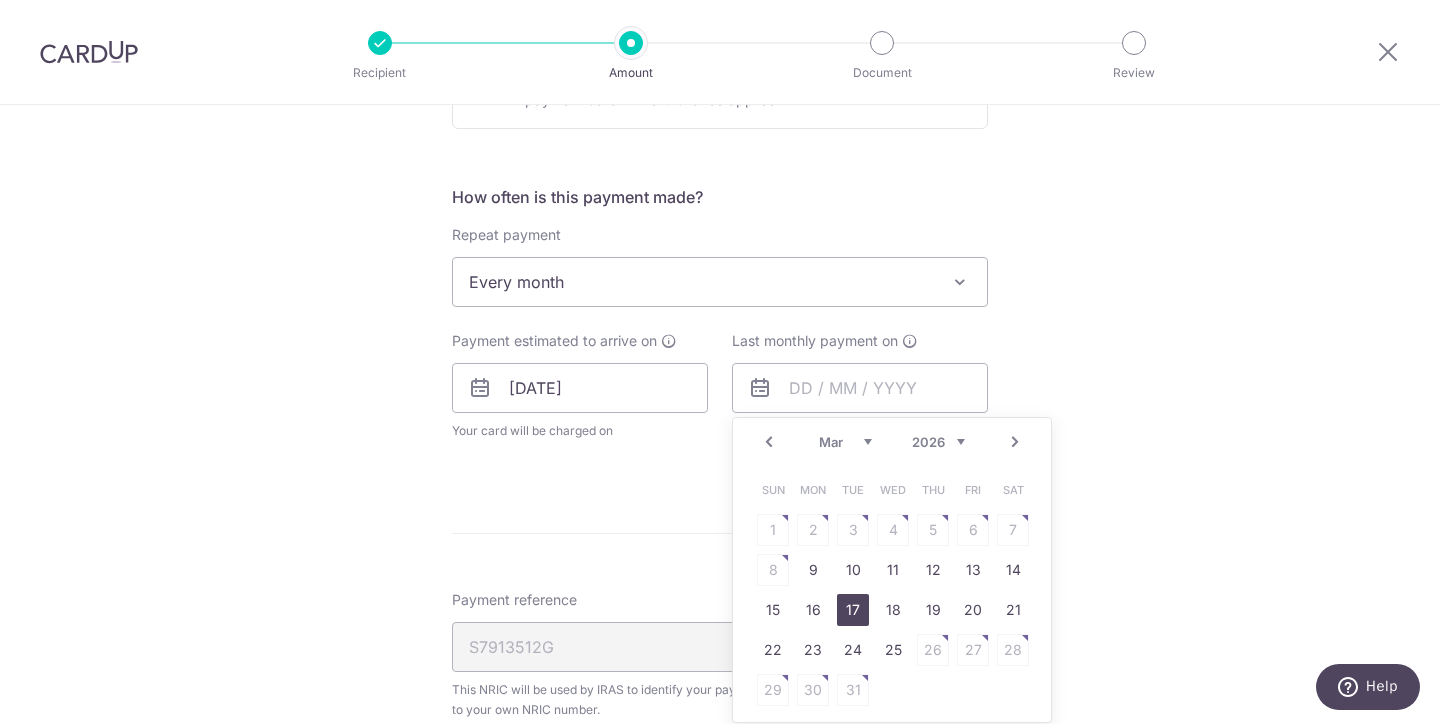 click on "17" at bounding box center (853, 610) 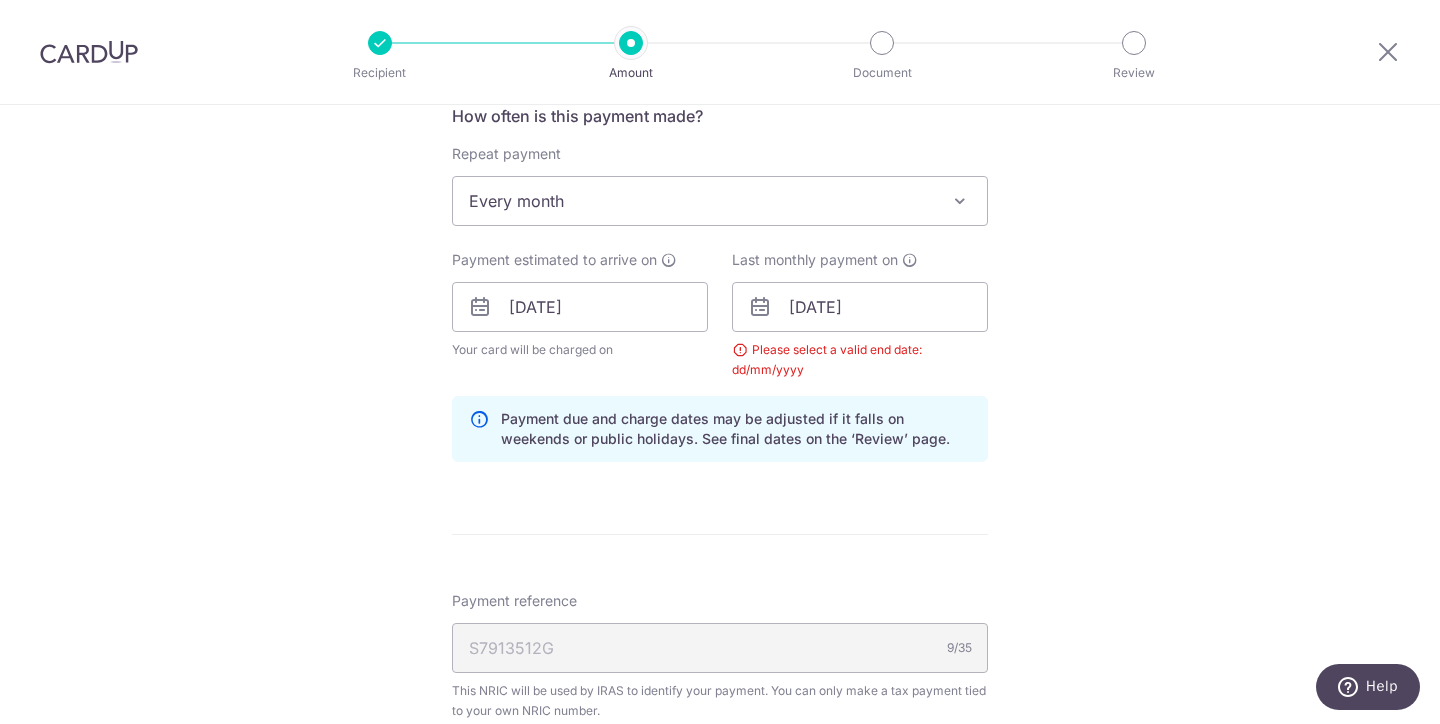 scroll, scrollTop: 876, scrollLeft: 0, axis: vertical 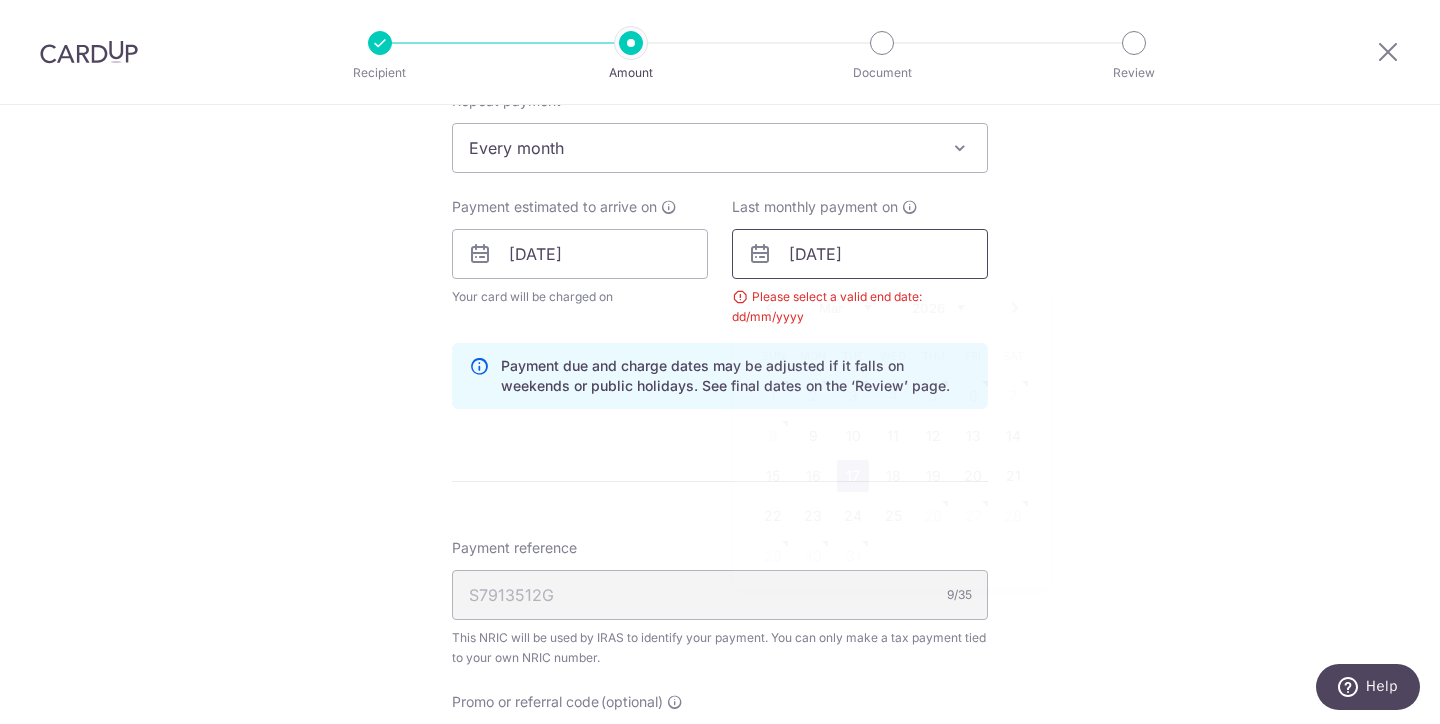 click on "[DATE]" at bounding box center [860, 254] 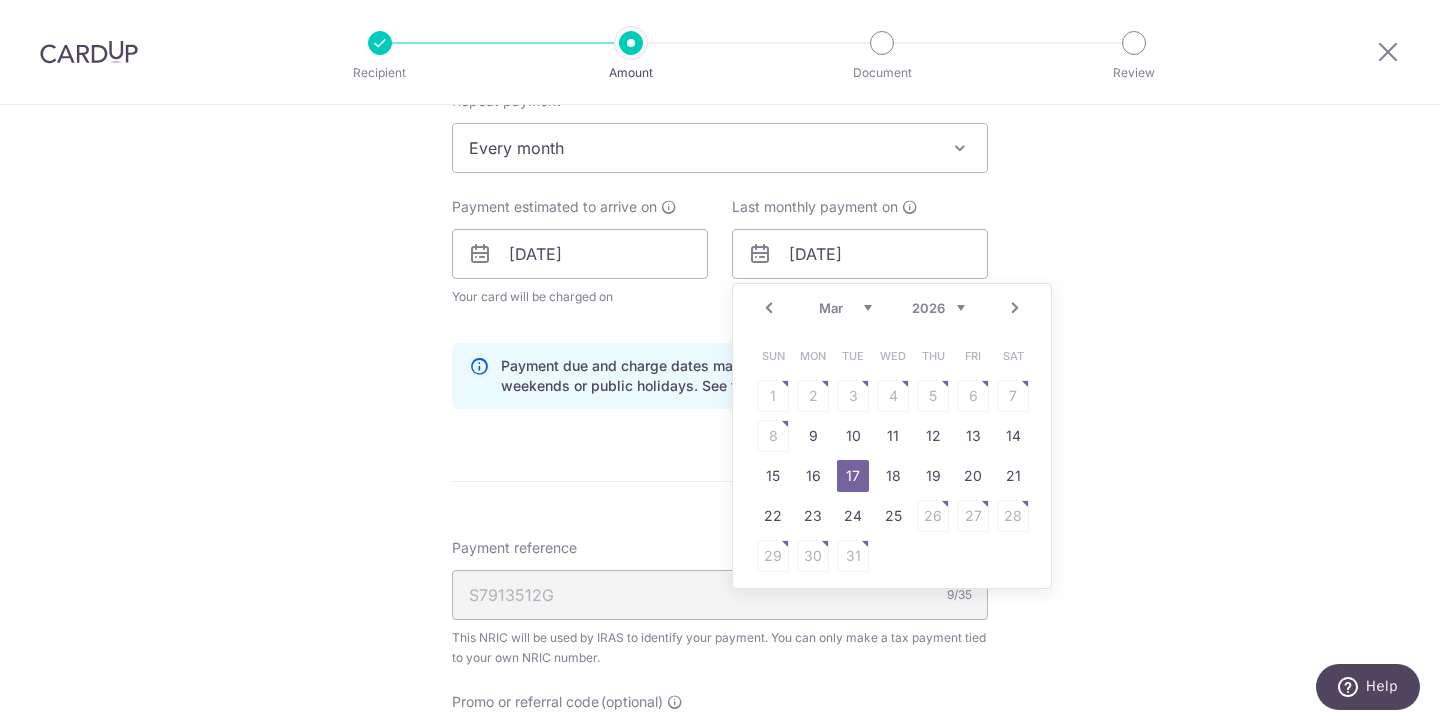 click on "Tell us more about your payment
Enter one-time or monthly payment amount
SGD
1,162.10
1162.10
The  total tax payment amounts scheduled  should not exceed the outstanding balance in your latest Statement of Account.
Select Card
**** 1655
Add credit card
Your Cards
**** 1167
**** 8785
**** 1095
**** 1655
Secure 256-bit SSL" at bounding box center (720, 208) 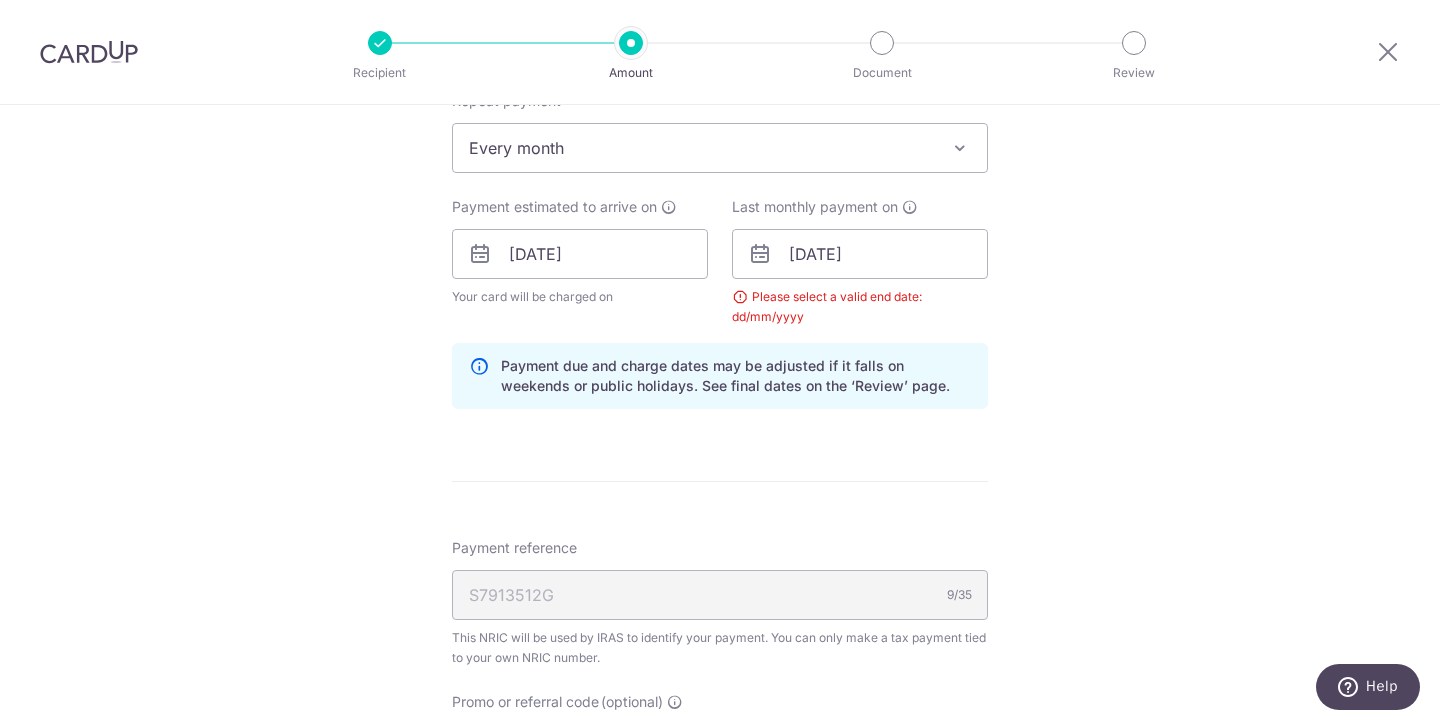 scroll, scrollTop: 1340, scrollLeft: 0, axis: vertical 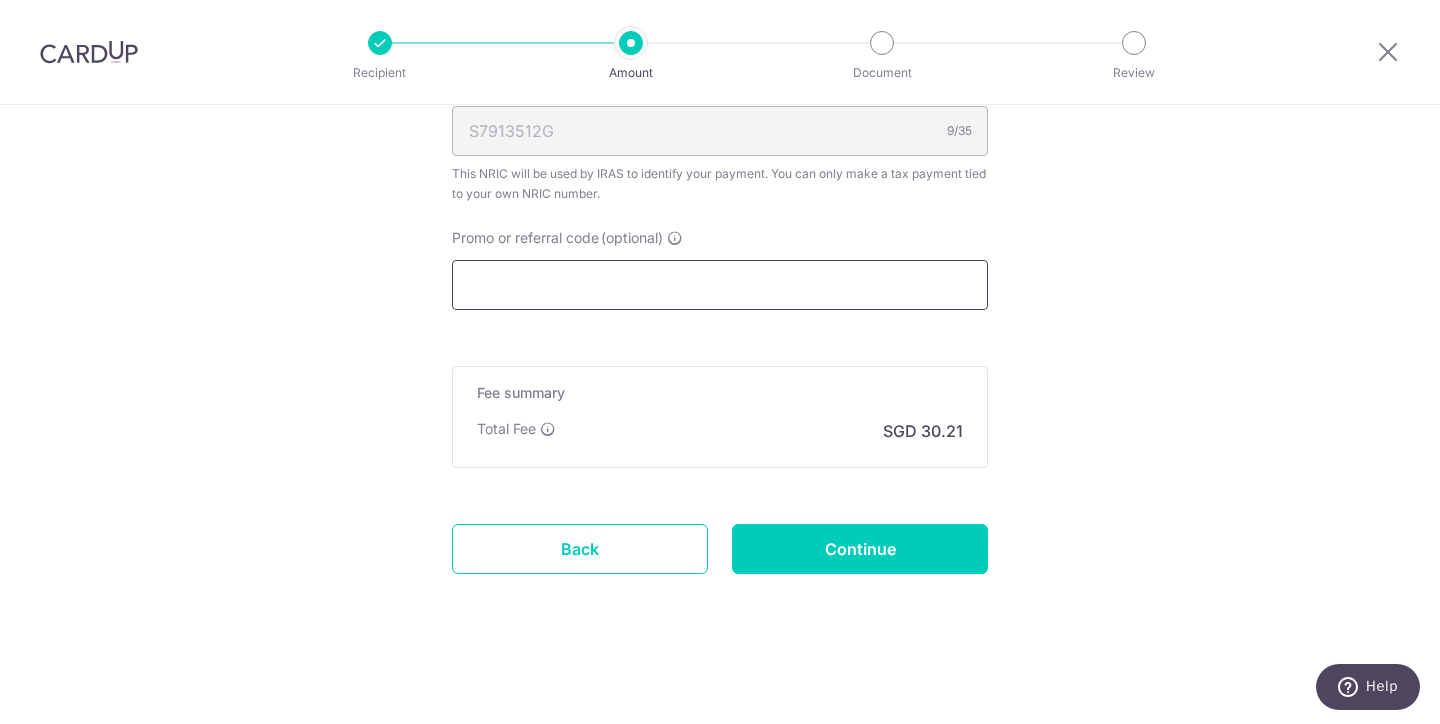 click on "Promo or referral code
(optional)" at bounding box center [720, 285] 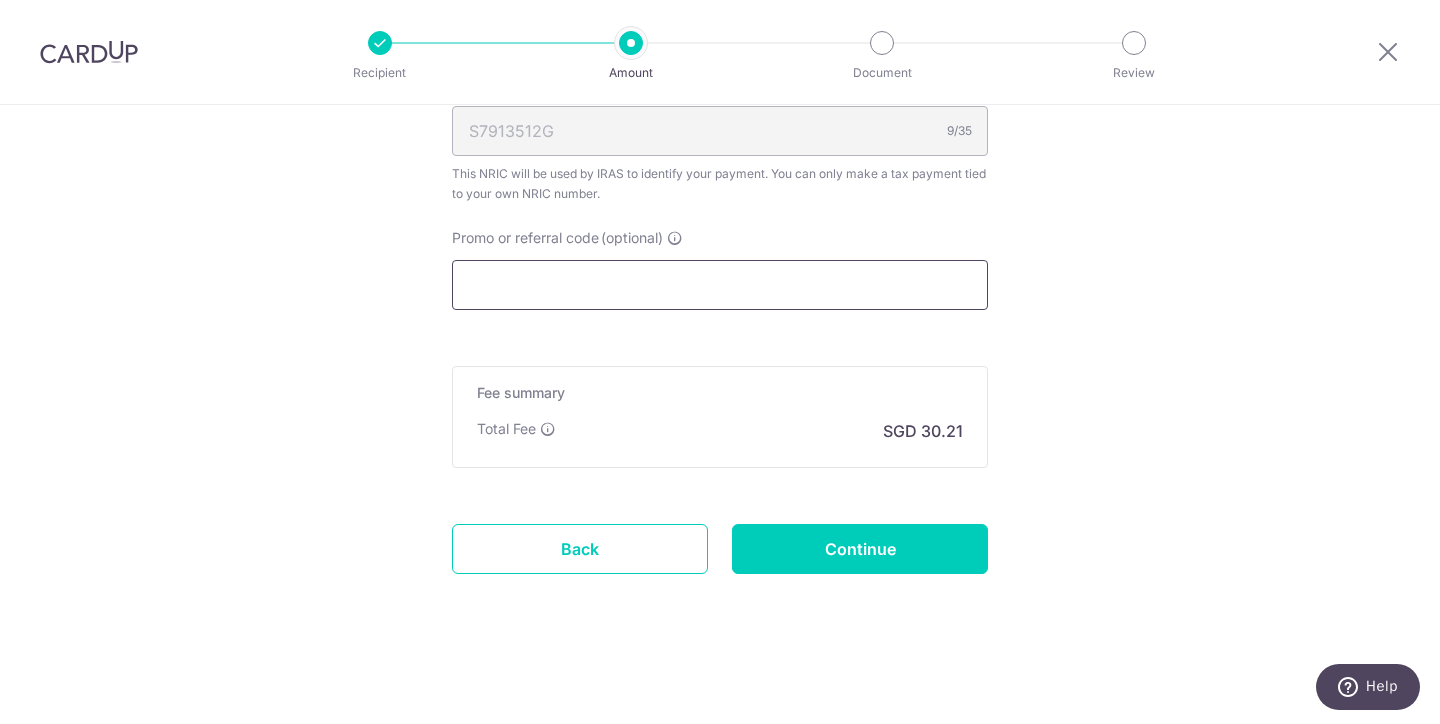 paste on "VTAX25R" 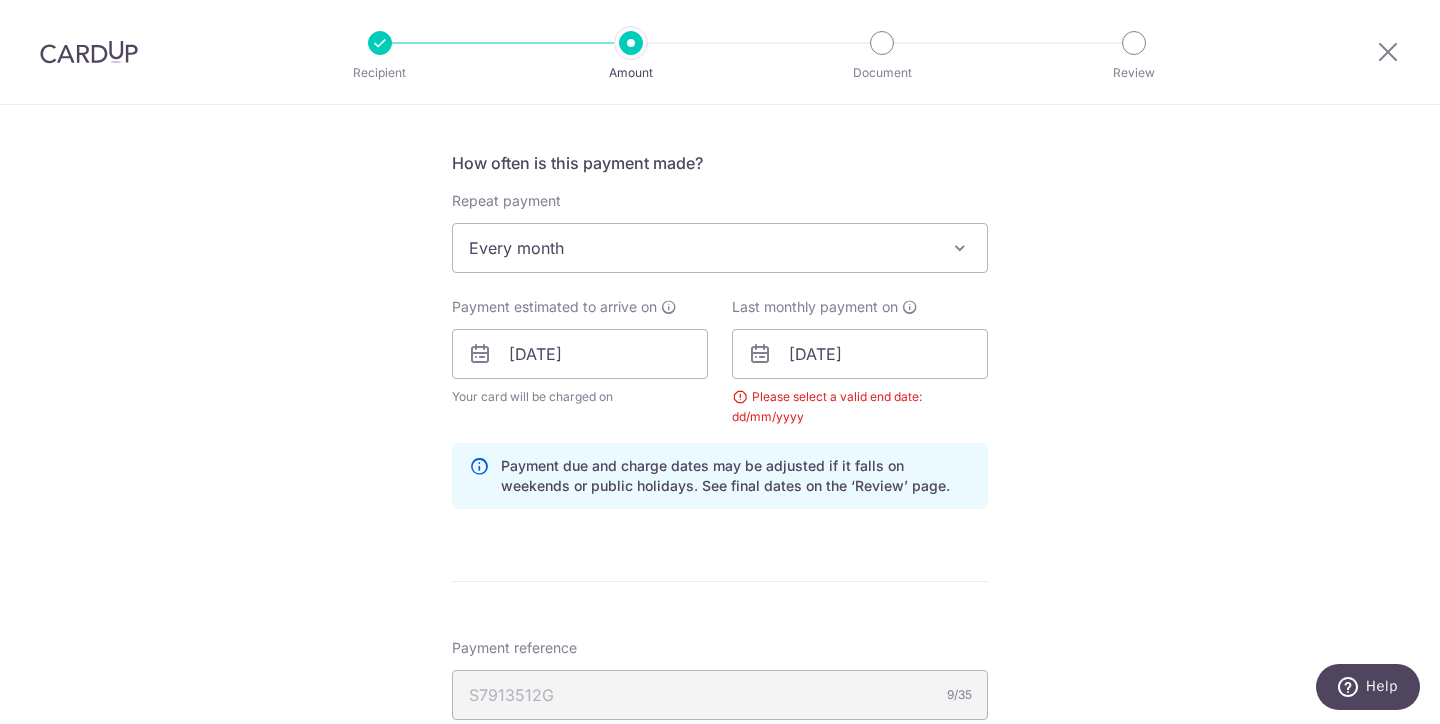 scroll, scrollTop: 1430, scrollLeft: 0, axis: vertical 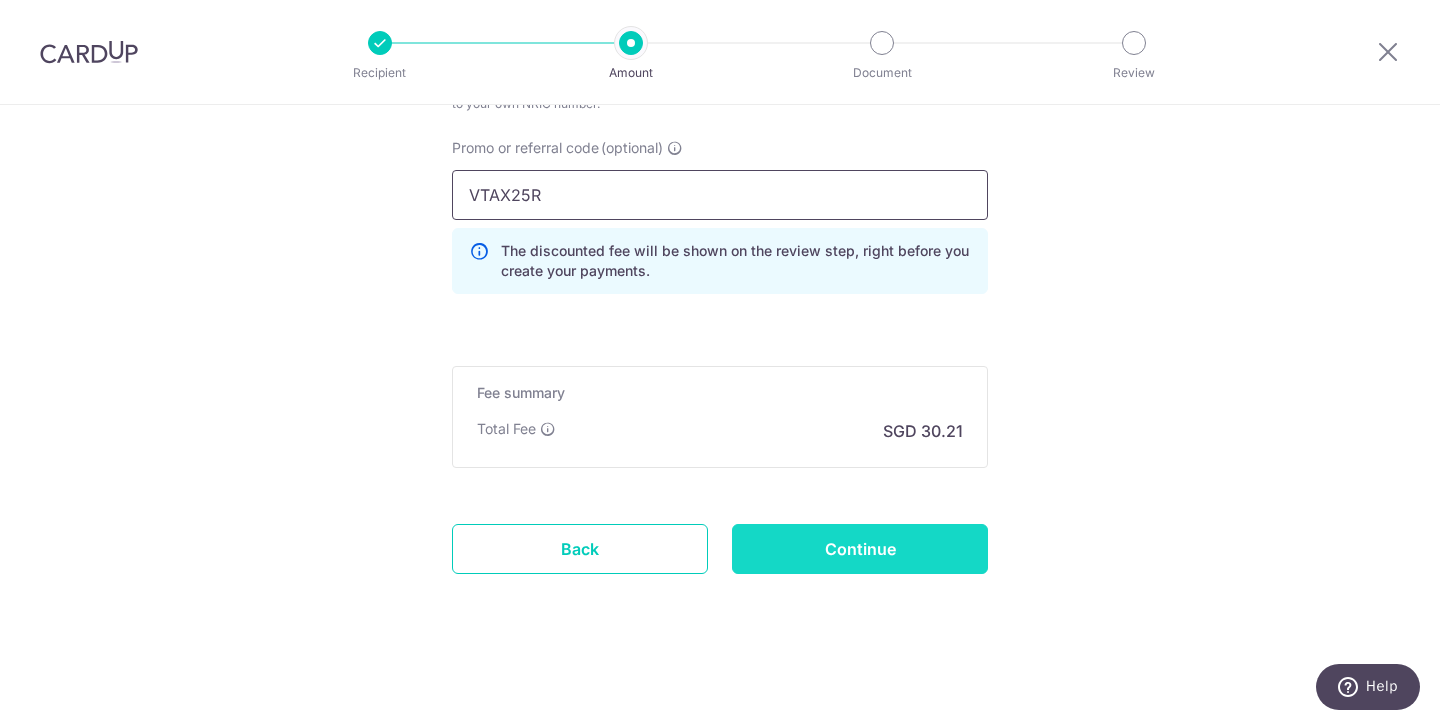 type on "VTAX25R" 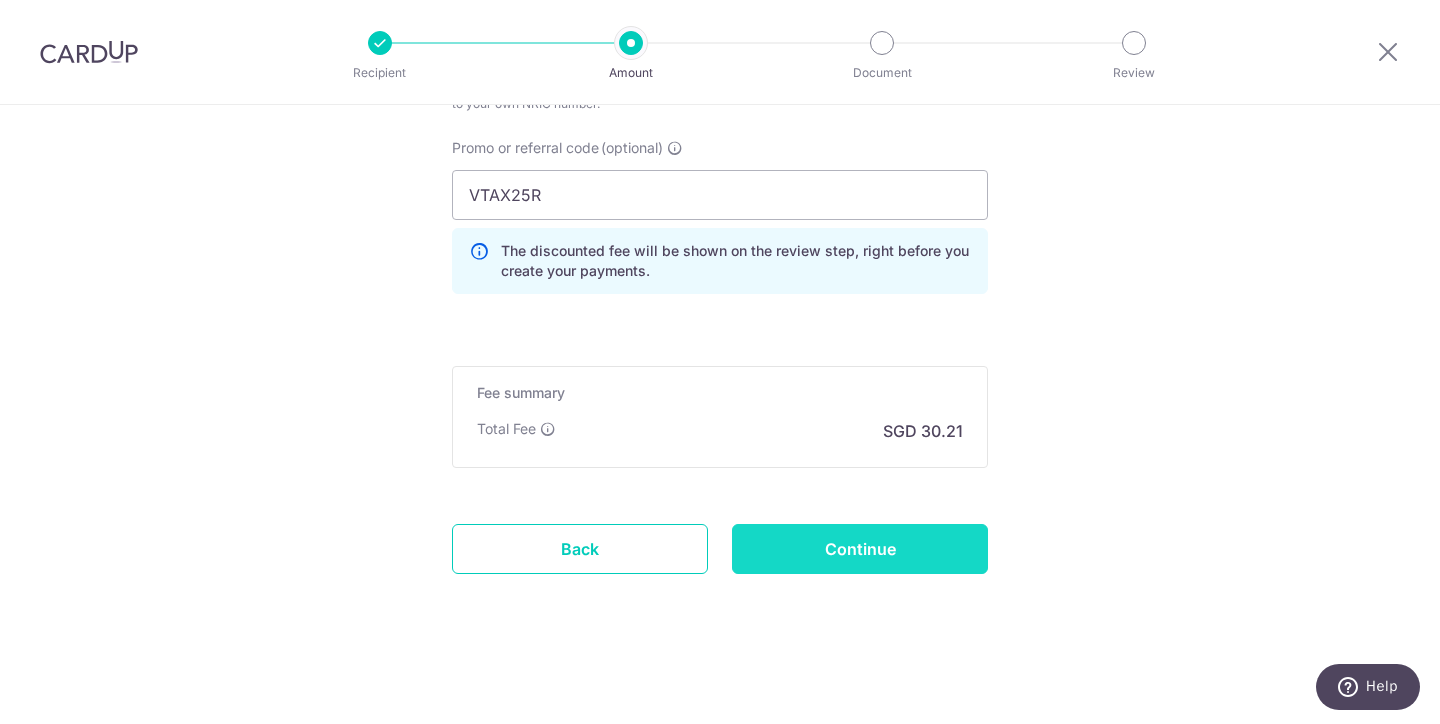 click on "Continue" at bounding box center [860, 549] 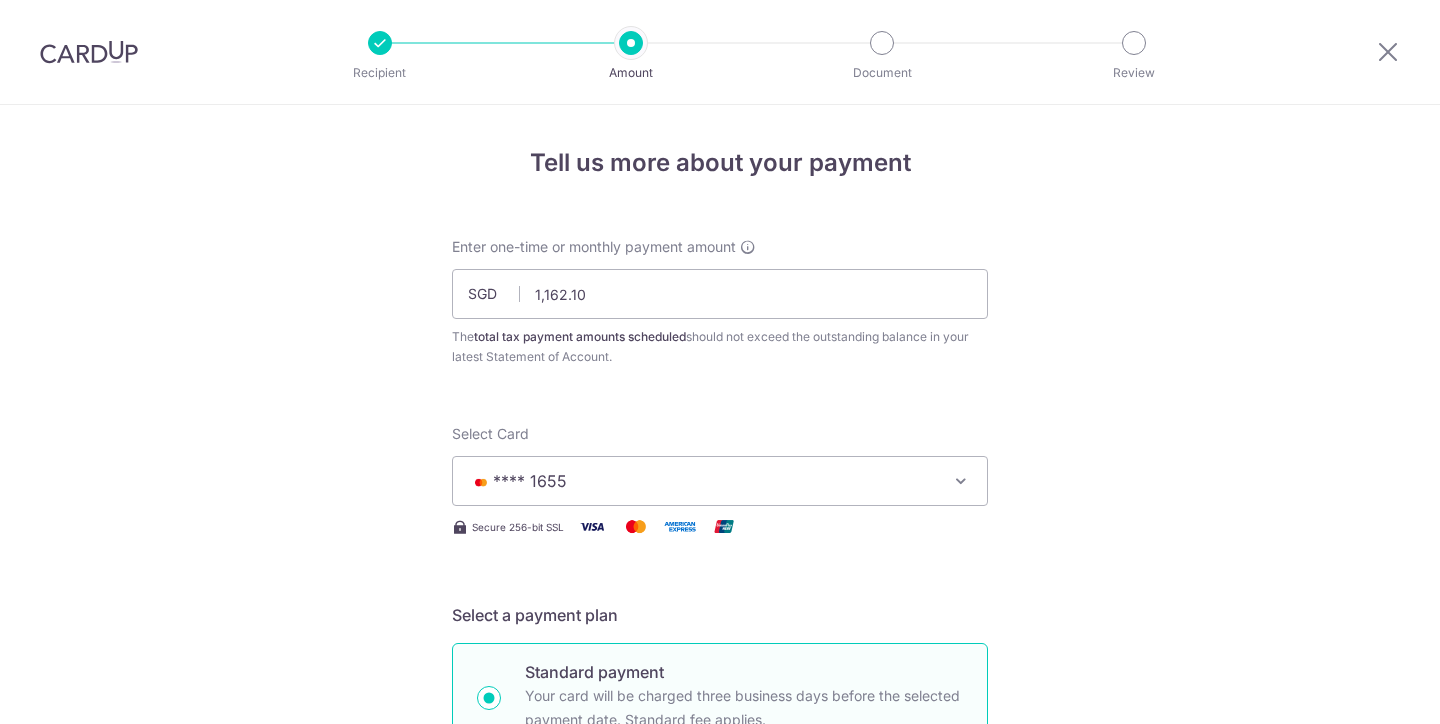 scroll, scrollTop: 0, scrollLeft: 0, axis: both 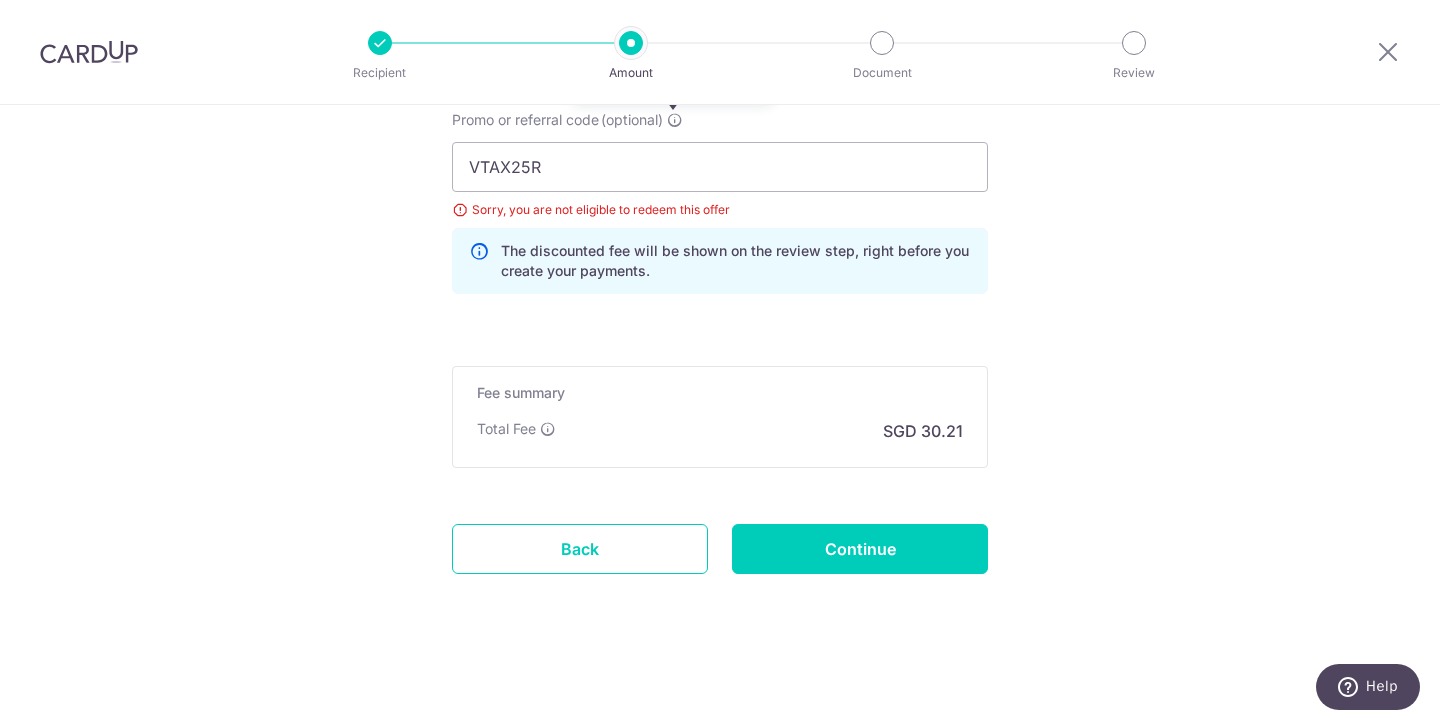 click at bounding box center [675, 120] 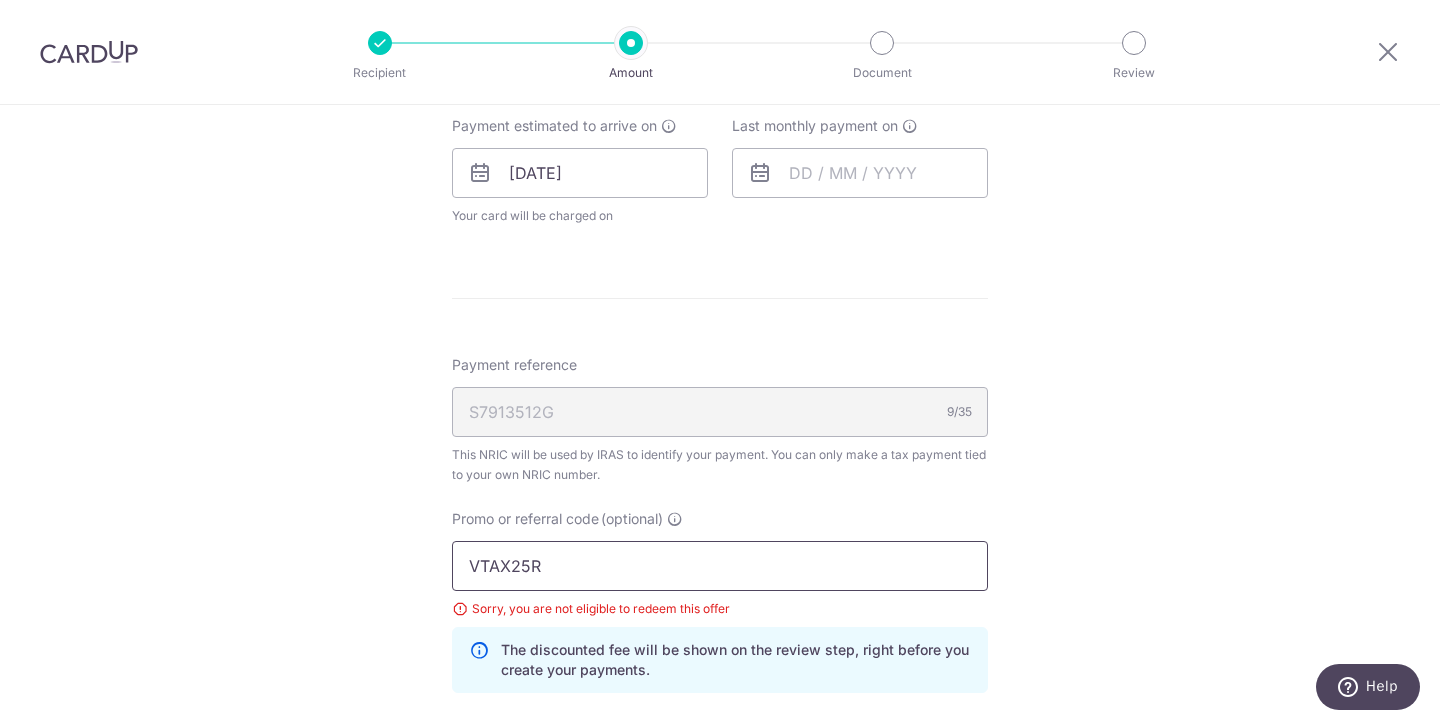 scroll, scrollTop: 998, scrollLeft: 0, axis: vertical 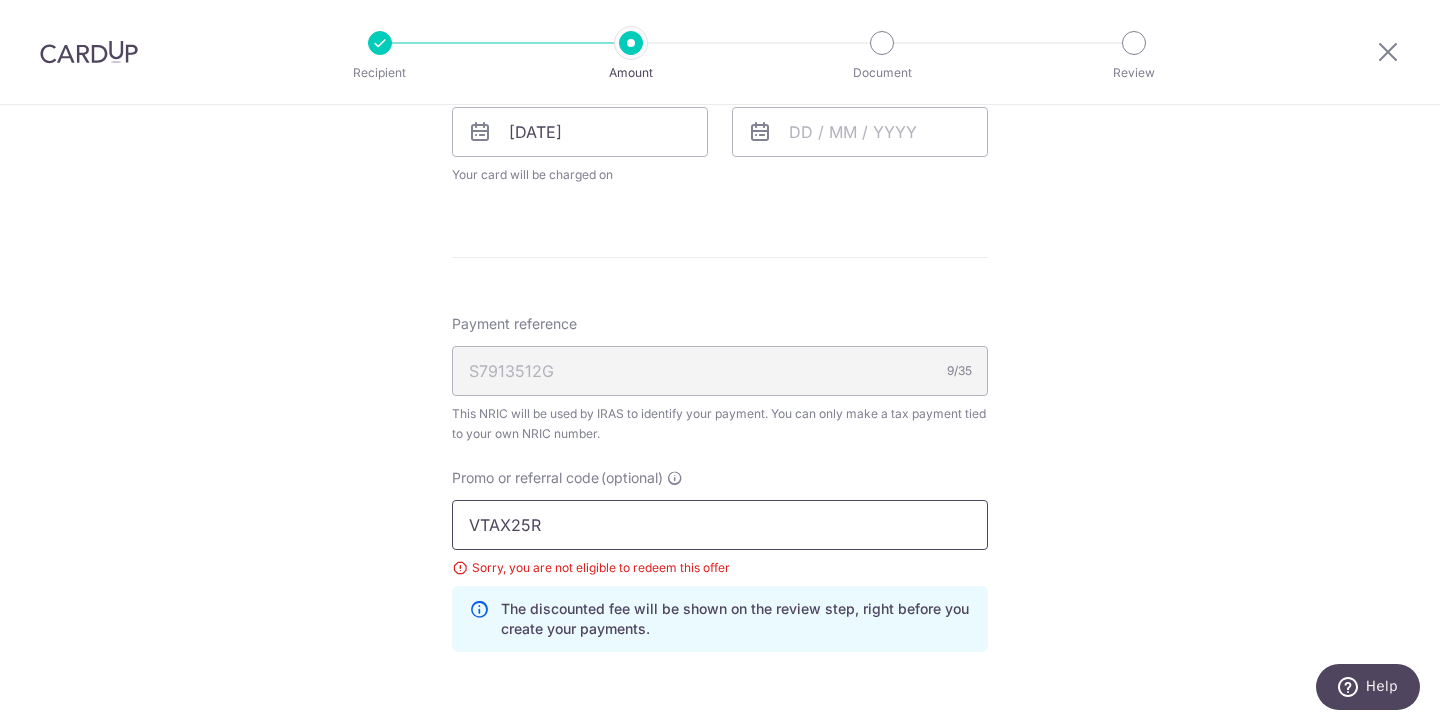 click on "VTAX25R" at bounding box center (720, 525) 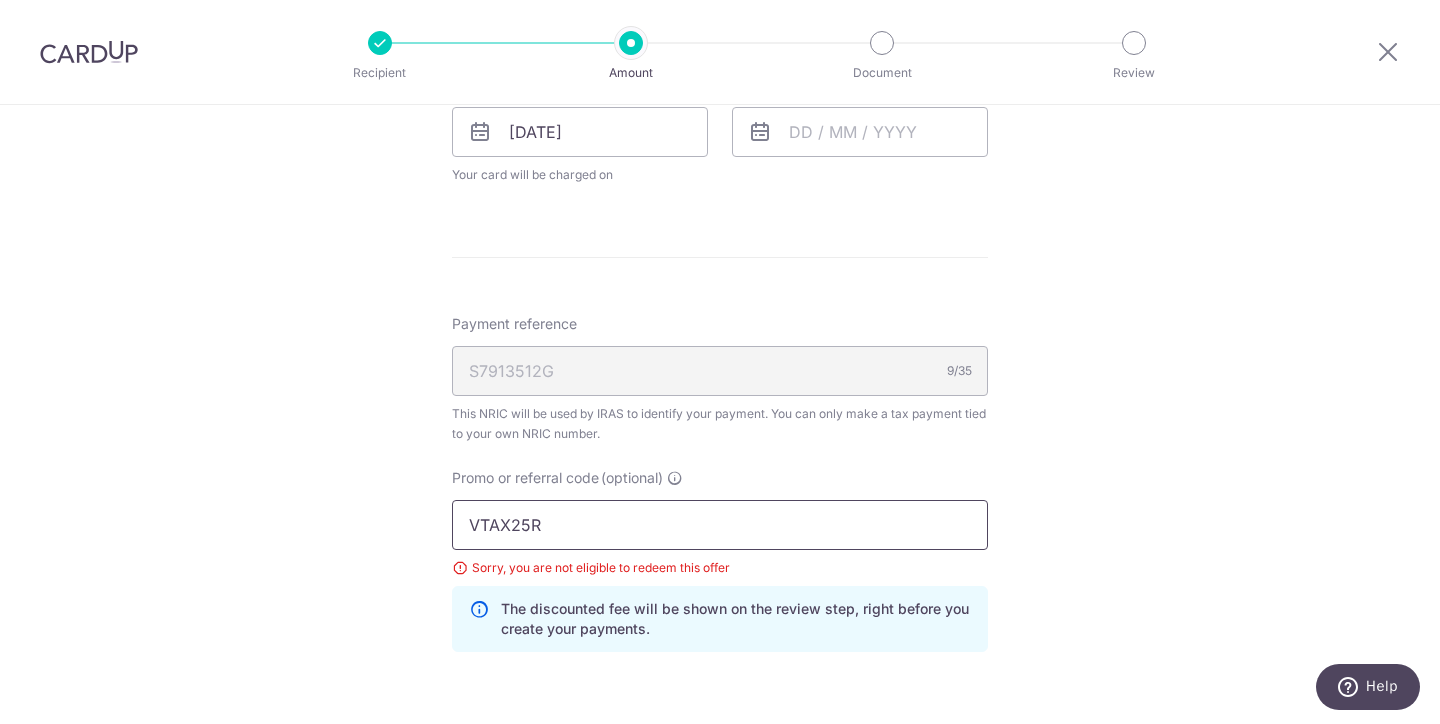 drag, startPoint x: 533, startPoint y: 527, endPoint x: 440, endPoint y: 530, distance: 93.04838 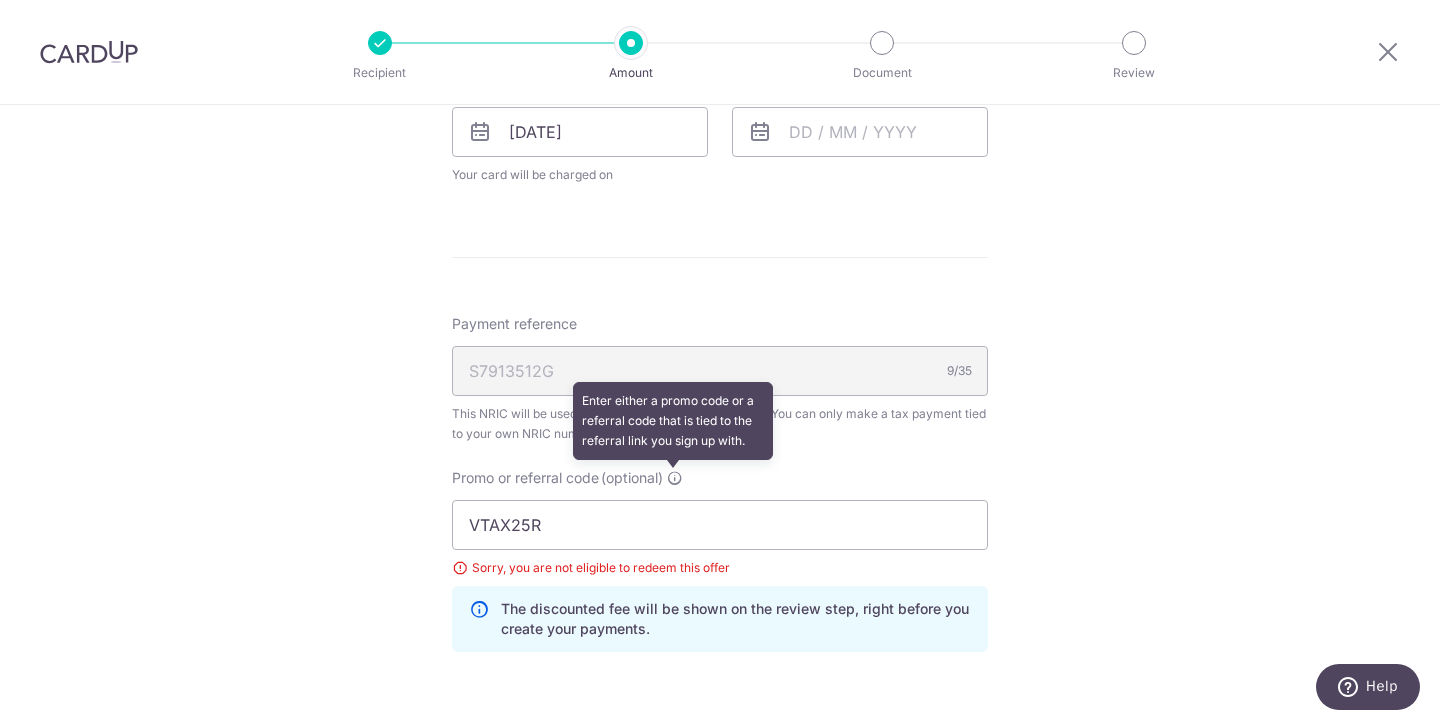 click at bounding box center (675, 478) 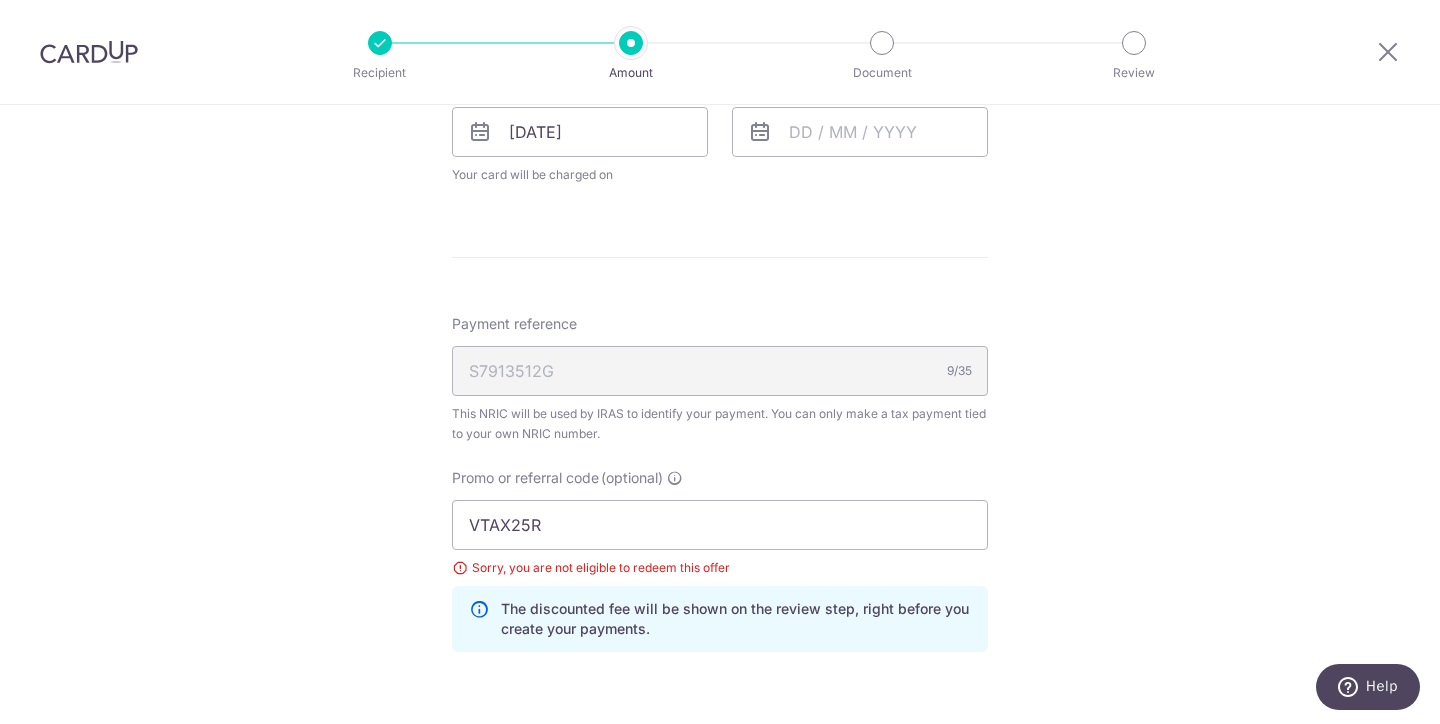 click on "Tell us more about your payment
Enter one-time or monthly payment amount
SGD
1,162.10
1162.10
The  total tax payment amounts scheduled  should not exceed the outstanding balance in your latest Statement of Account.
Select Card
**** 1655
Add credit card
Your Cards
**** 1167
**** 8785
**** 1095
**** 1655
Secure 256-bit SSL" at bounding box center [720, 94] 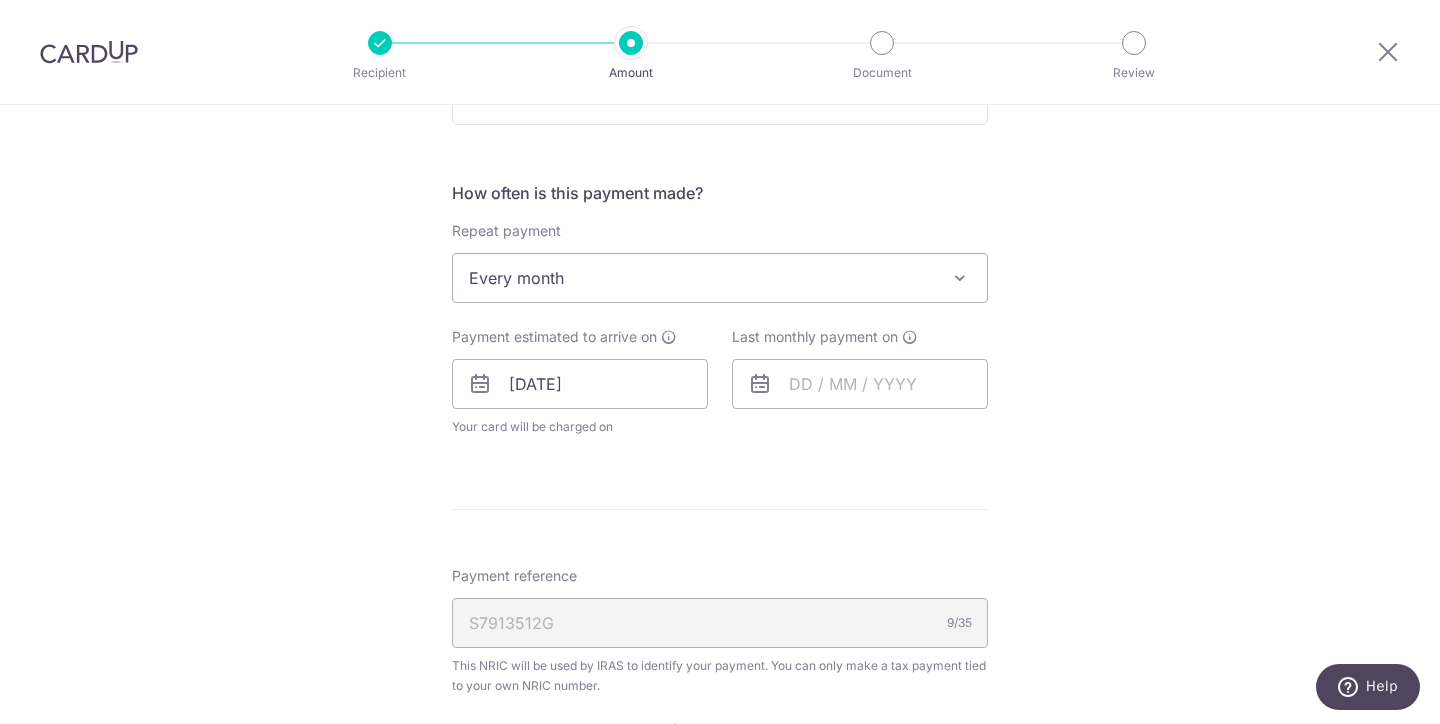 scroll, scrollTop: 1356, scrollLeft: 0, axis: vertical 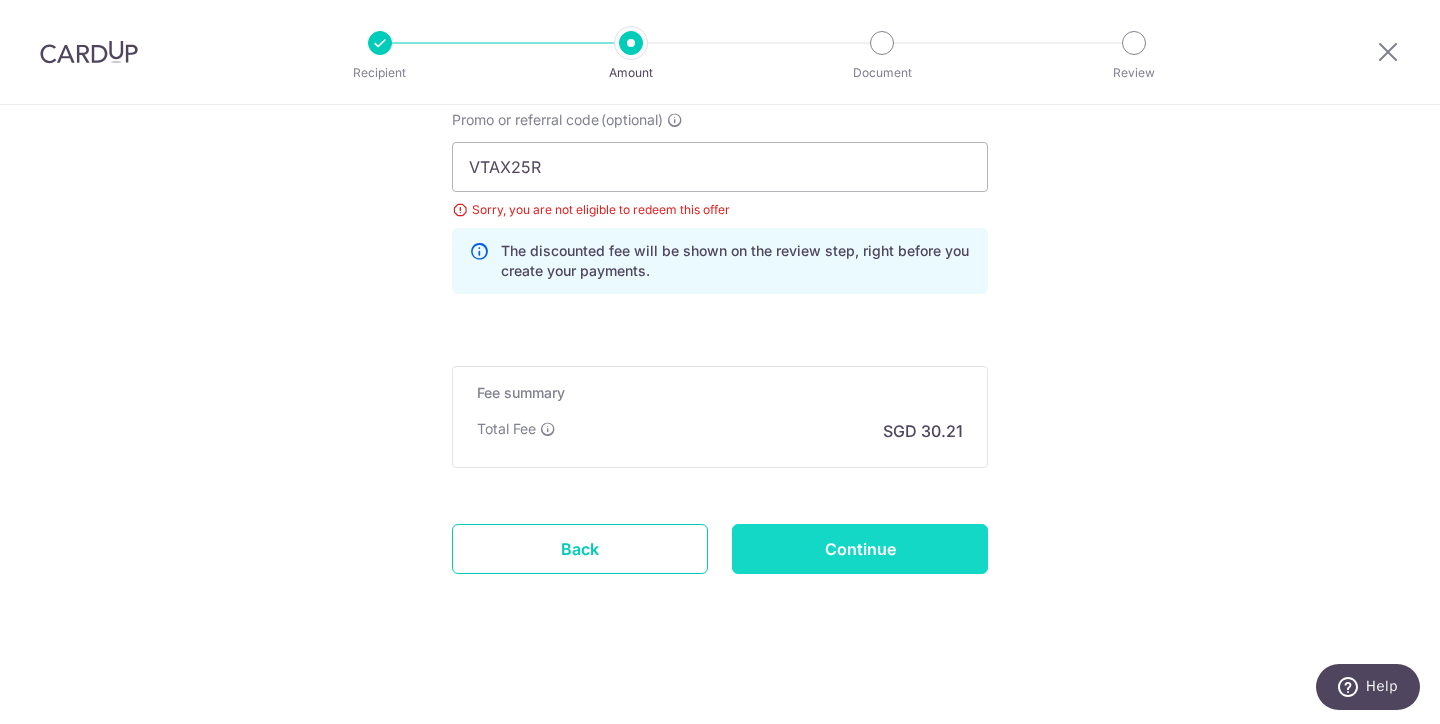 click on "Continue" at bounding box center (860, 549) 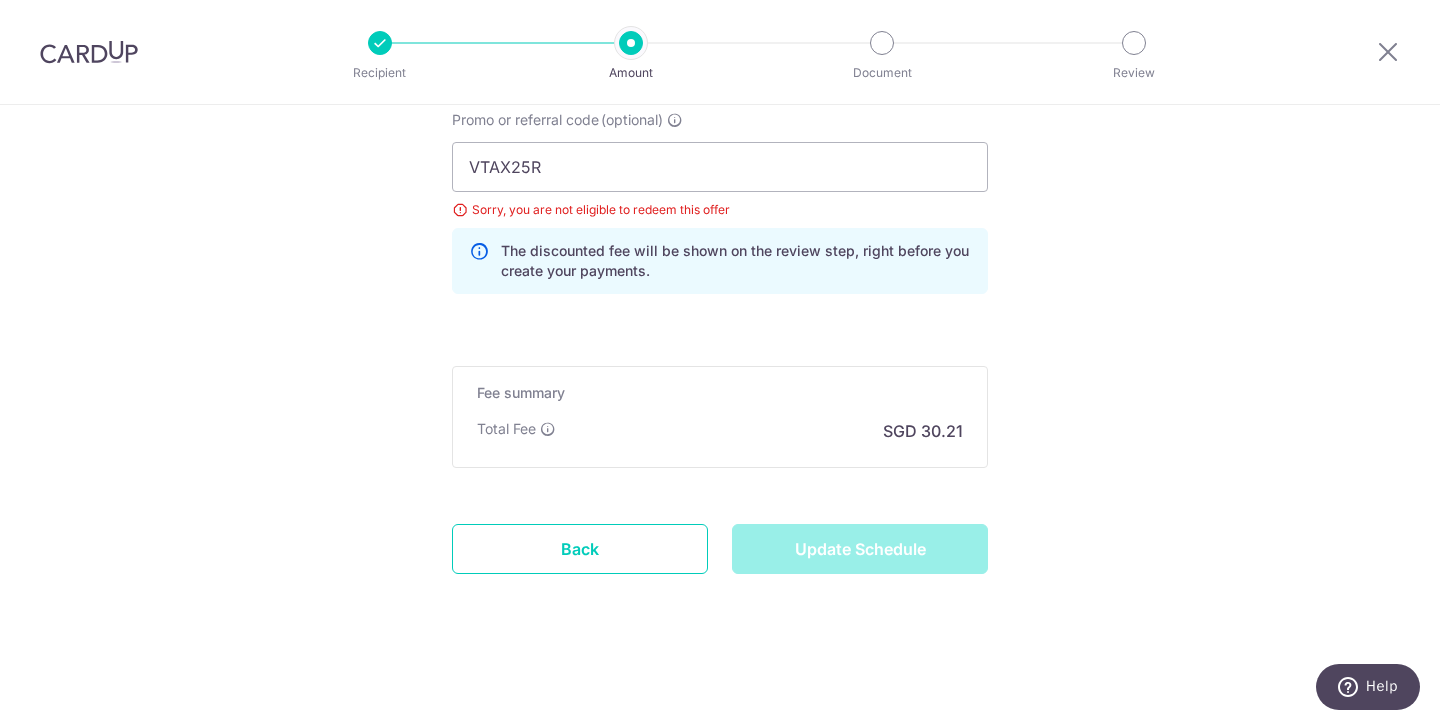 type on "Update Schedule" 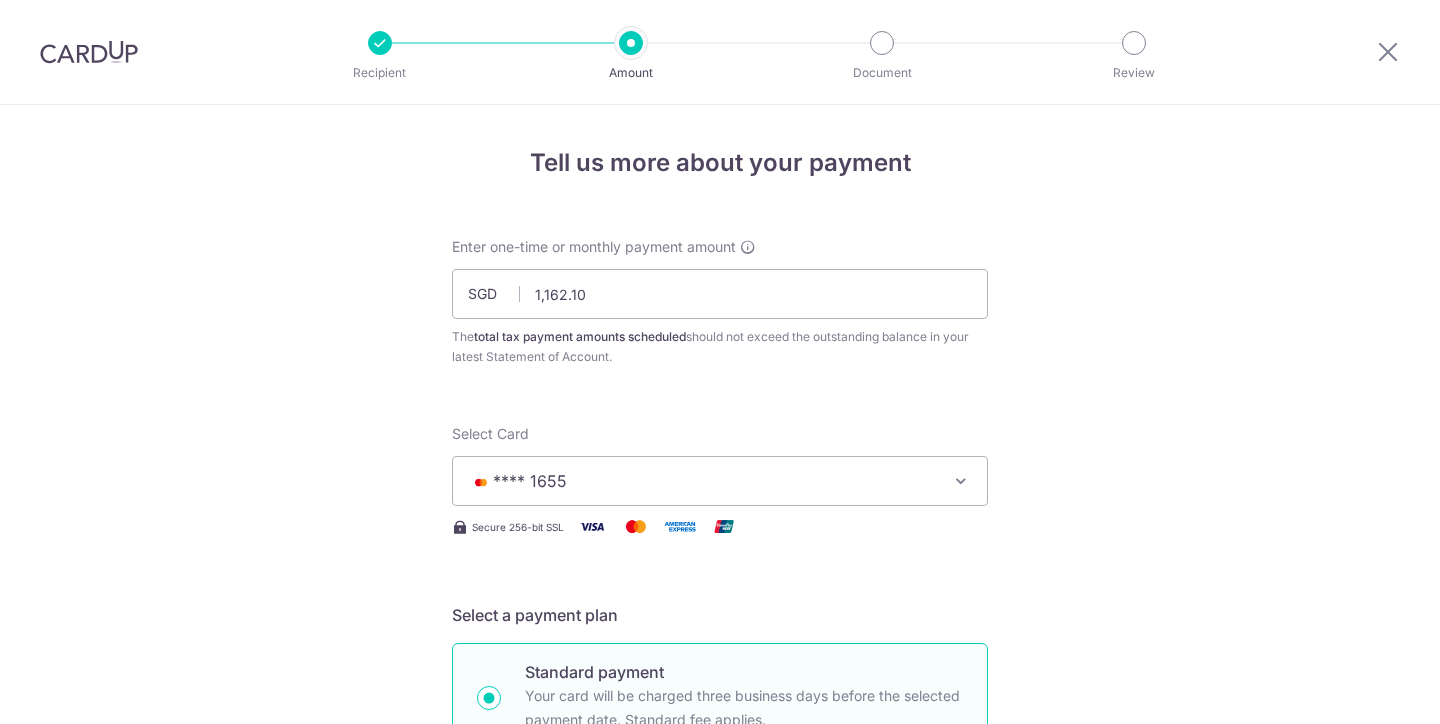 scroll, scrollTop: 0, scrollLeft: 0, axis: both 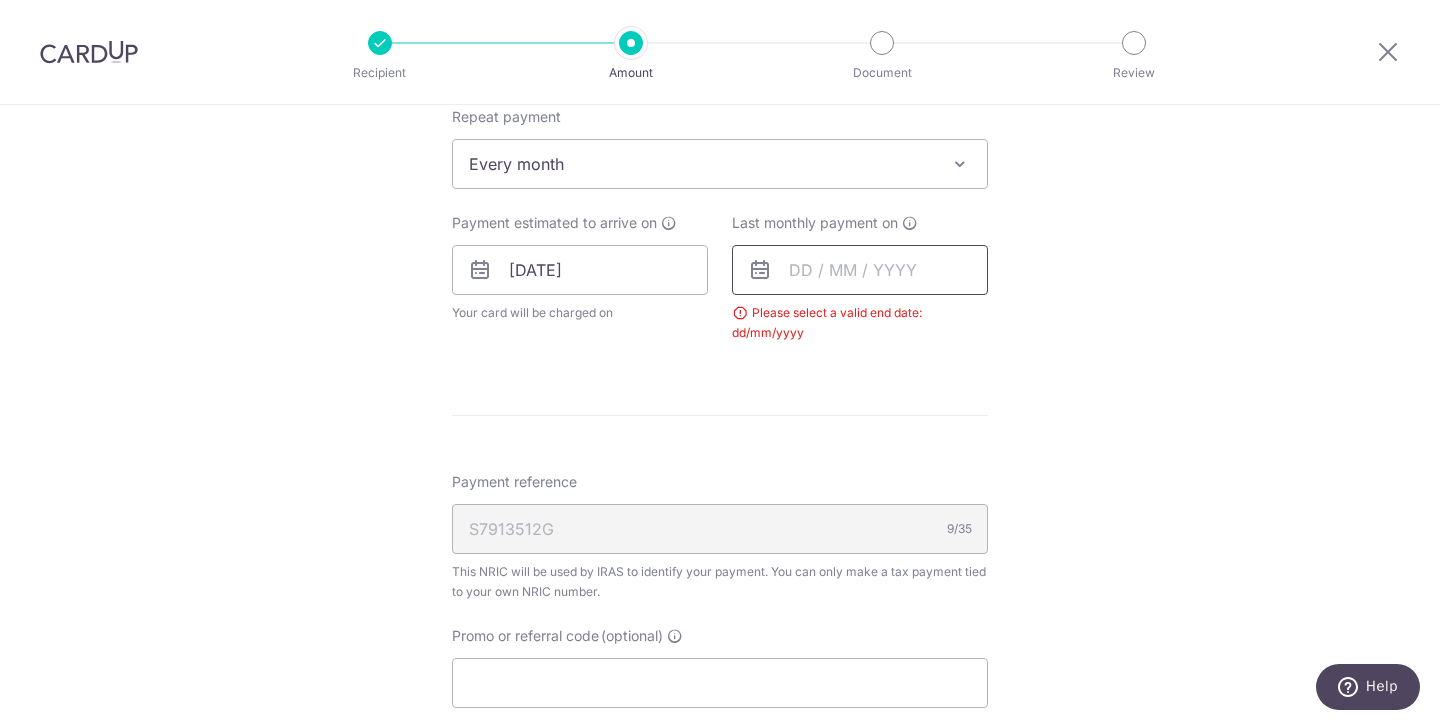 click at bounding box center [860, 270] 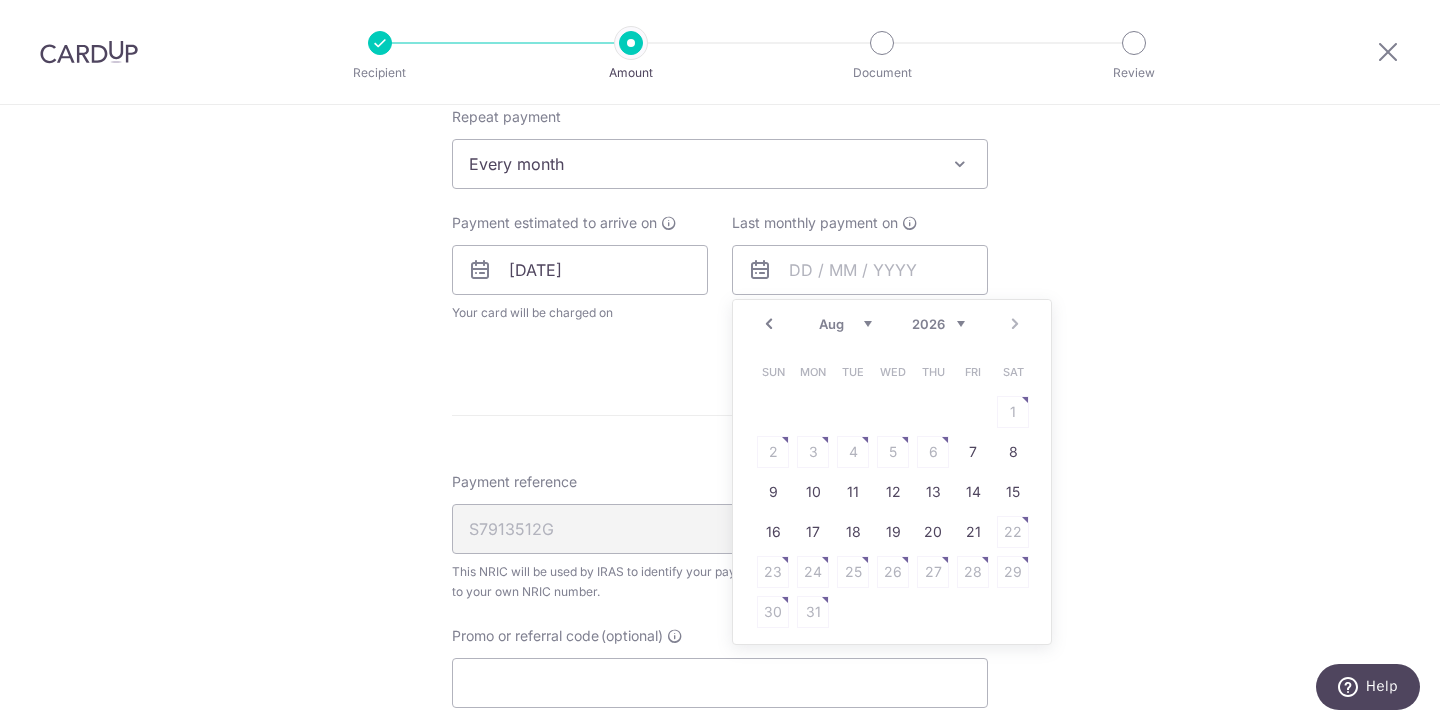 drag, startPoint x: 852, startPoint y: 327, endPoint x: 845, endPoint y: 315, distance: 13.892444 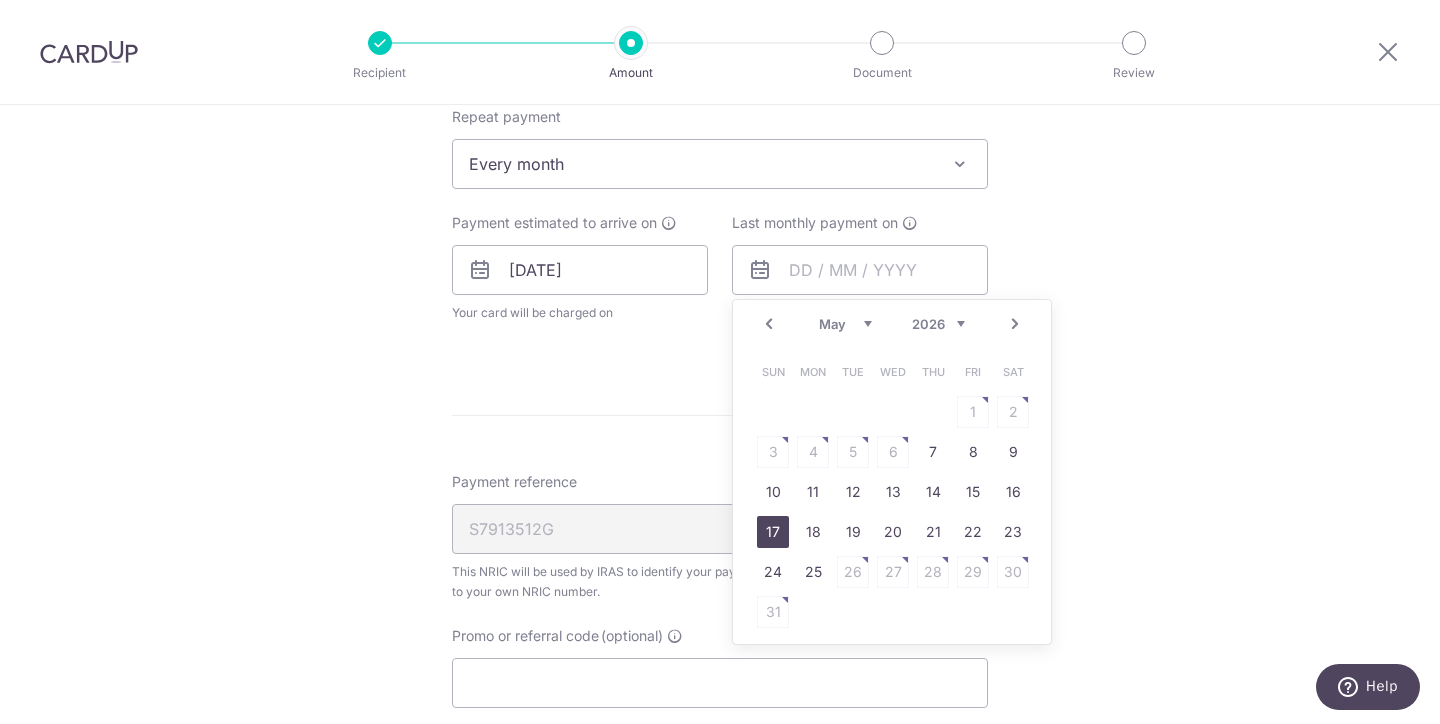 click on "17" at bounding box center (773, 532) 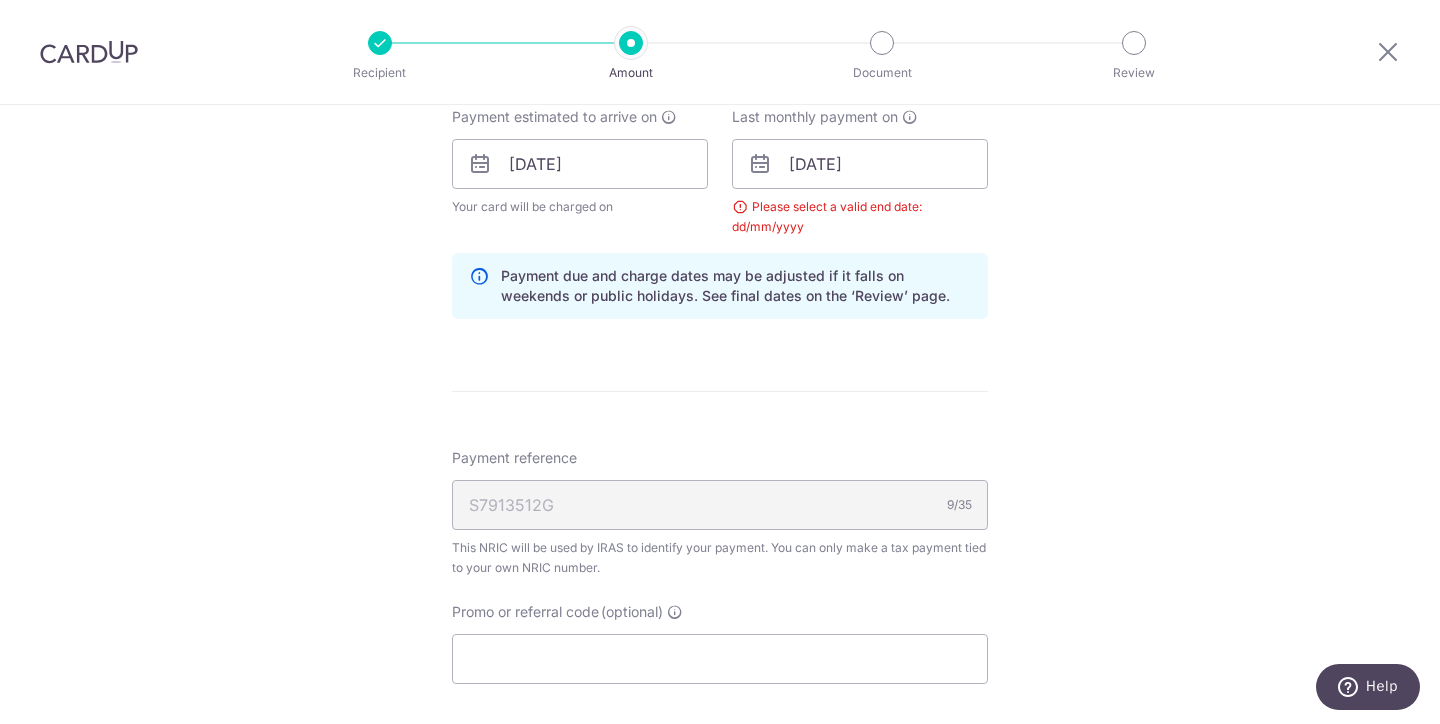 scroll, scrollTop: 1340, scrollLeft: 0, axis: vertical 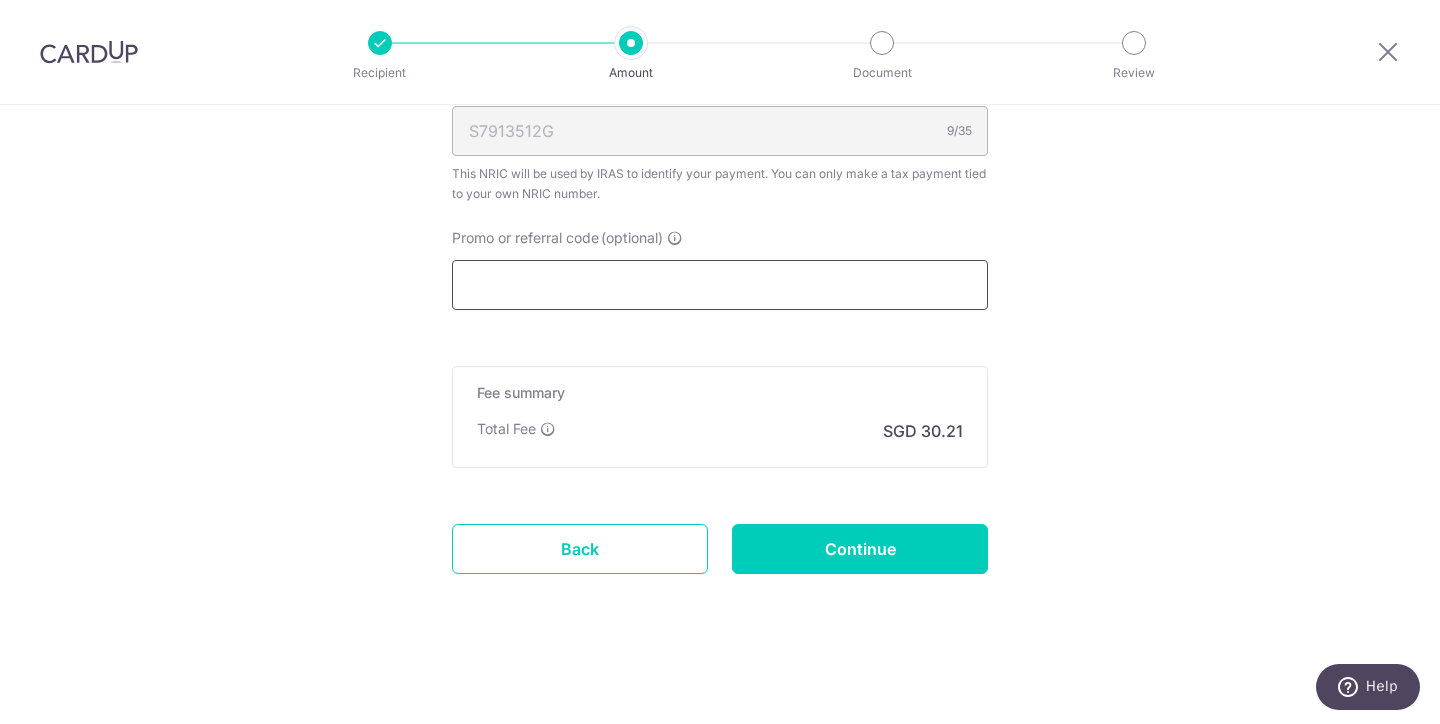 click on "Promo or referral code
(optional)" at bounding box center [720, 285] 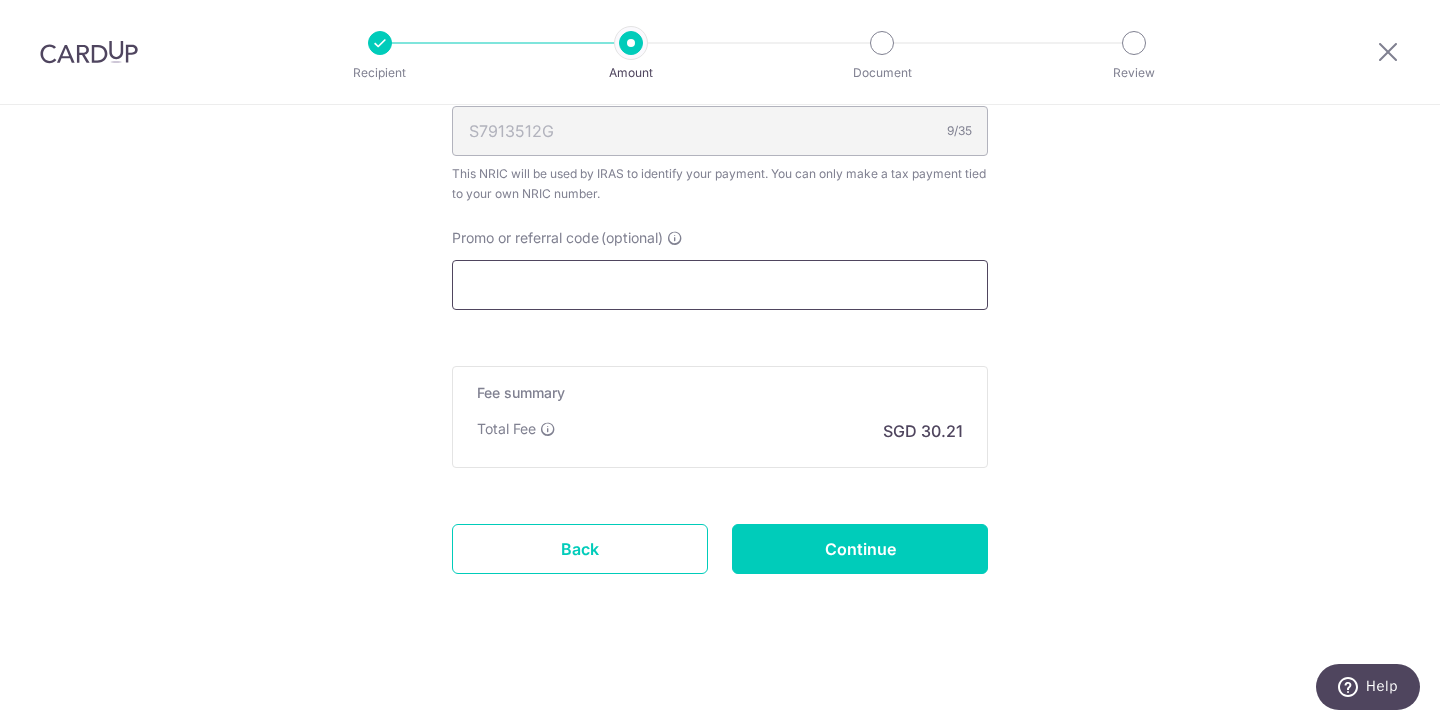 paste on "VTAX25R" 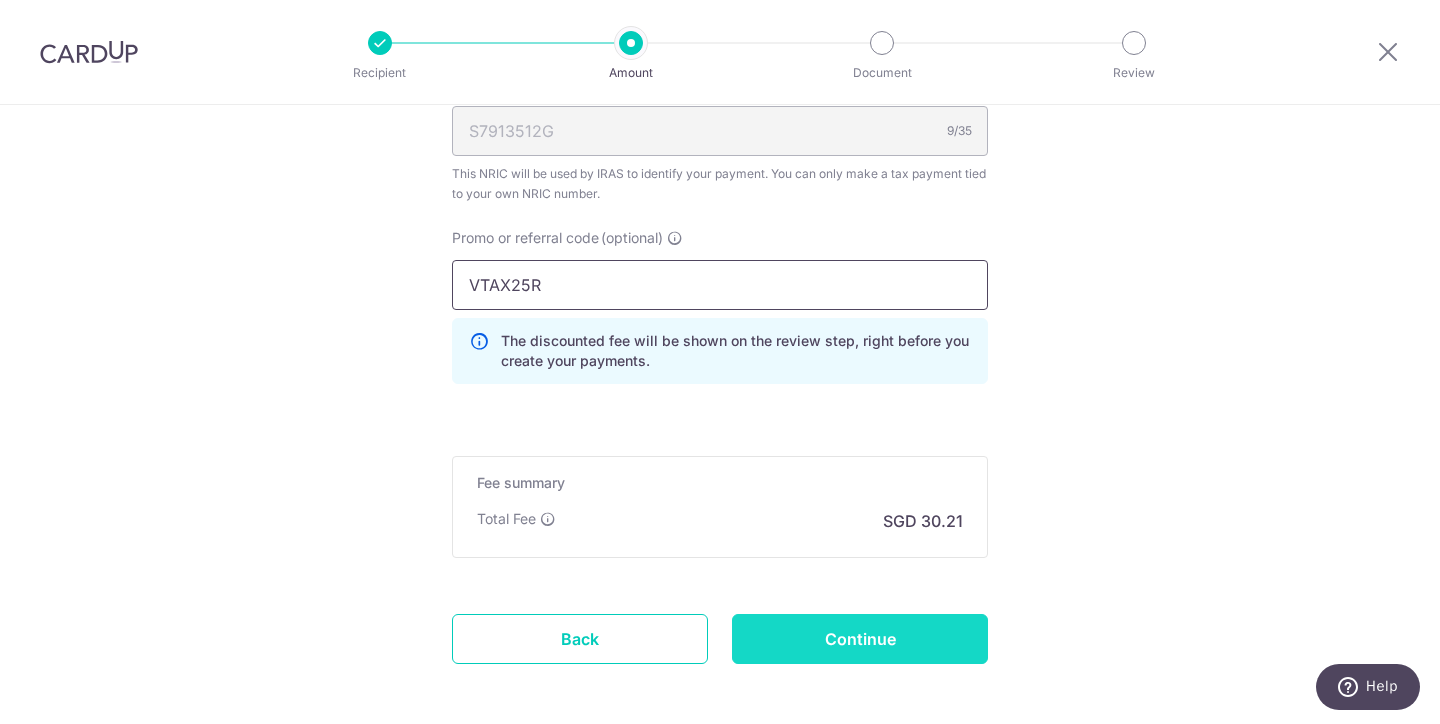 type on "VTAX25R" 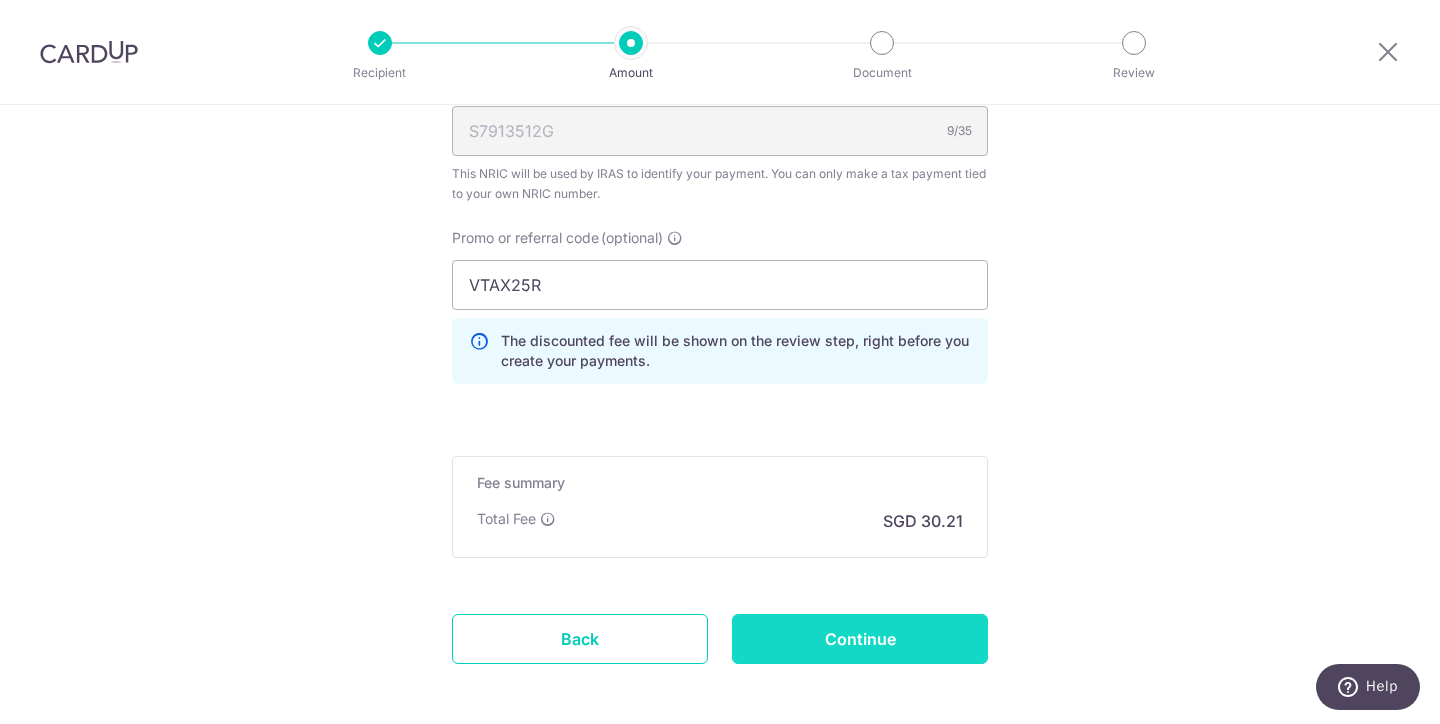 click on "Continue" at bounding box center (860, 639) 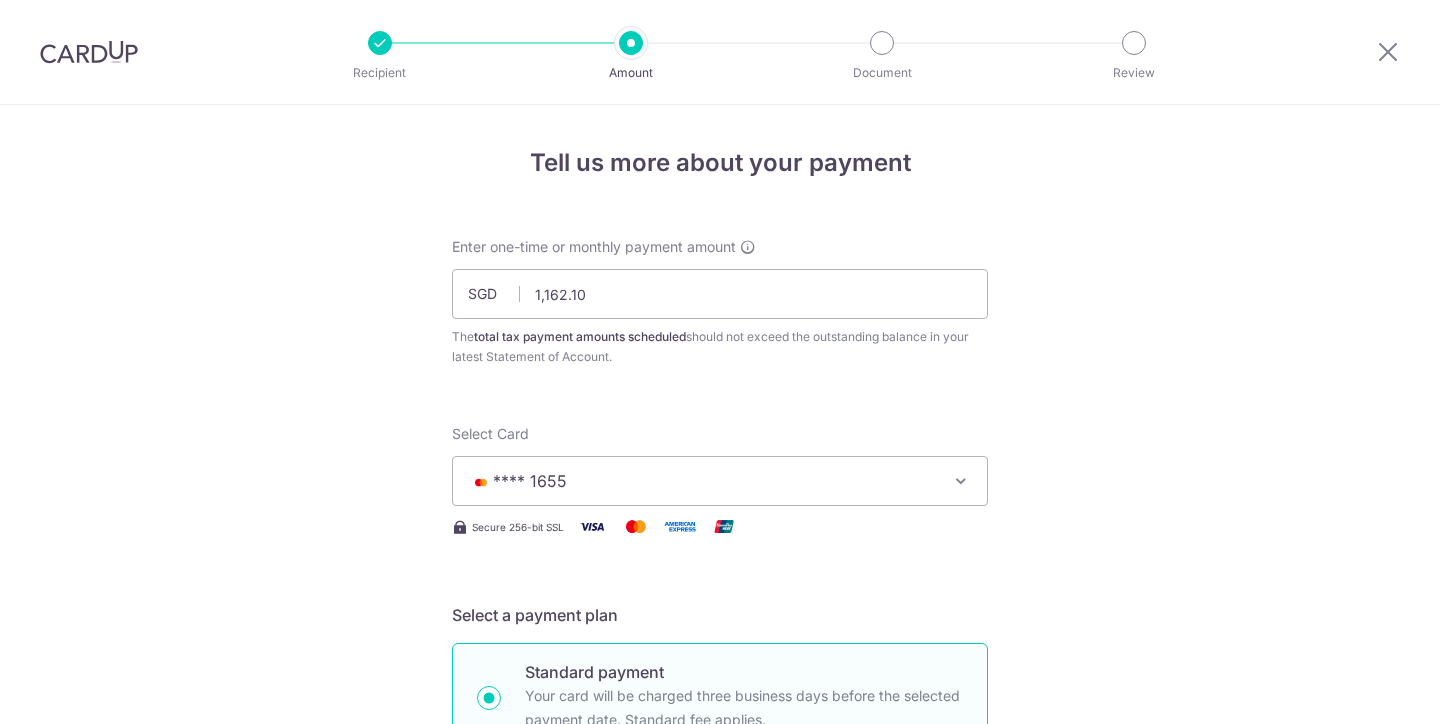 scroll, scrollTop: 0, scrollLeft: 0, axis: both 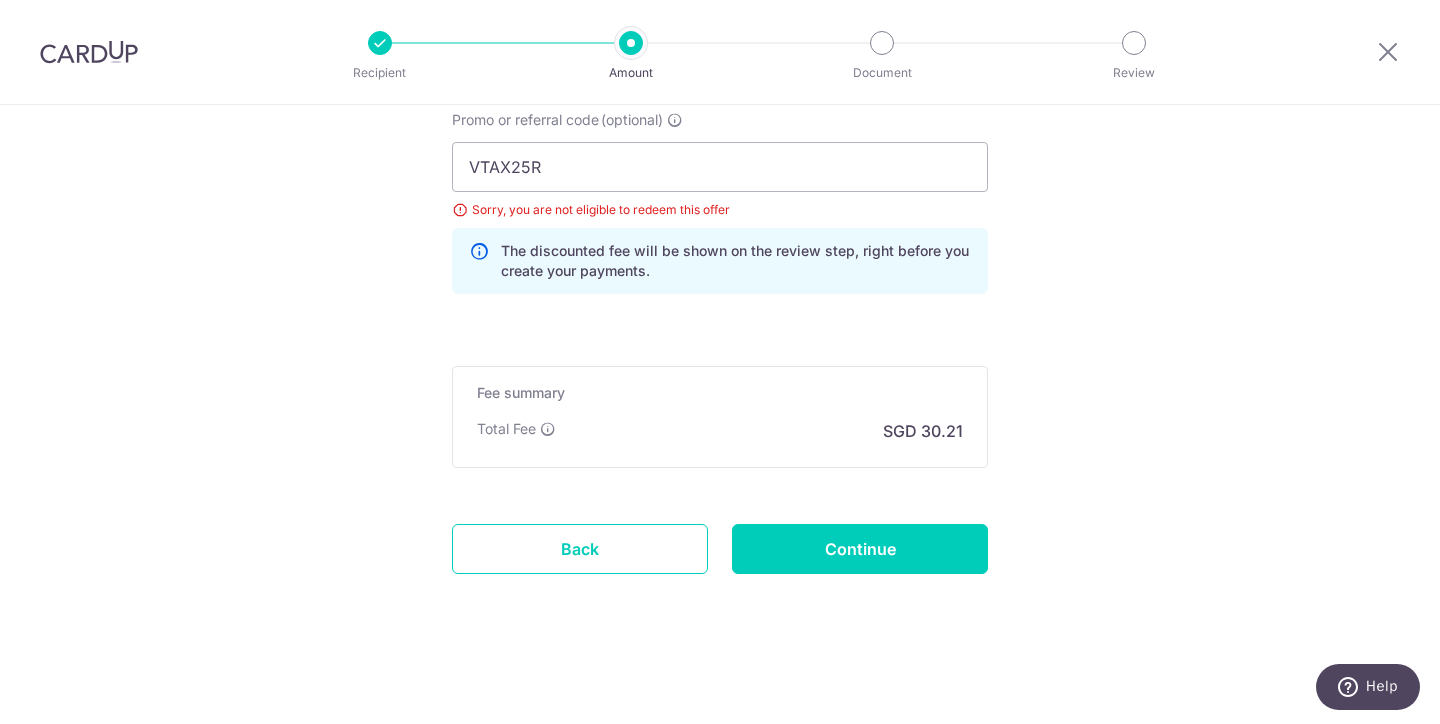 click on "Help" at bounding box center (1382, 686) 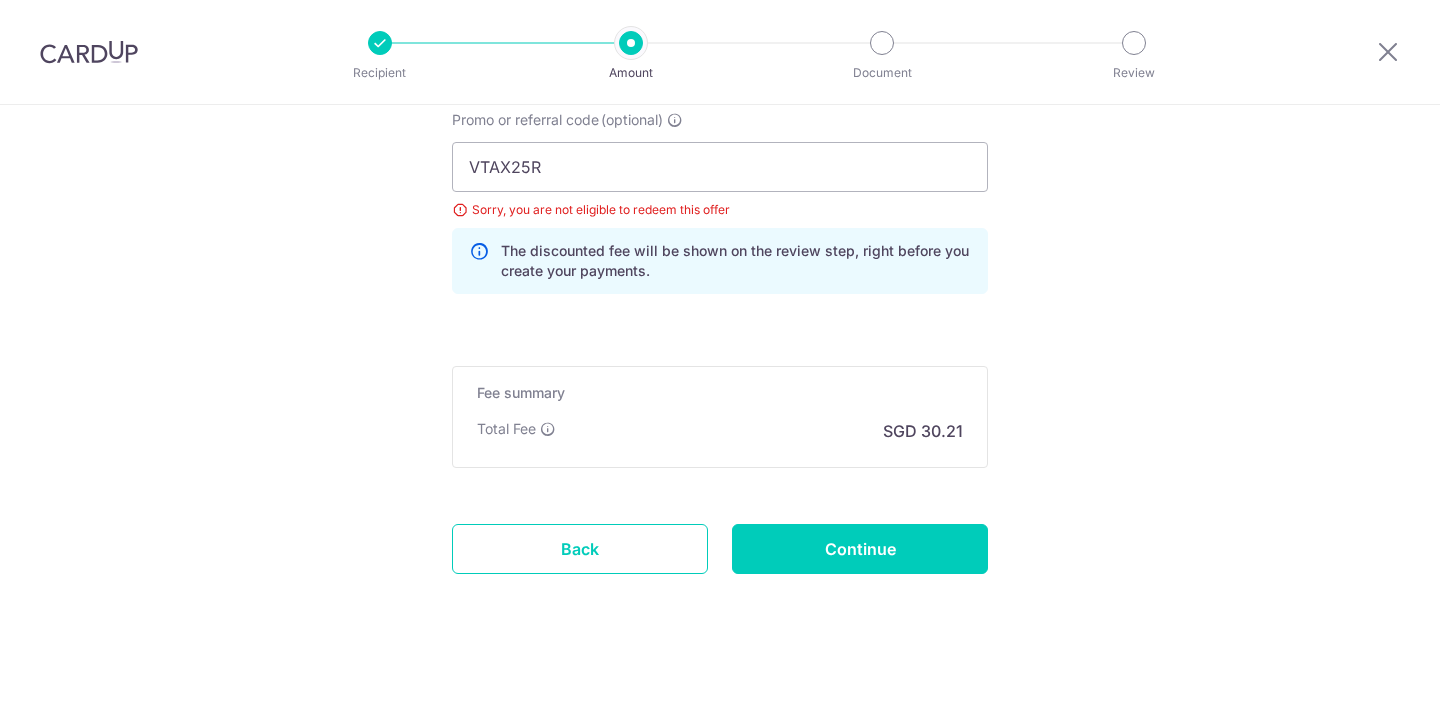 scroll, scrollTop: 0, scrollLeft: 0, axis: both 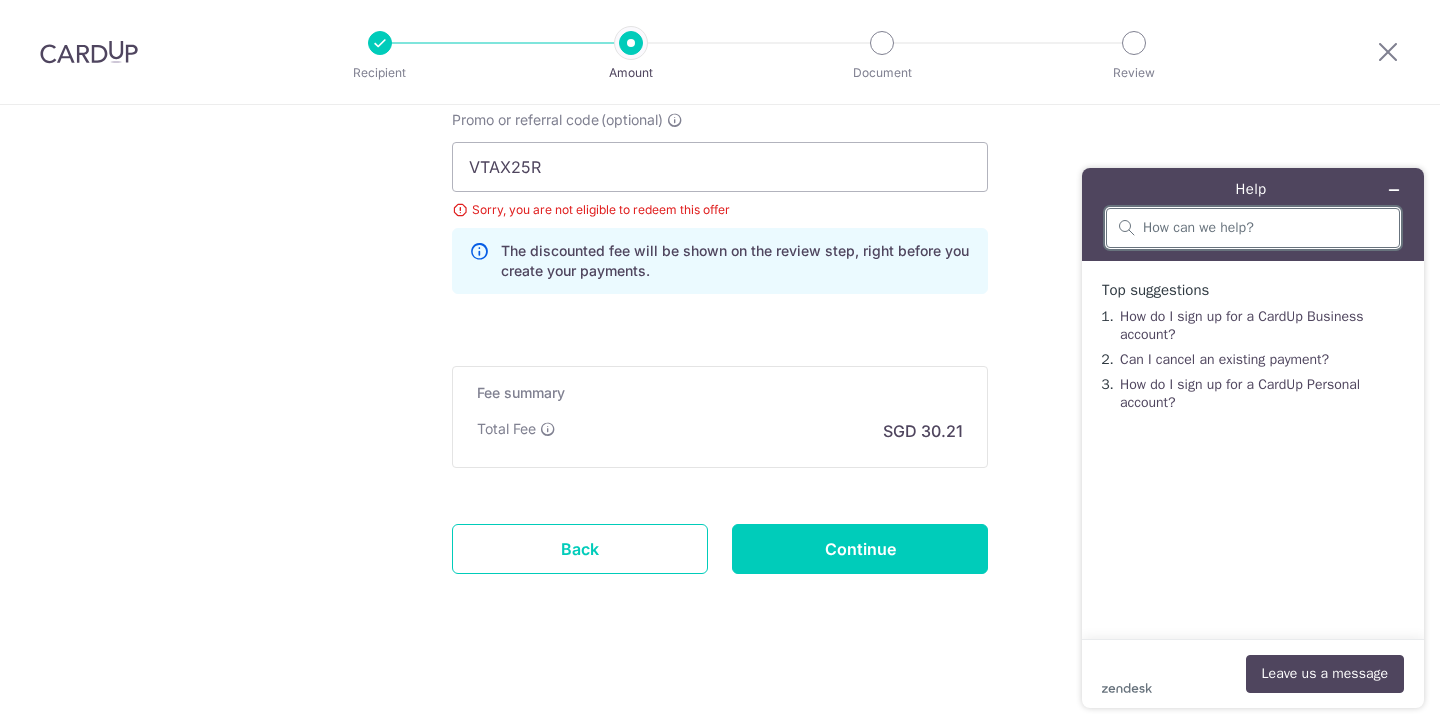 click at bounding box center [1265, 228] 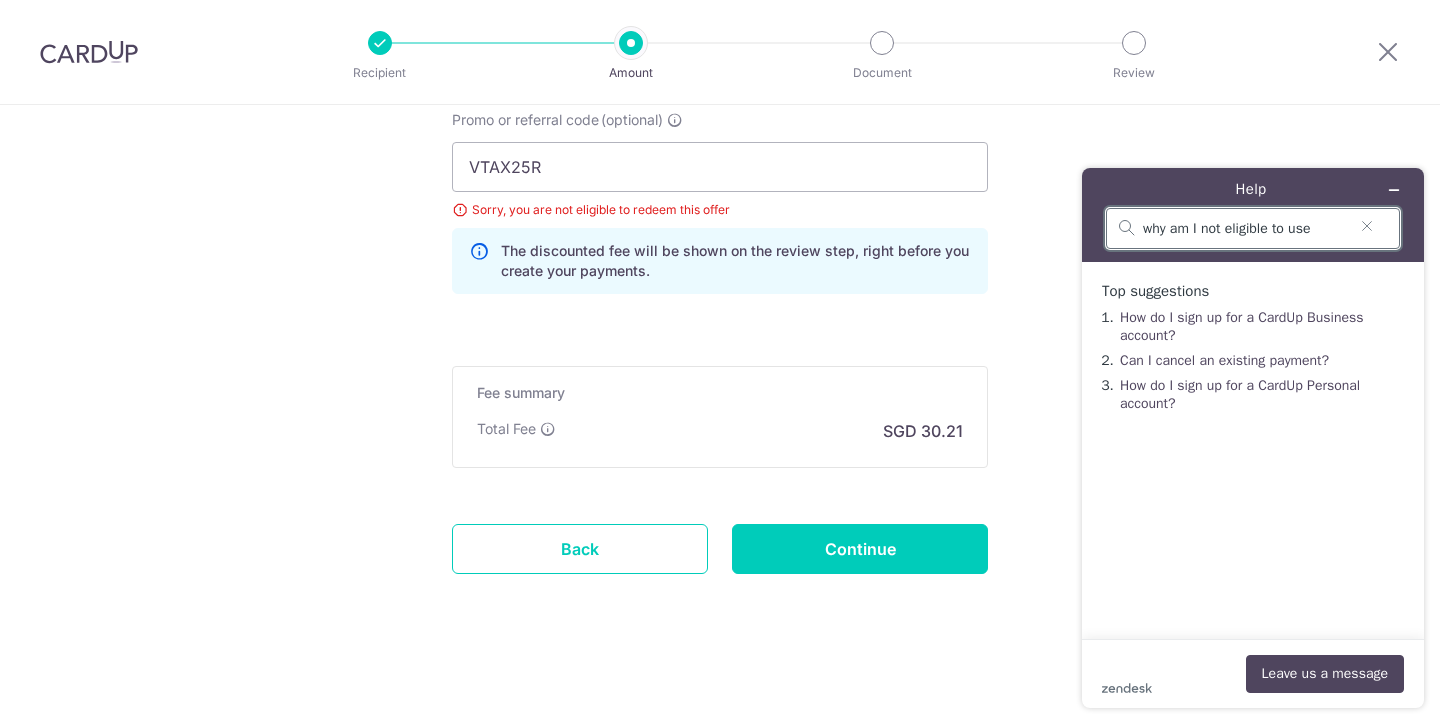 paste on "VTAX25R" 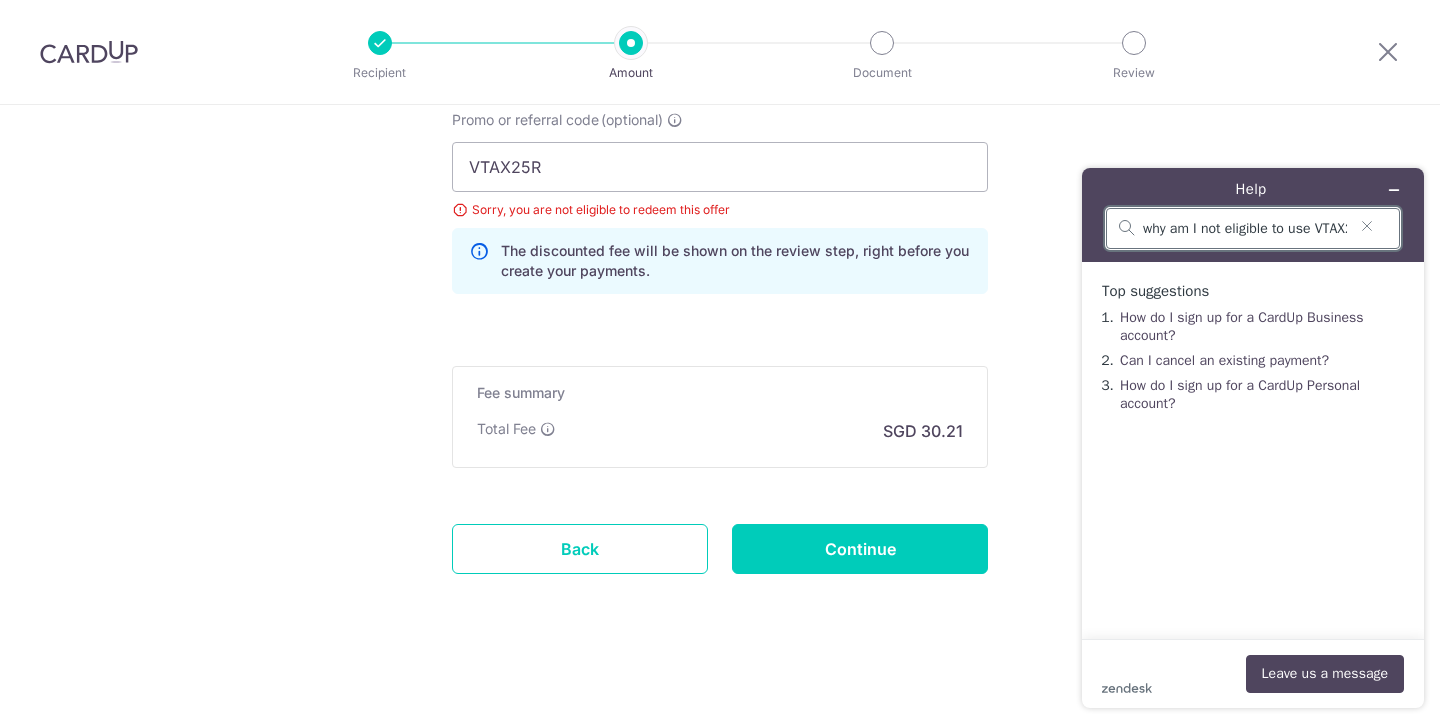 type on "why am I not eligible to use VTAX25R code?" 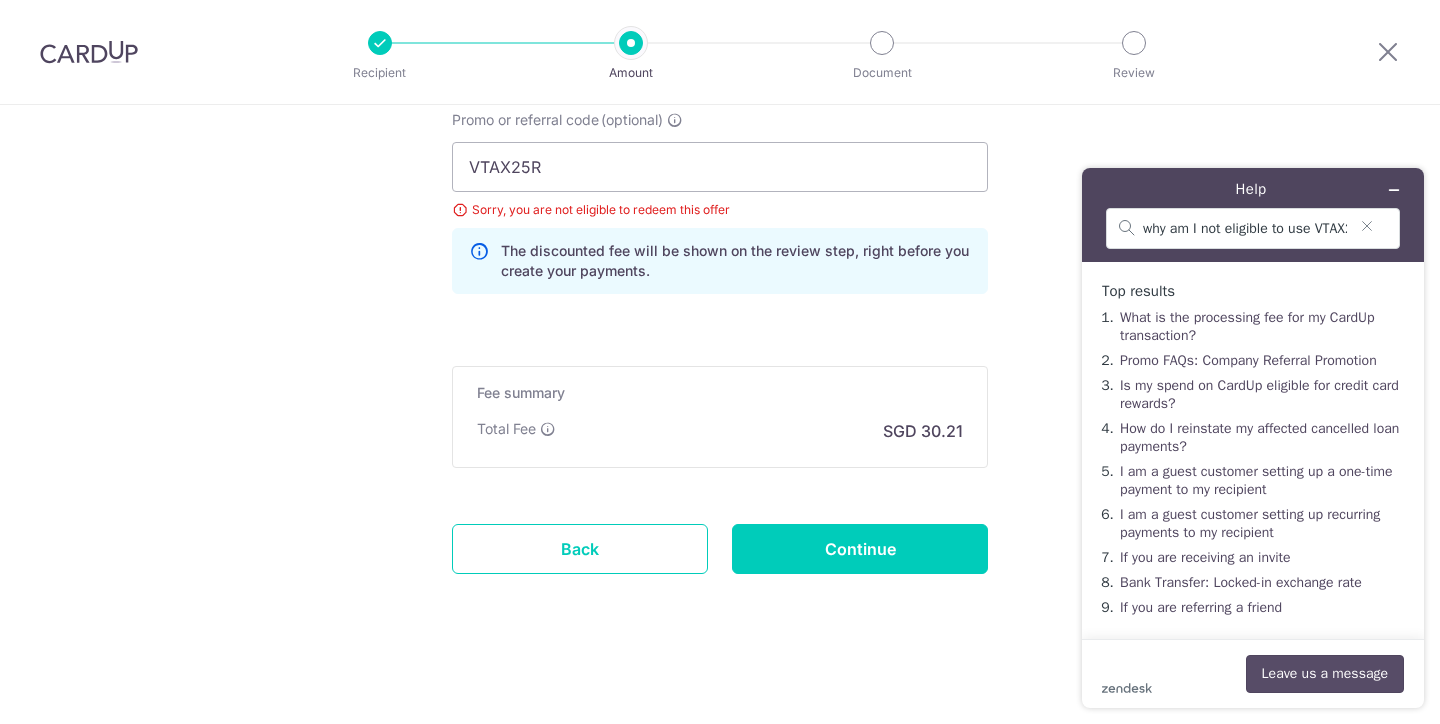 click on "Leave us a message" at bounding box center [1325, 674] 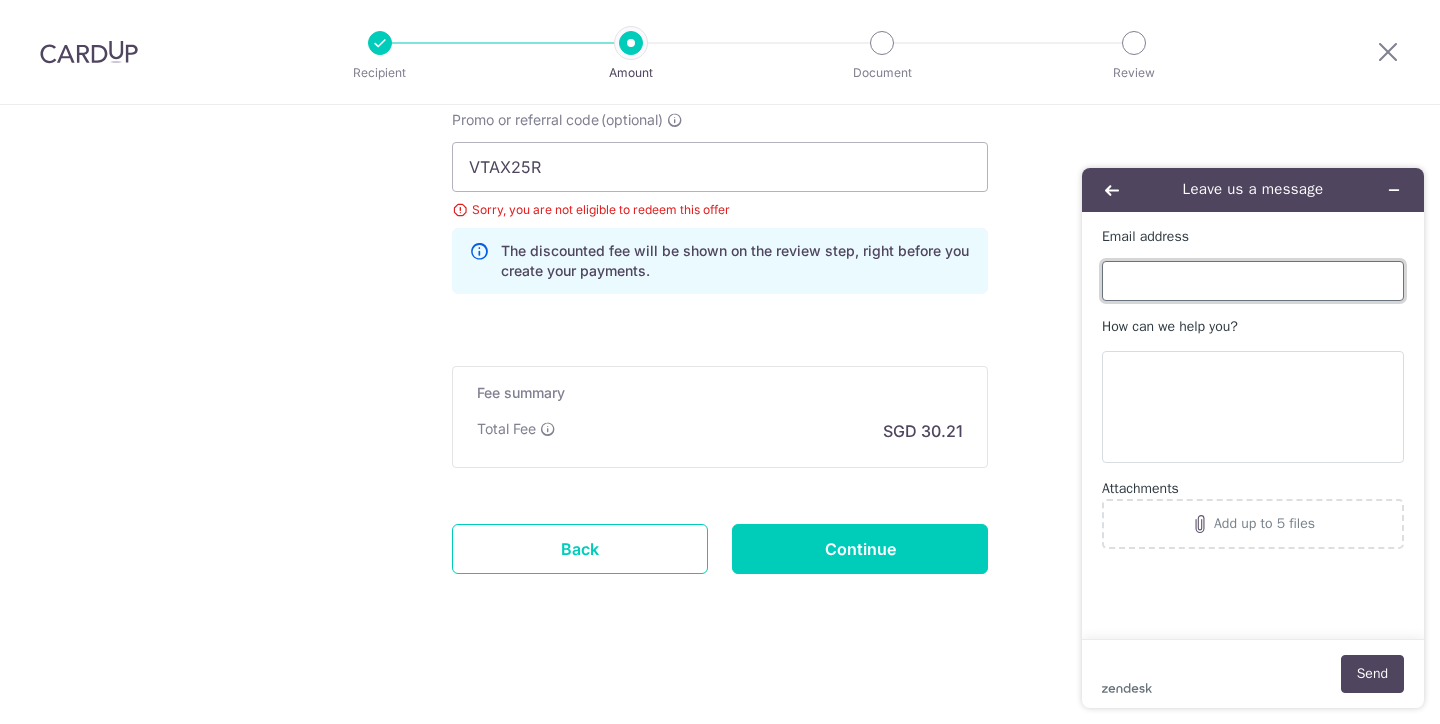 click on "Email address" at bounding box center [1253, 281] 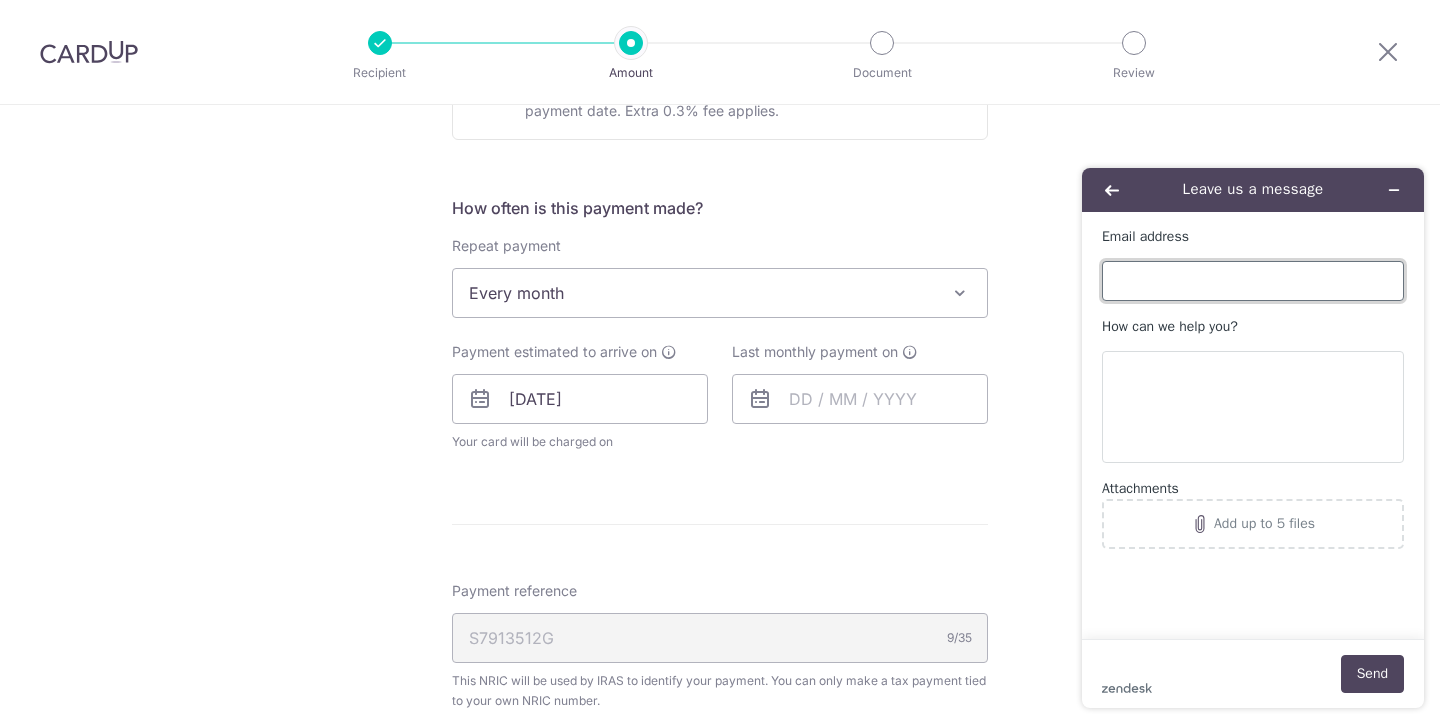 scroll, scrollTop: 825, scrollLeft: 0, axis: vertical 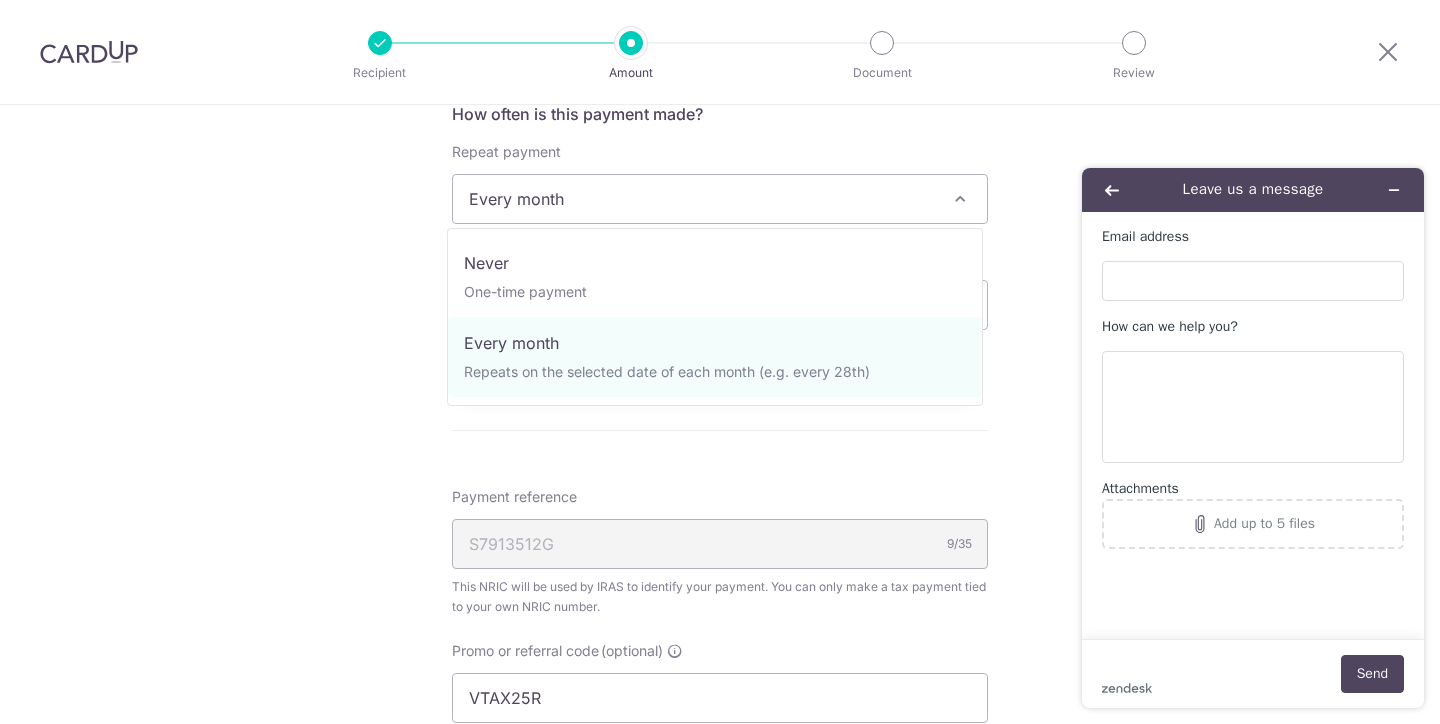 click on "Every month" at bounding box center [720, 199] 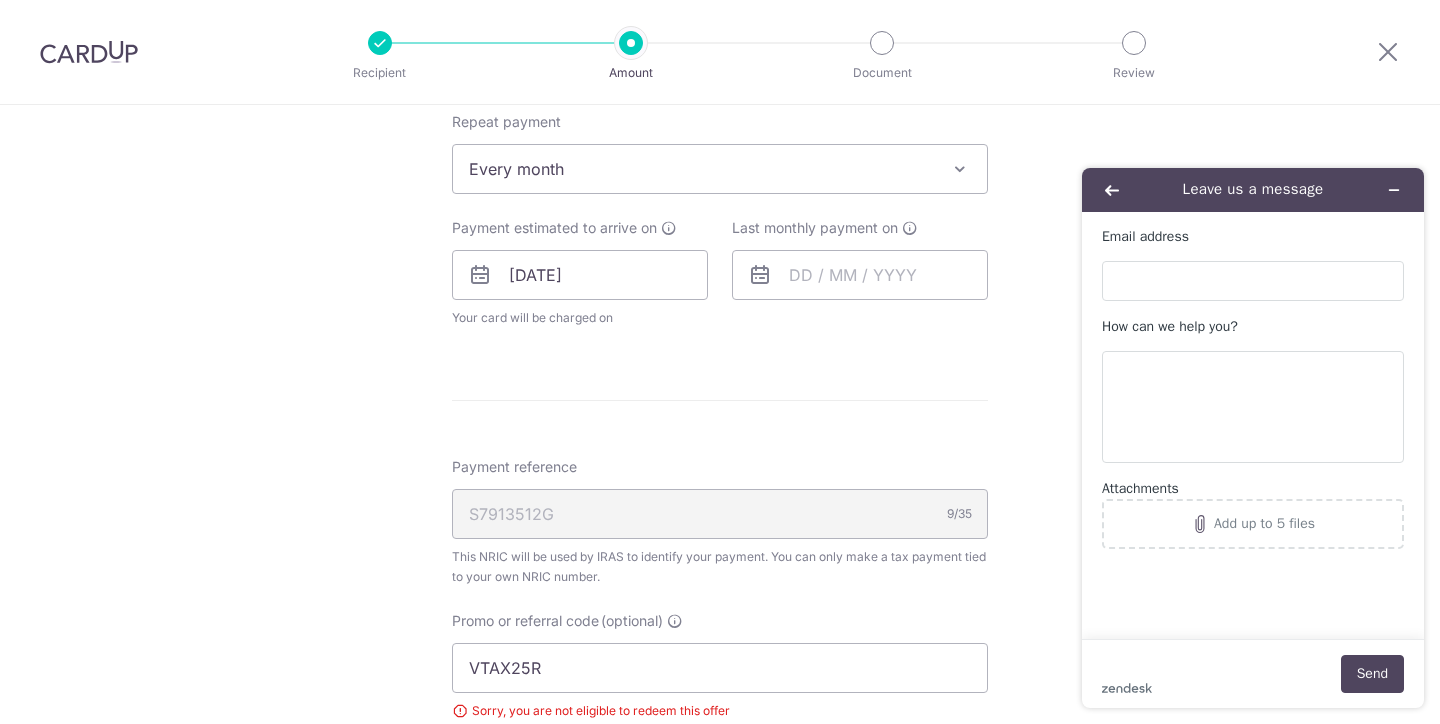 scroll, scrollTop: 859, scrollLeft: 0, axis: vertical 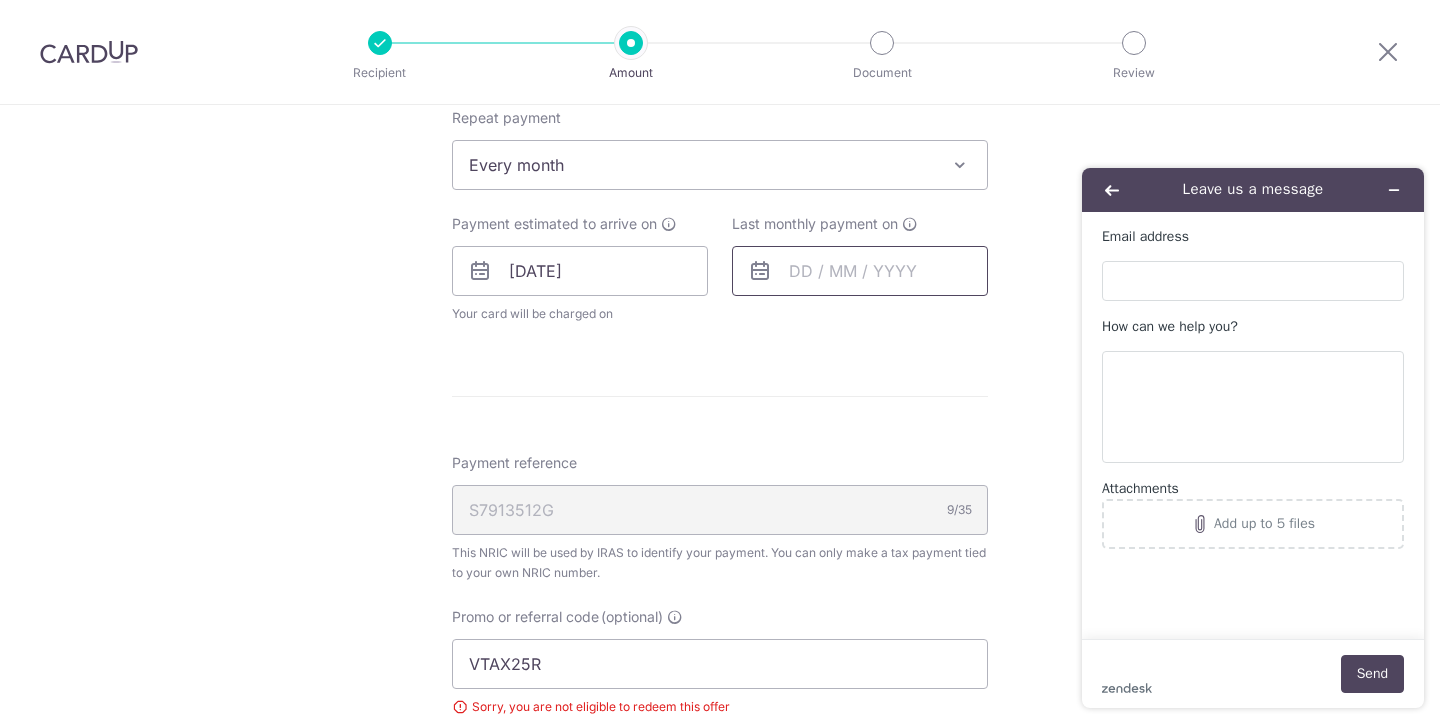 click at bounding box center (860, 271) 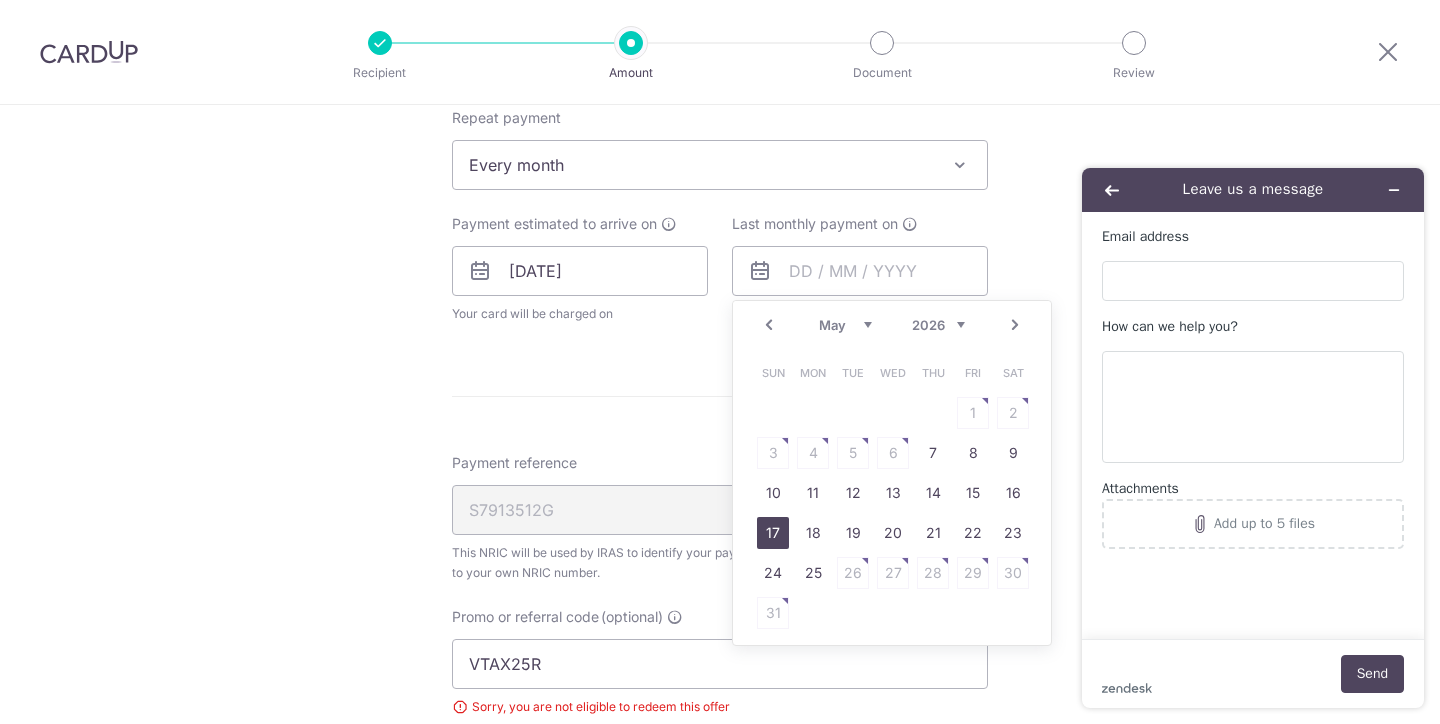 click on "17" at bounding box center (773, 533) 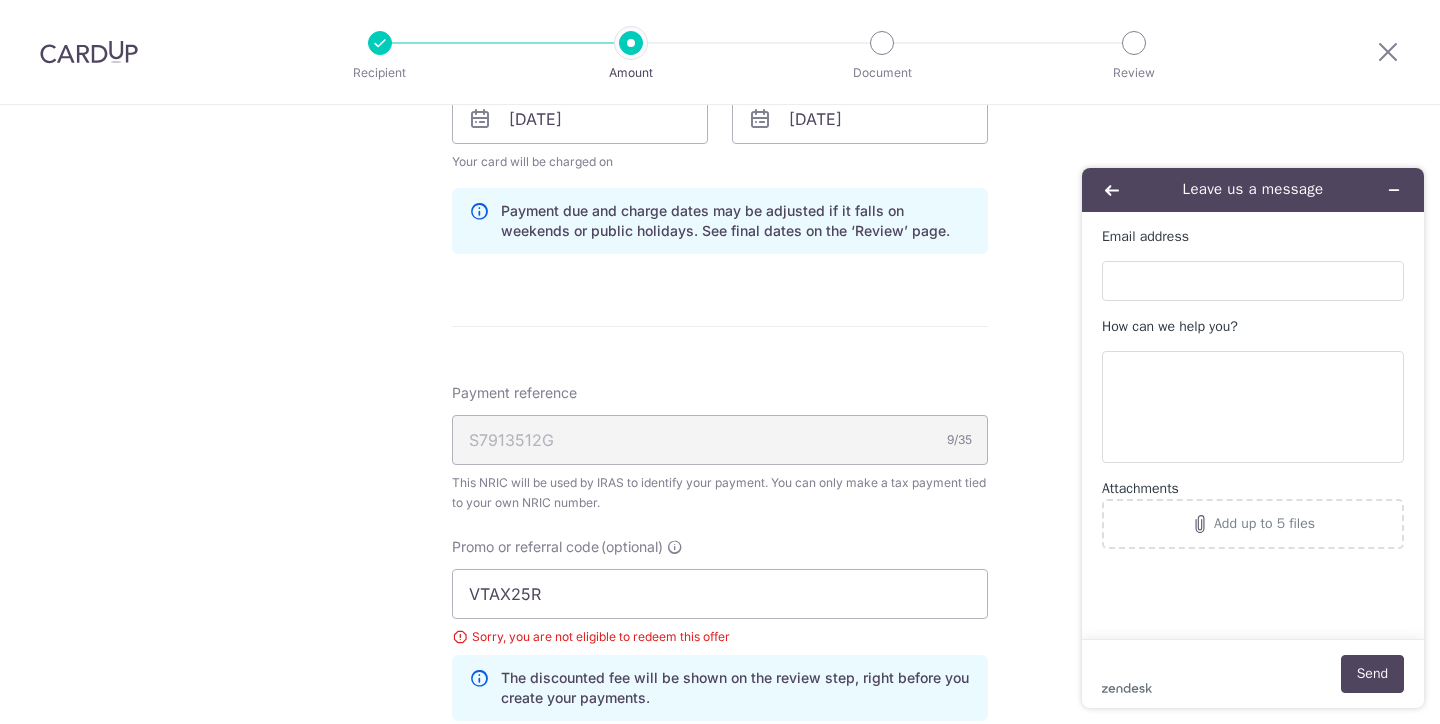 scroll, scrollTop: 1153, scrollLeft: 0, axis: vertical 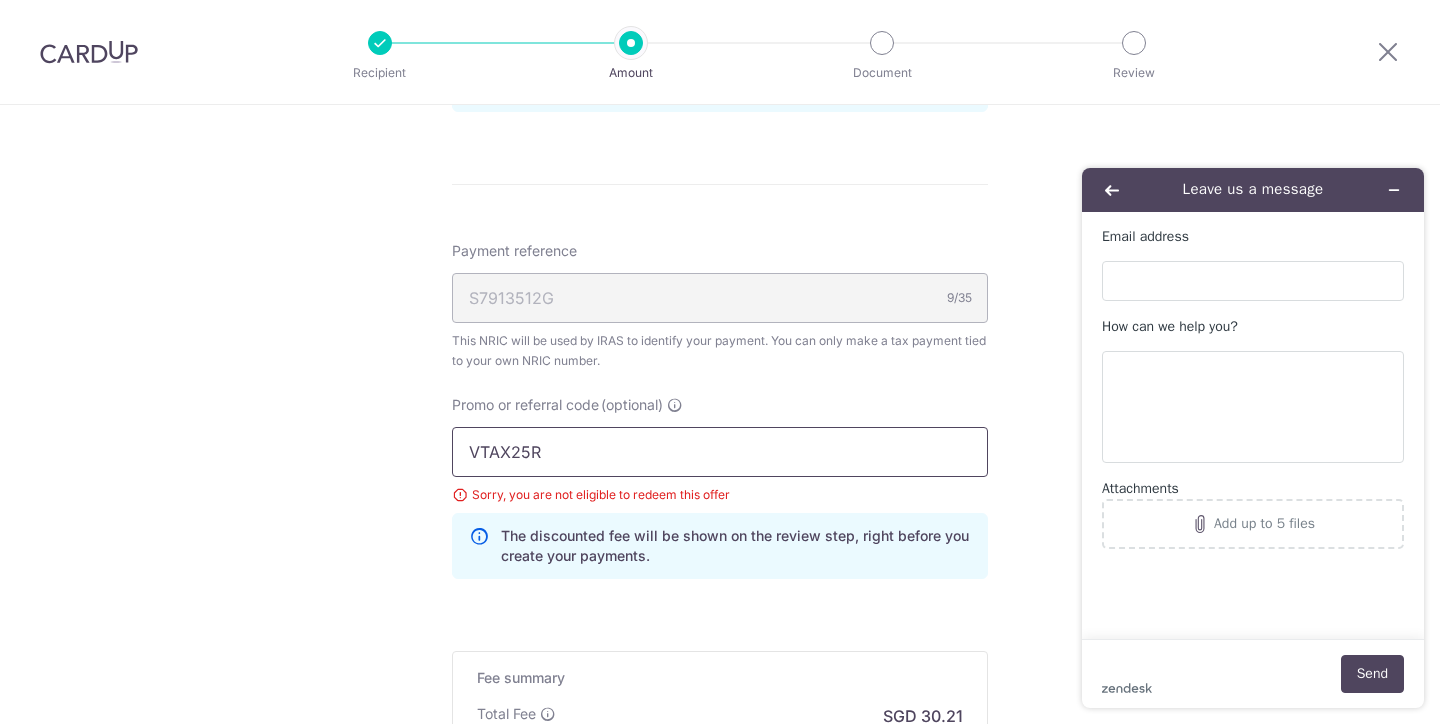 click on "VTAX25R" at bounding box center [720, 452] 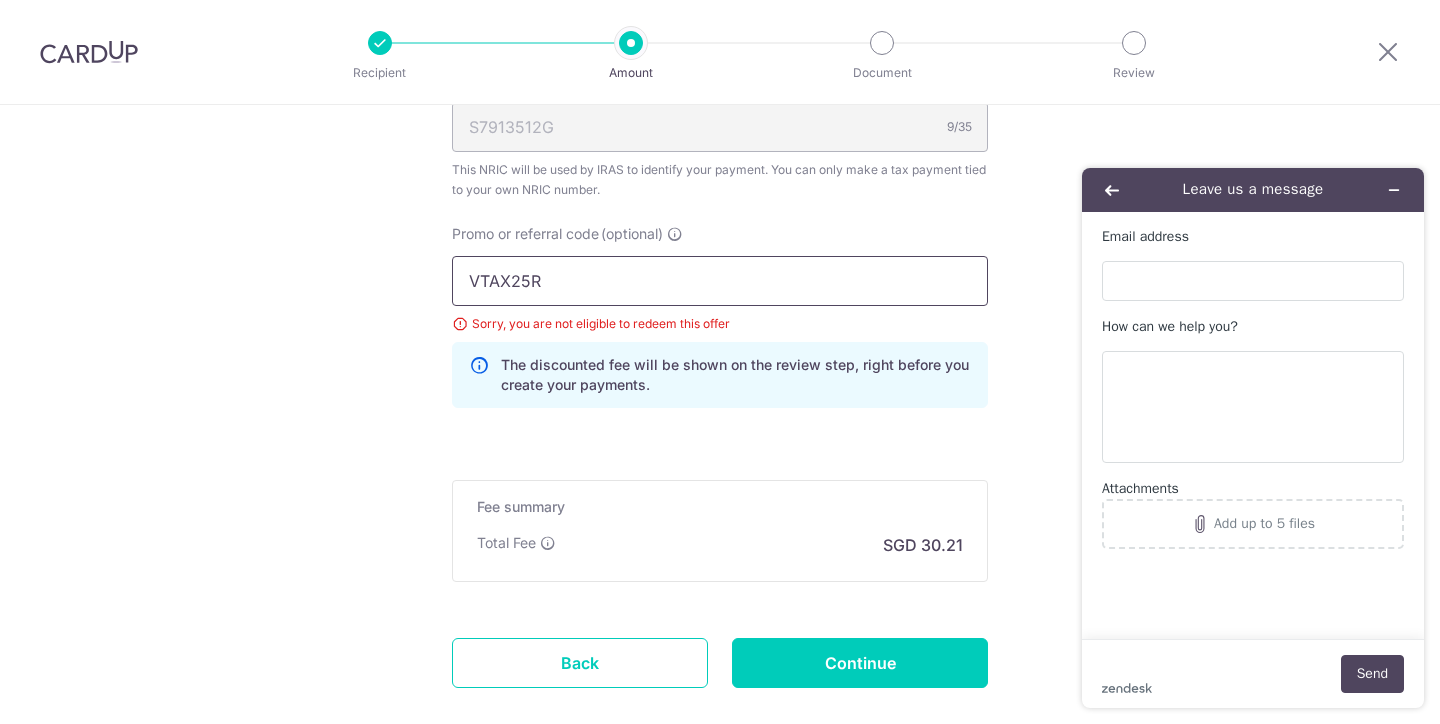 scroll, scrollTop: 1438, scrollLeft: 0, axis: vertical 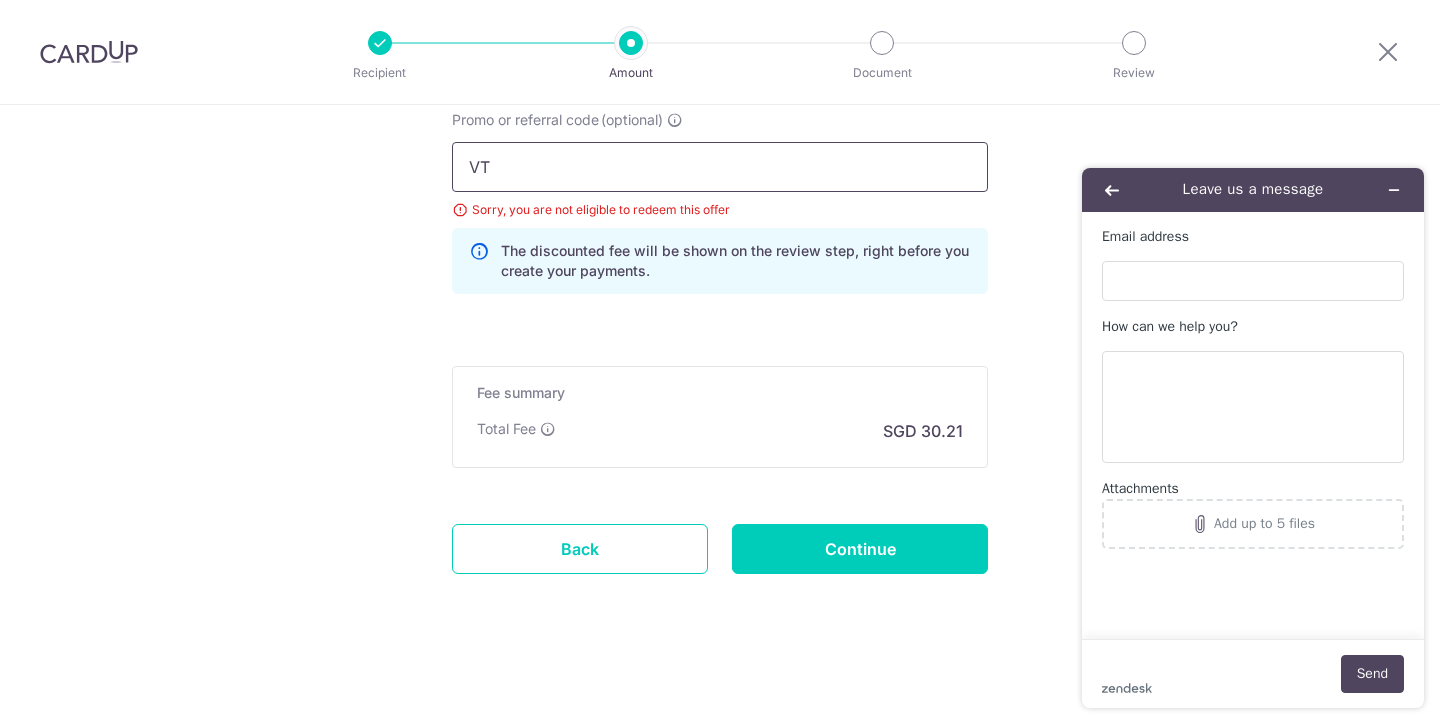 type on "V" 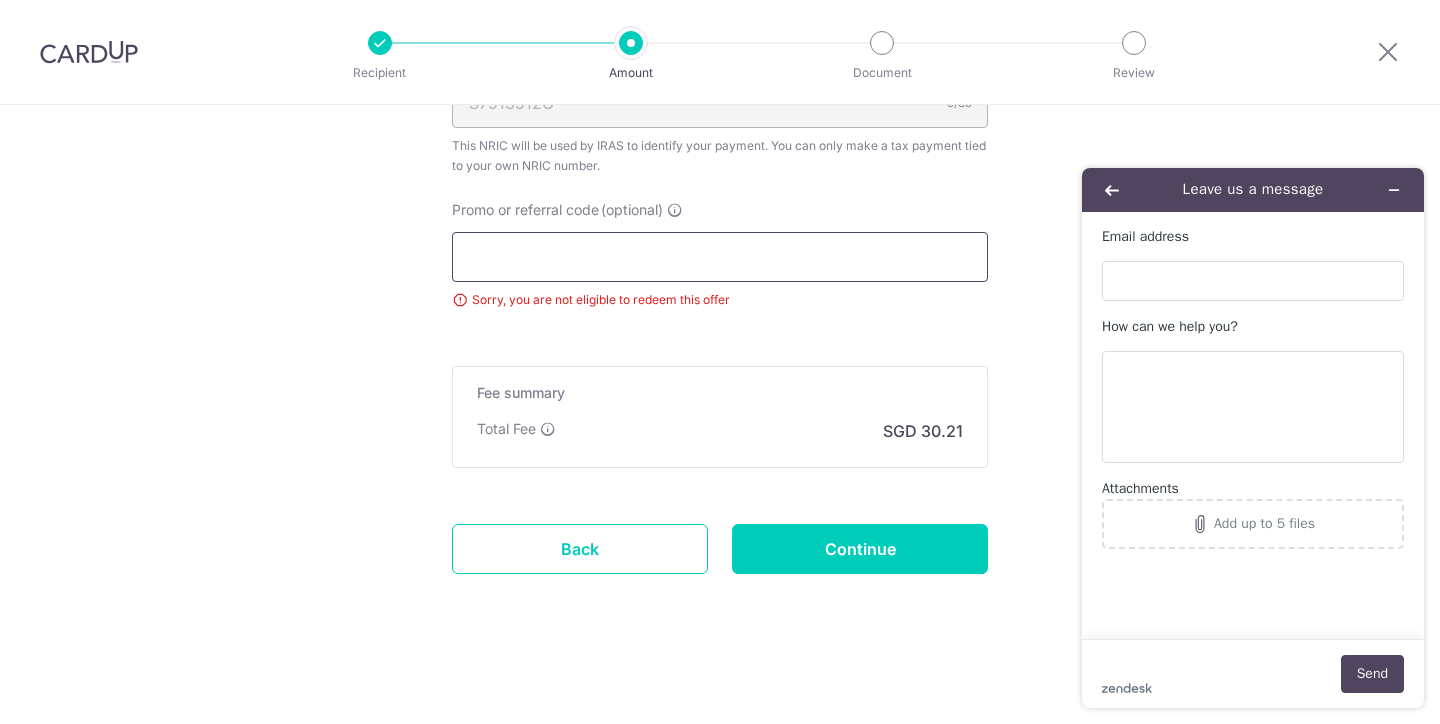 scroll, scrollTop: 1348, scrollLeft: 0, axis: vertical 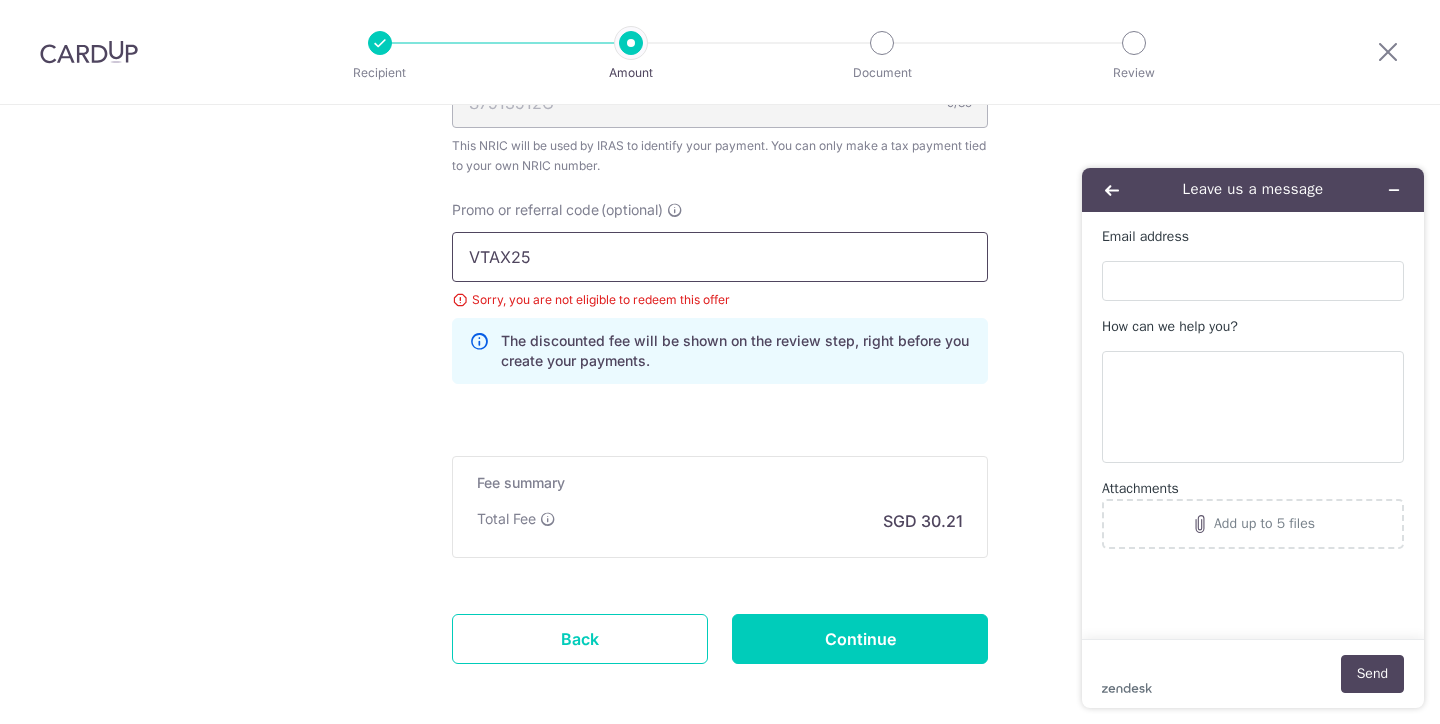 type on "VTAX25R" 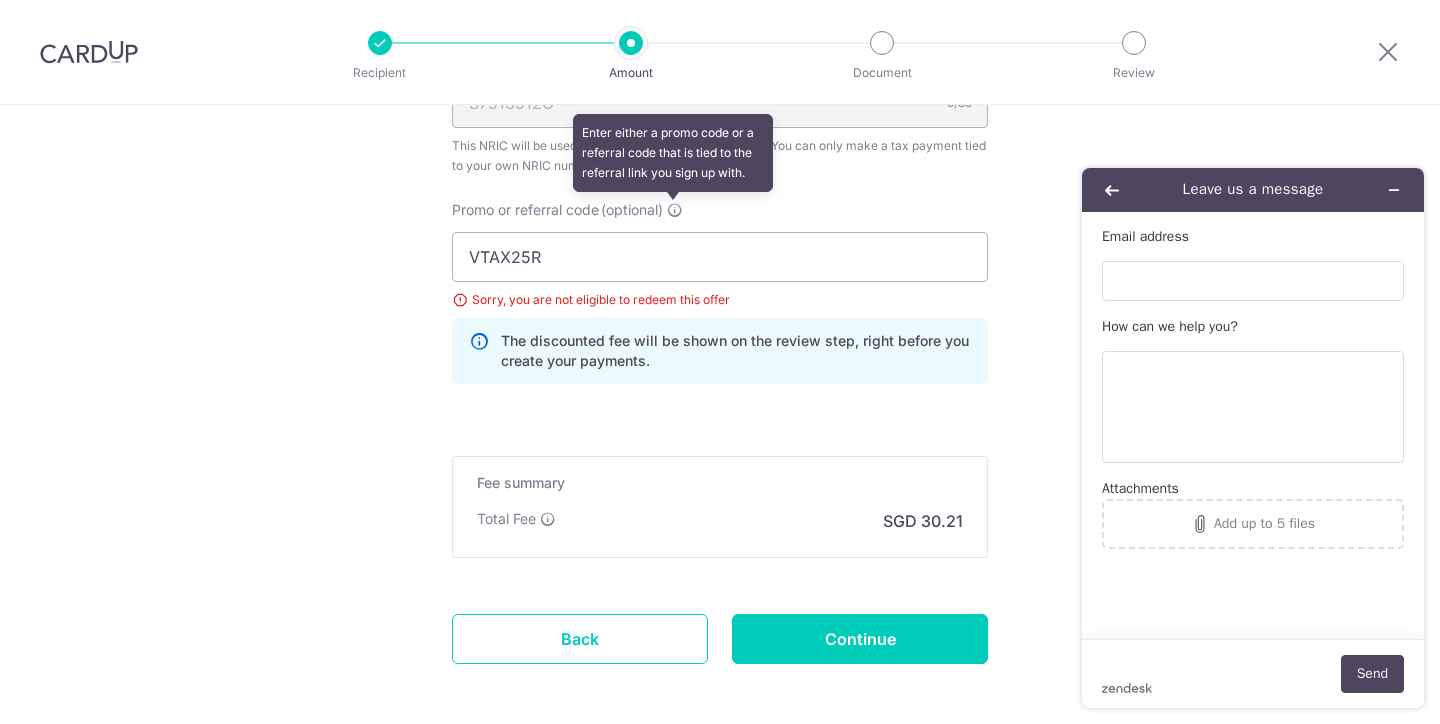 click at bounding box center (675, 210) 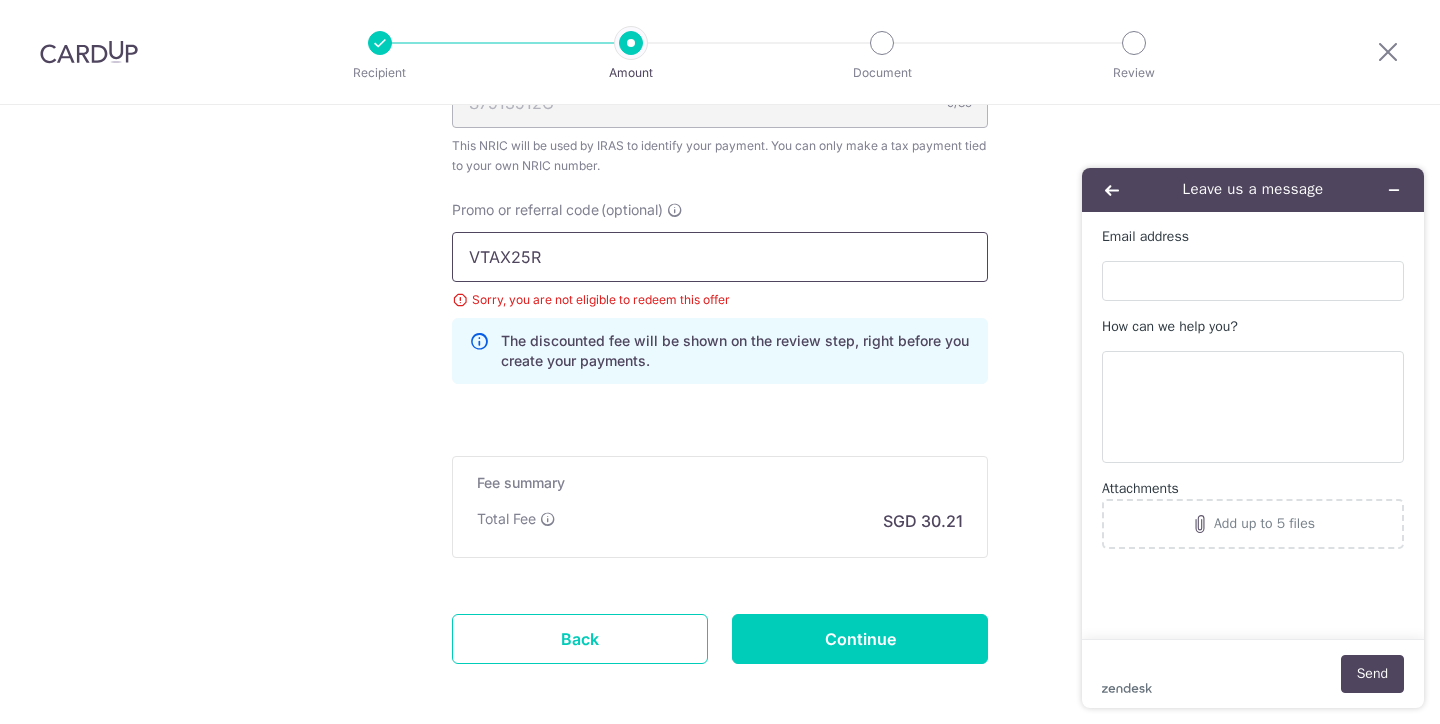 click on "VTAX25R" at bounding box center [720, 257] 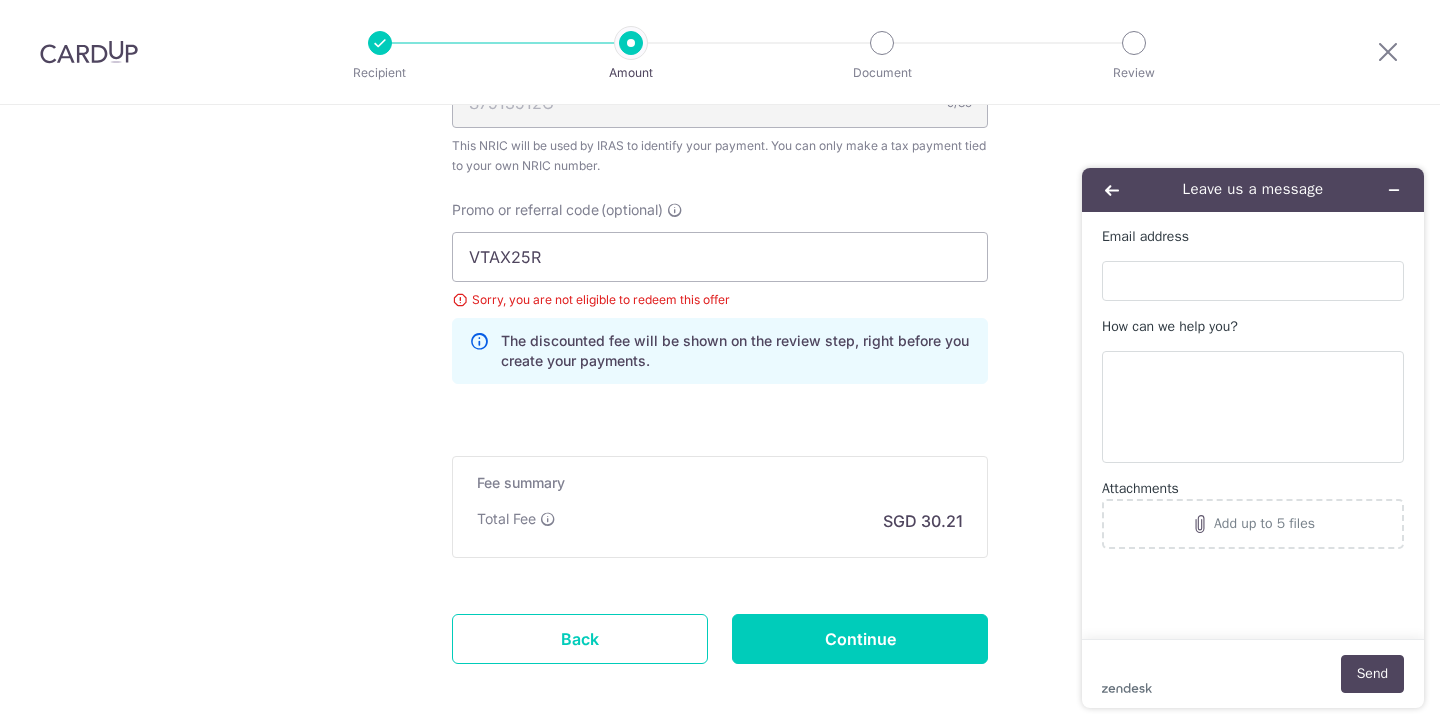 click on "Enter one-time or monthly payment amount
SGD
1,162.10
1162.10
The  total tax payment amounts scheduled  should not exceed the outstanding balance in your latest Statement of Account.
Select Card
**** 1655
Add credit card
Your Cards
**** 1167
**** 8785
**** 1095
**** 1655
Secure 256-bit SSL" at bounding box center (720, -196) 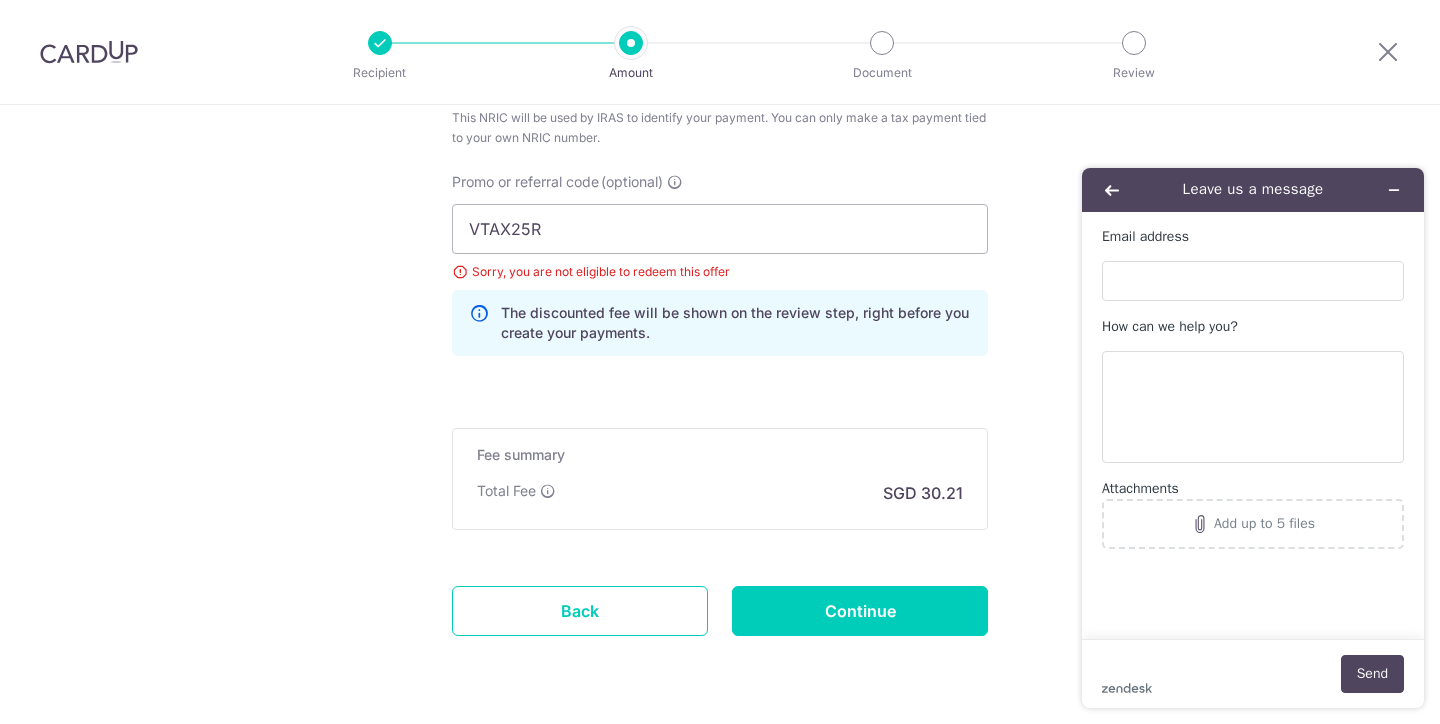 scroll, scrollTop: 1438, scrollLeft: 0, axis: vertical 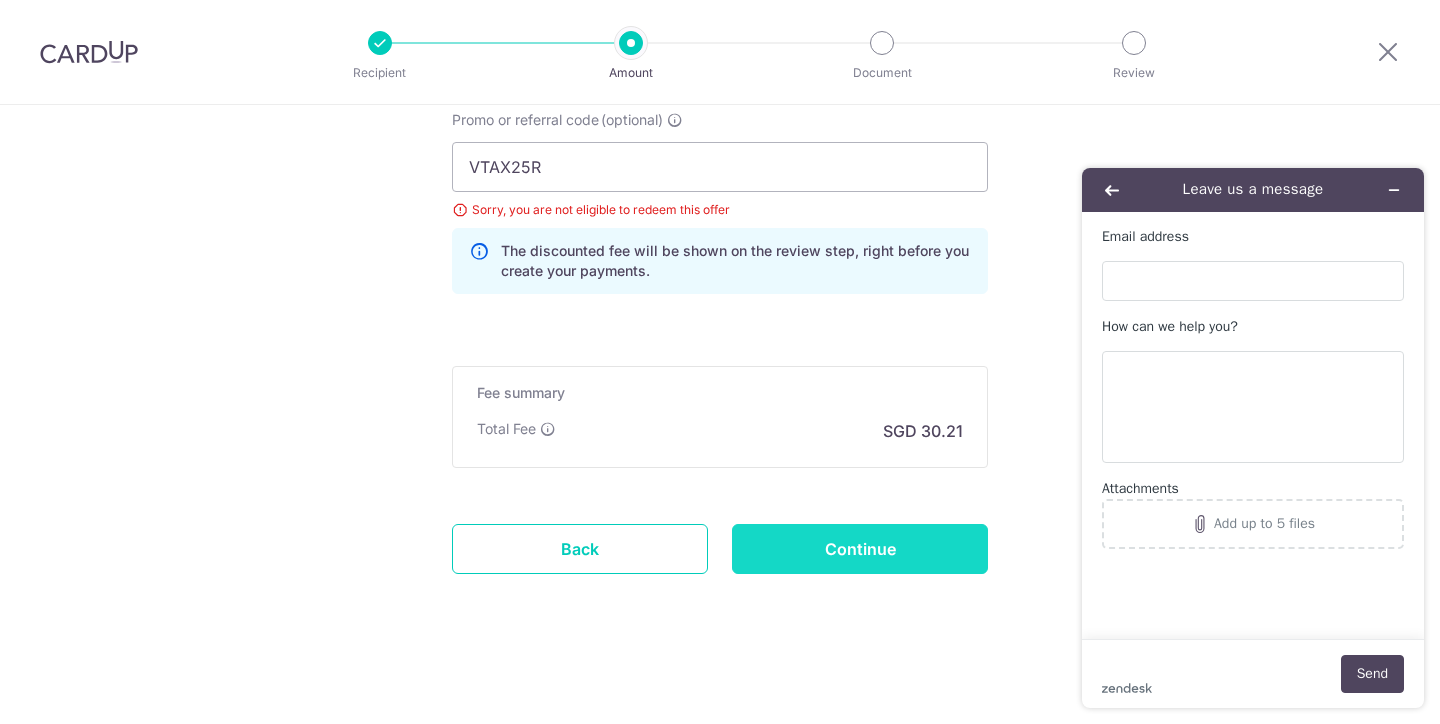 click on "Continue" at bounding box center [860, 549] 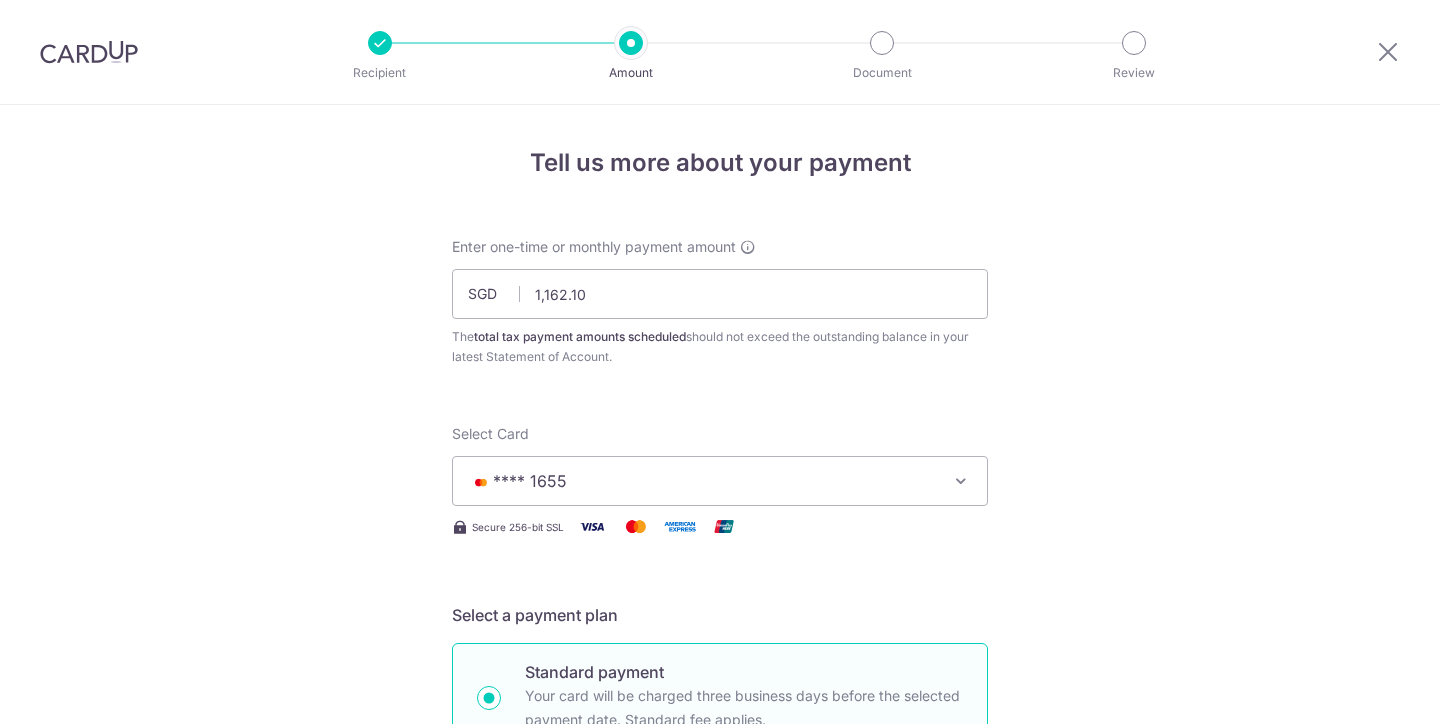 scroll, scrollTop: 0, scrollLeft: 0, axis: both 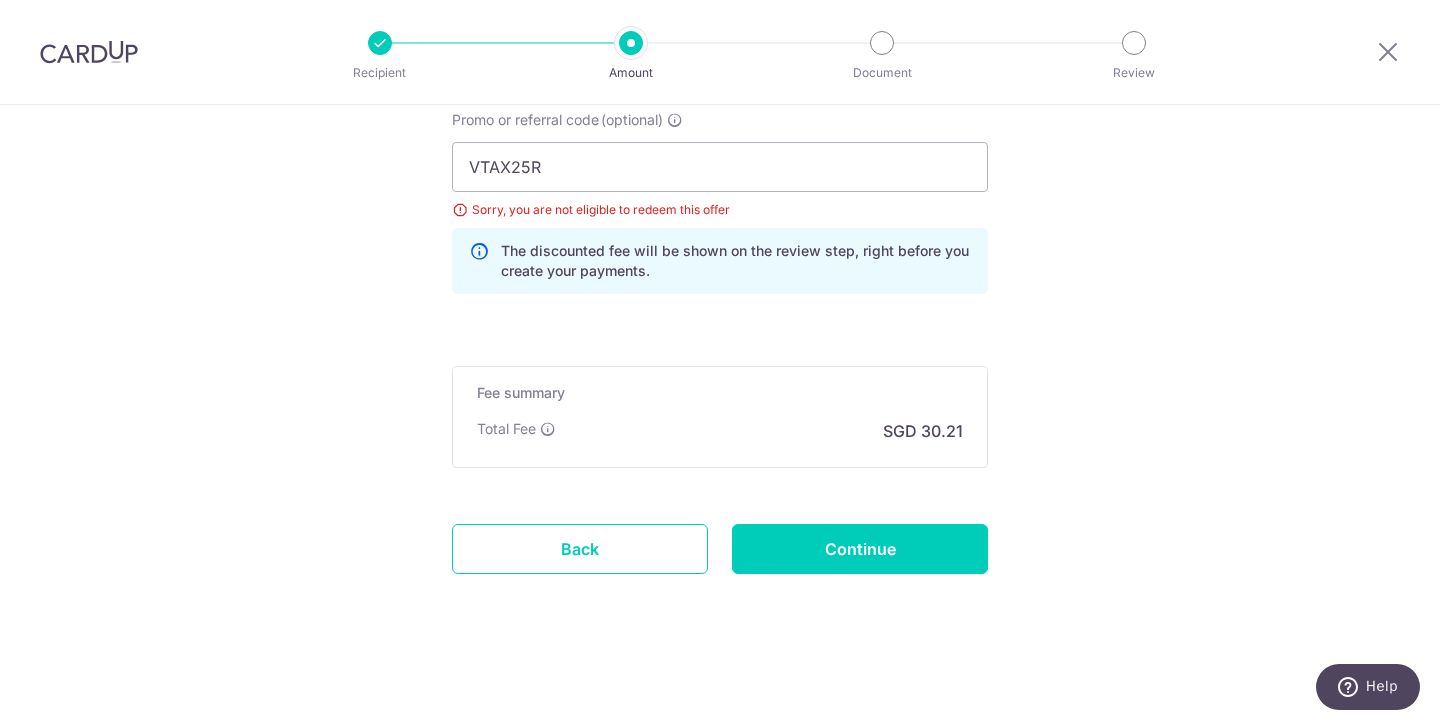 click on "Continue" at bounding box center [860, 549] 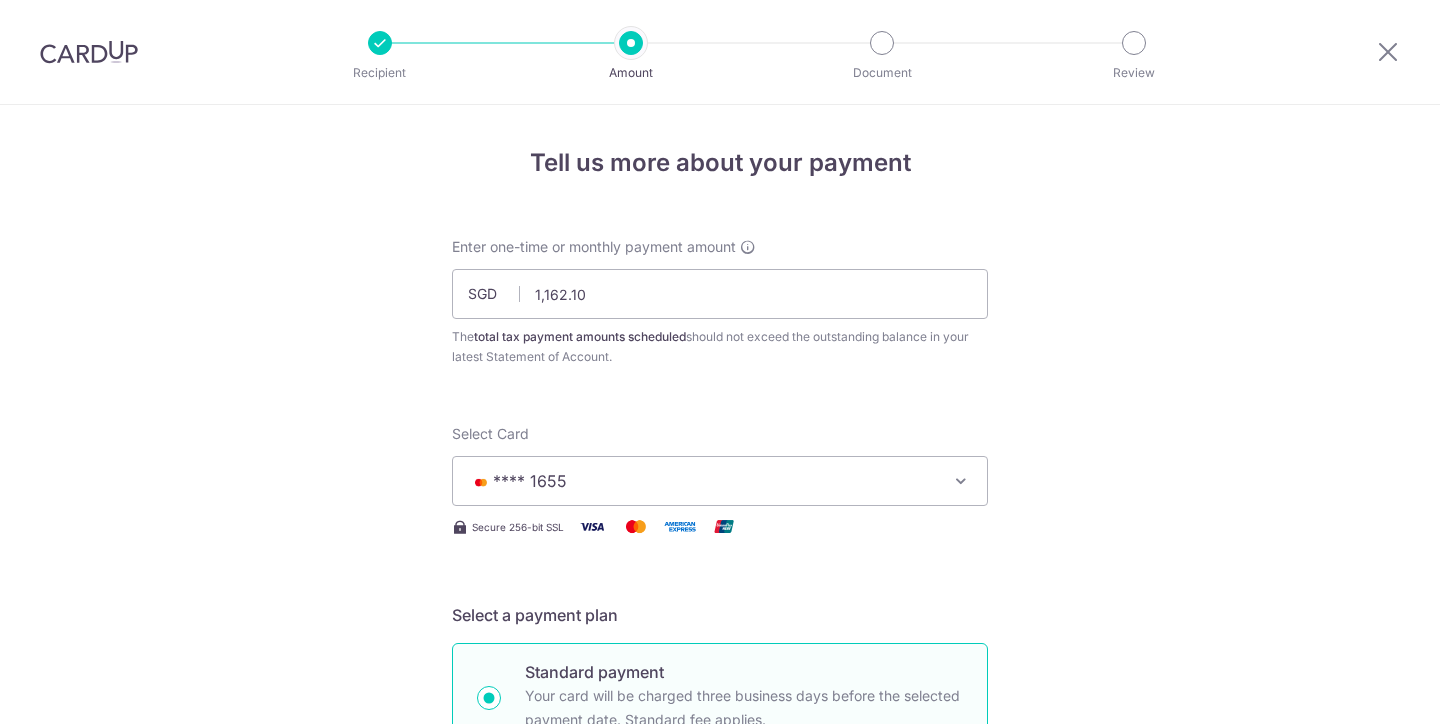 scroll, scrollTop: 0, scrollLeft: 0, axis: both 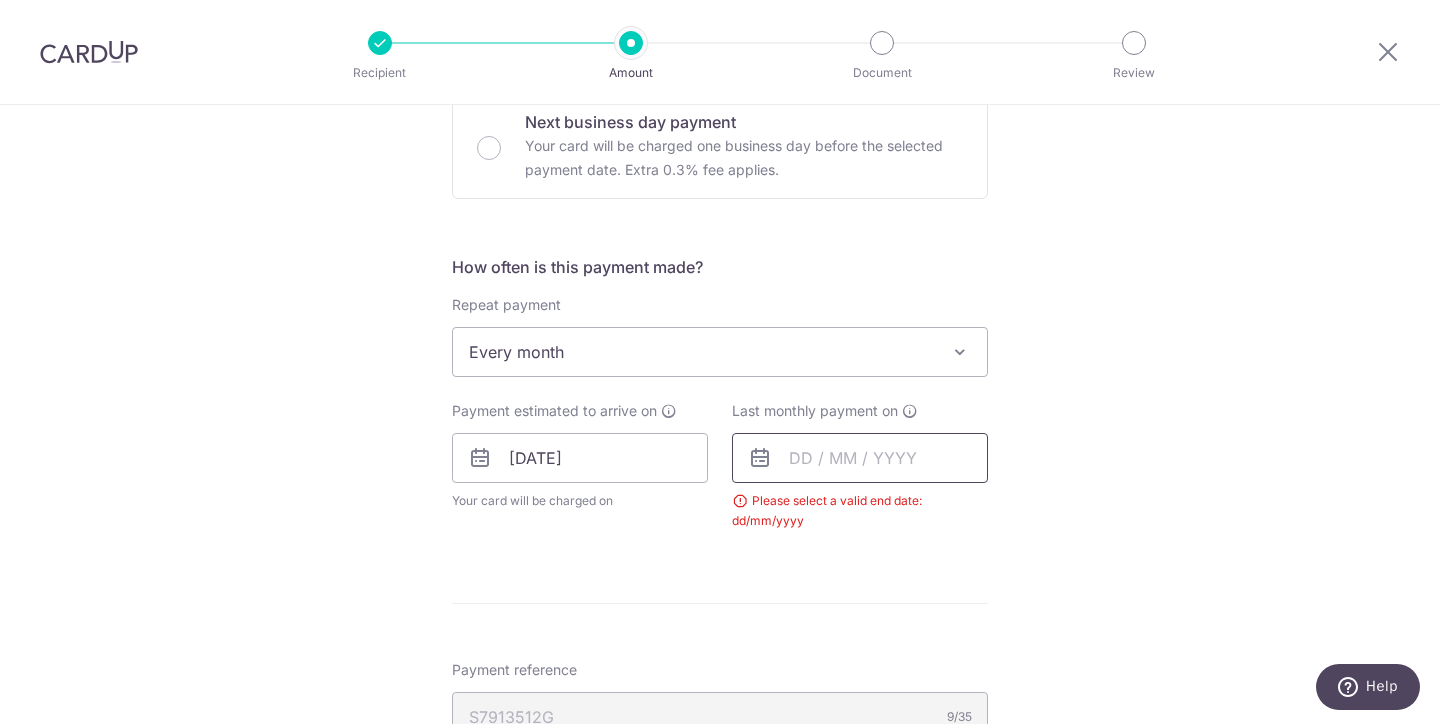 click at bounding box center (860, 458) 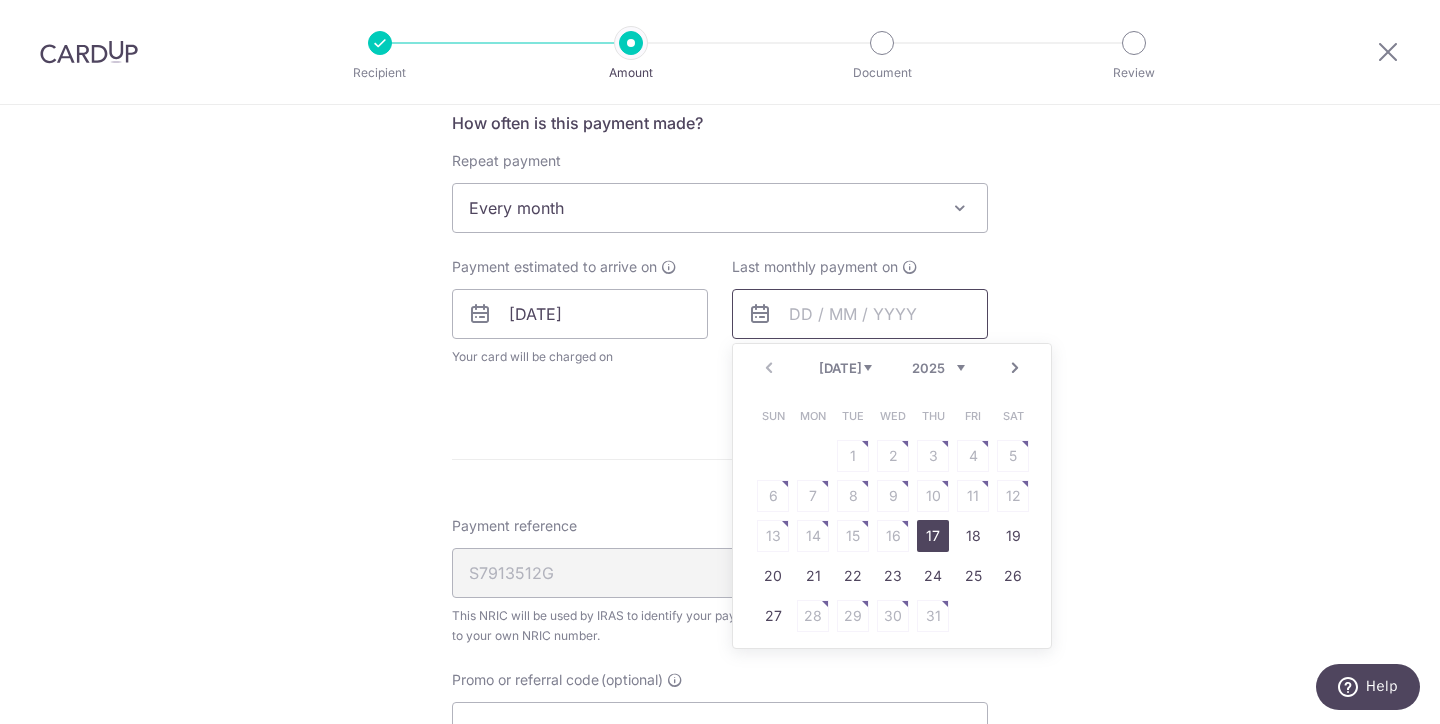 scroll, scrollTop: 923, scrollLeft: 0, axis: vertical 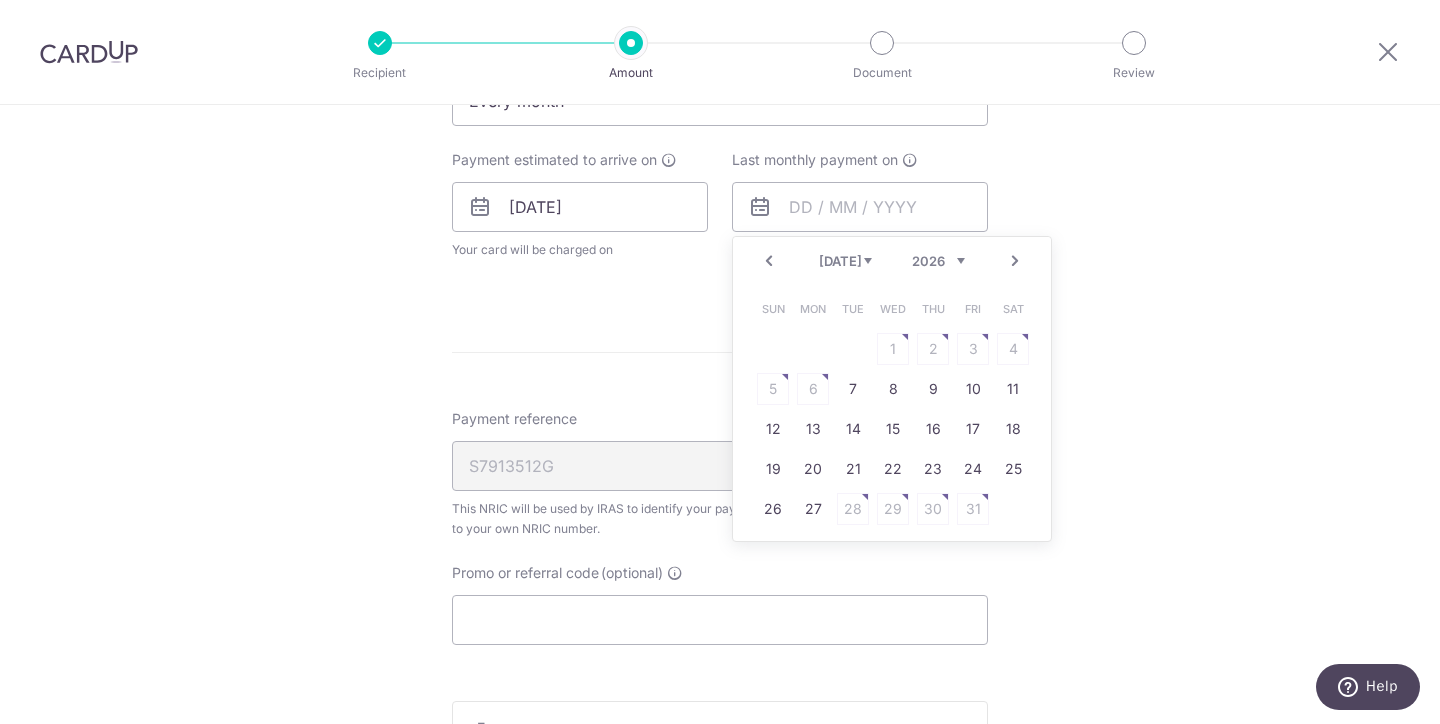 click on "Prev Next Jan Feb Mar Apr May Jun [DATE] [DATE] 2026" at bounding box center [892, 261] 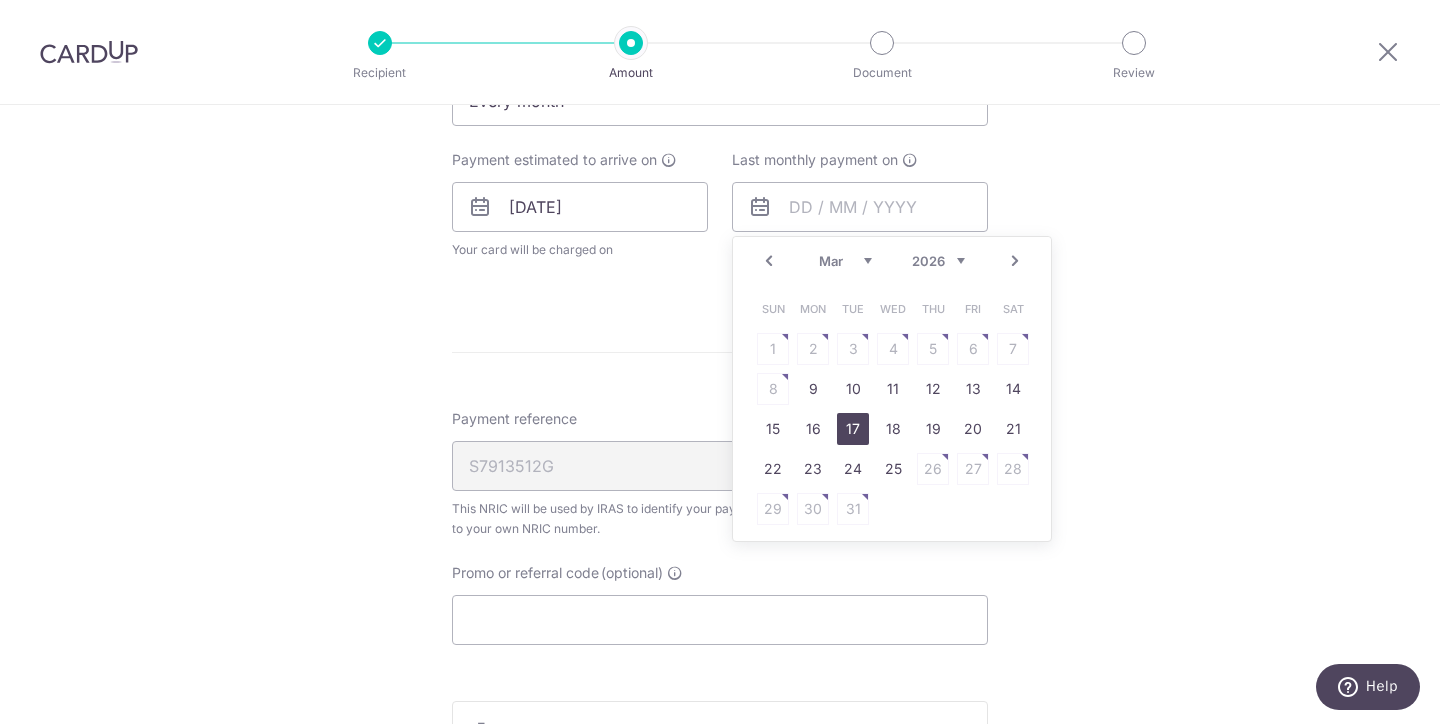 click on "17" at bounding box center [853, 429] 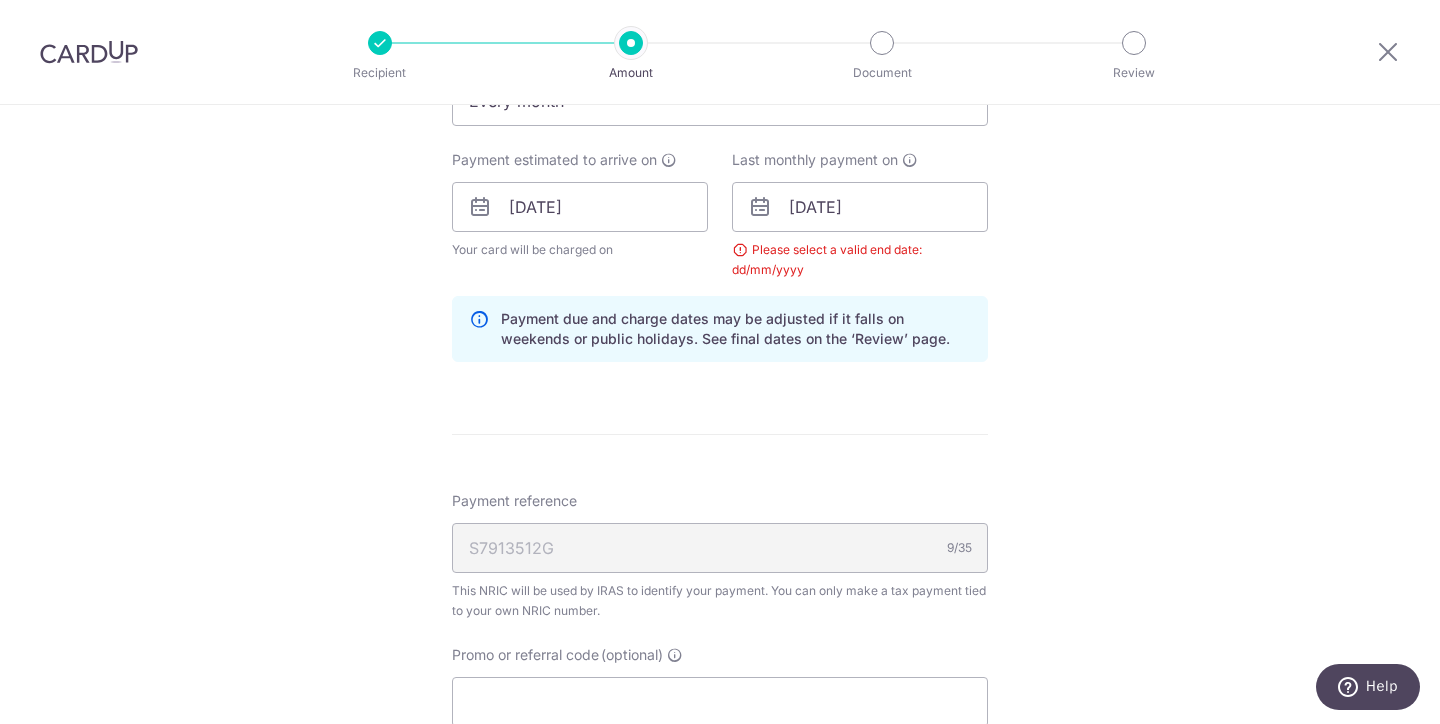 scroll, scrollTop: 938, scrollLeft: 0, axis: vertical 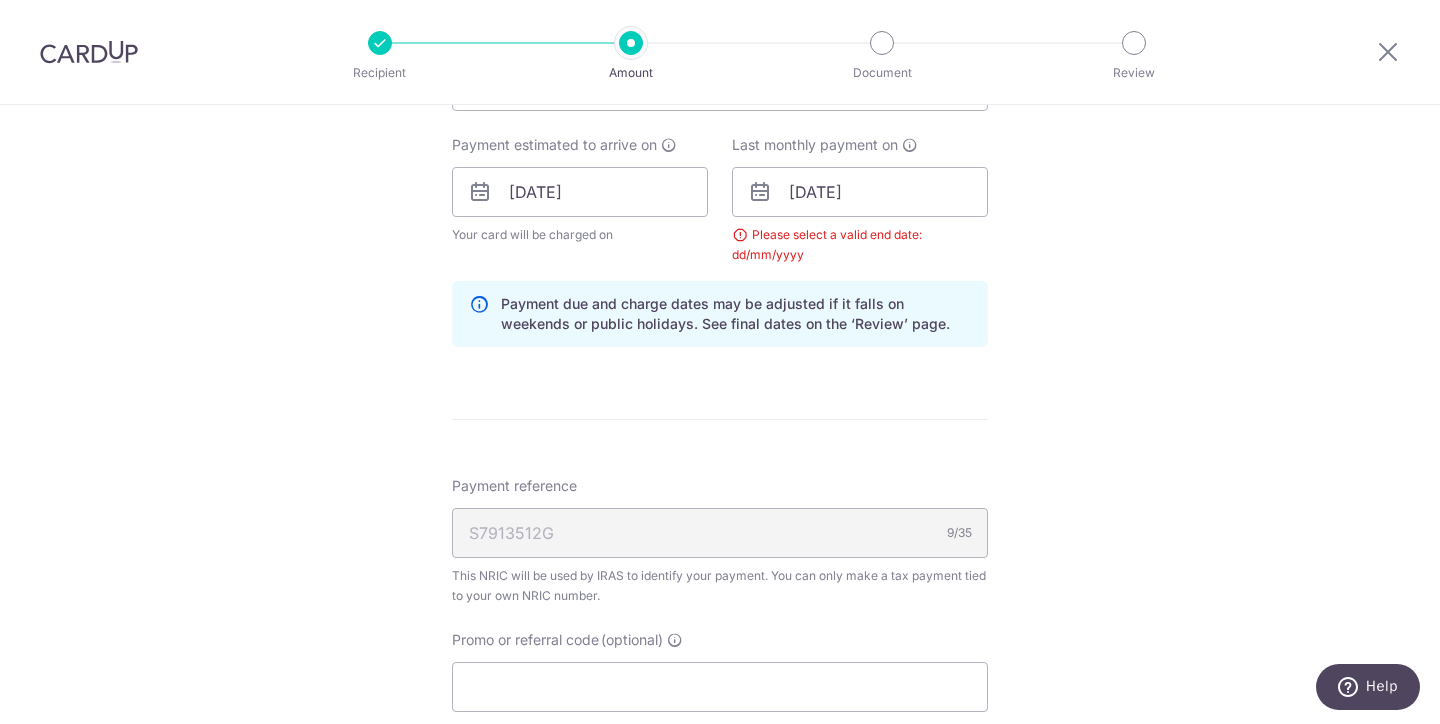 click on "Enter one-time or monthly payment amount
SGD
1,162.10
1162.10
The  total tax payment amounts scheduled  should not exceed the outstanding balance in your latest Statement of Account.
Select Card
**** 1655
Add credit card
Your Cards
**** 1167
**** 8785
**** 1095
**** 1655
Secure 256-bit SSL" at bounding box center (720, 165) 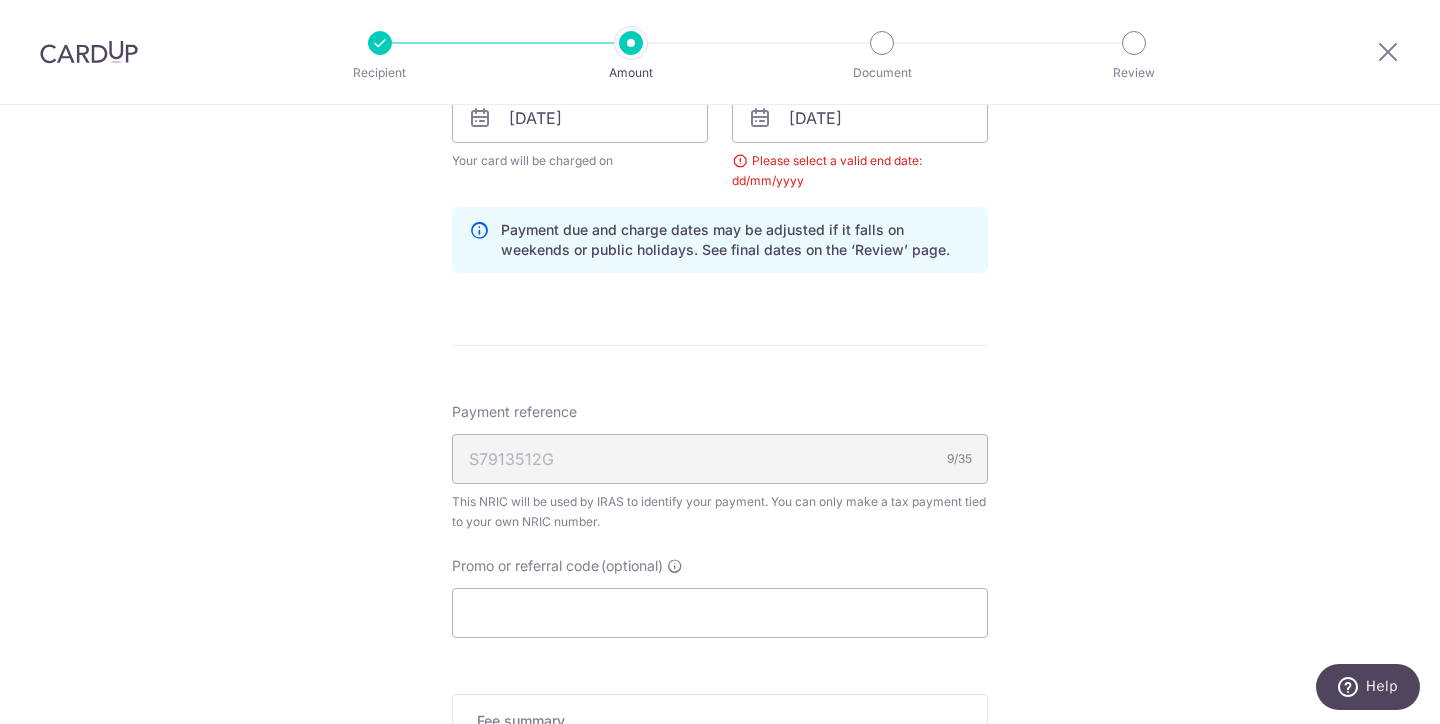 scroll, scrollTop: 1016, scrollLeft: 0, axis: vertical 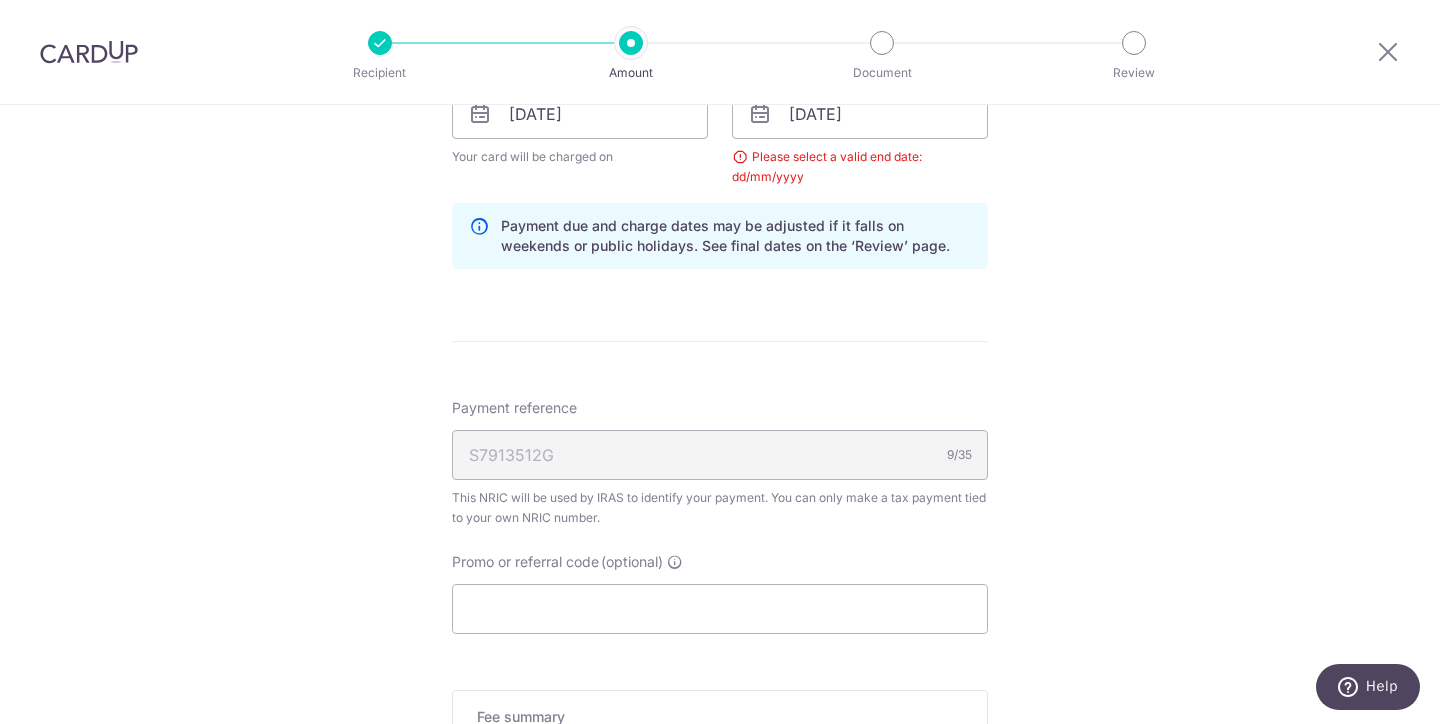 click on "S7913512G
9/35" at bounding box center [720, 455] 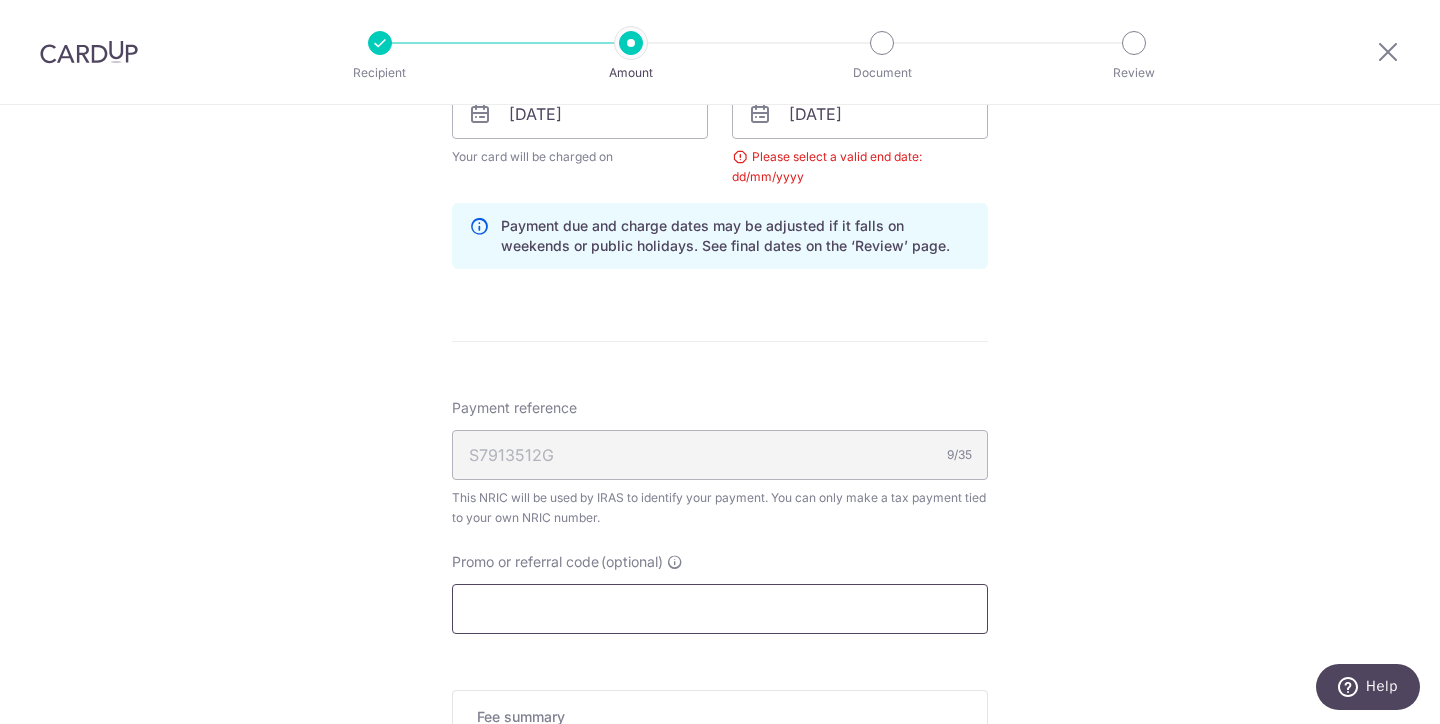 click on "Promo or referral code
(optional)" at bounding box center [720, 609] 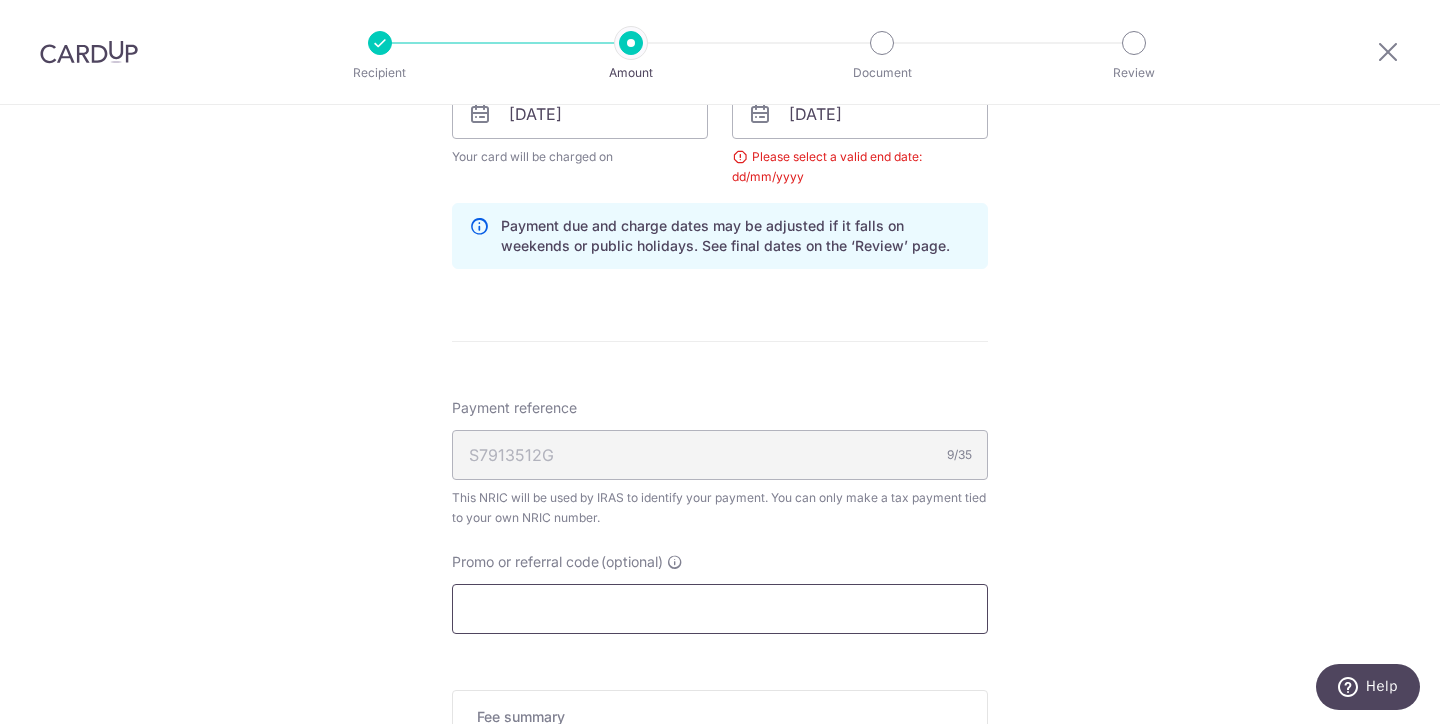 paste on "VTAX25R" 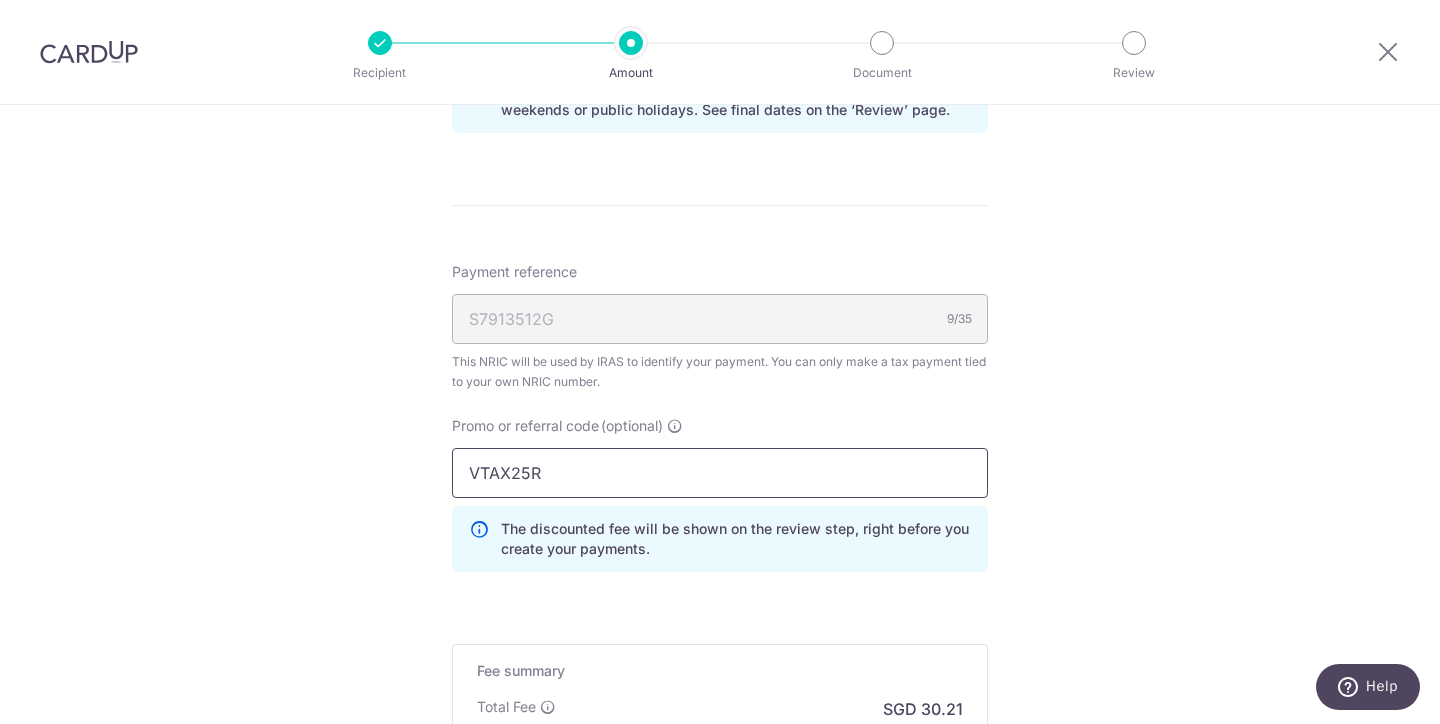 scroll, scrollTop: 1430, scrollLeft: 0, axis: vertical 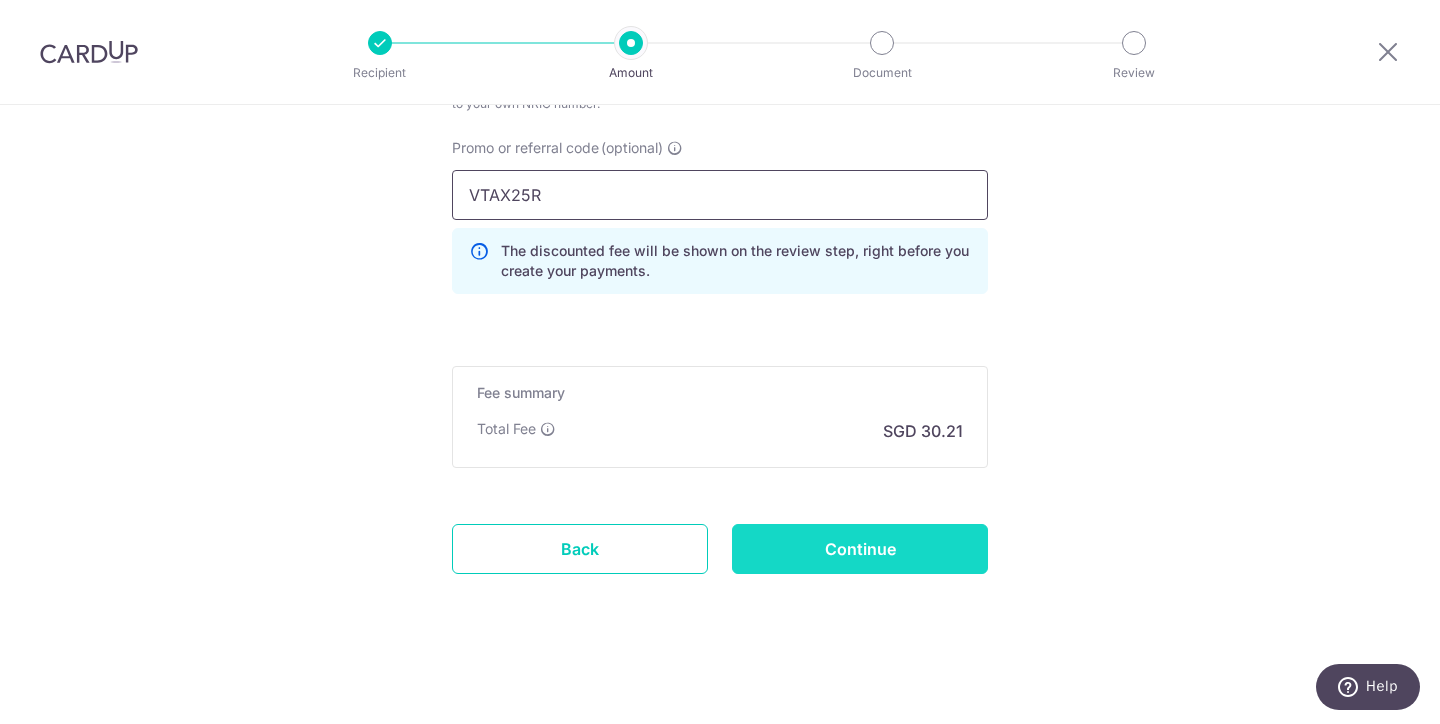 type on "VTAX25R" 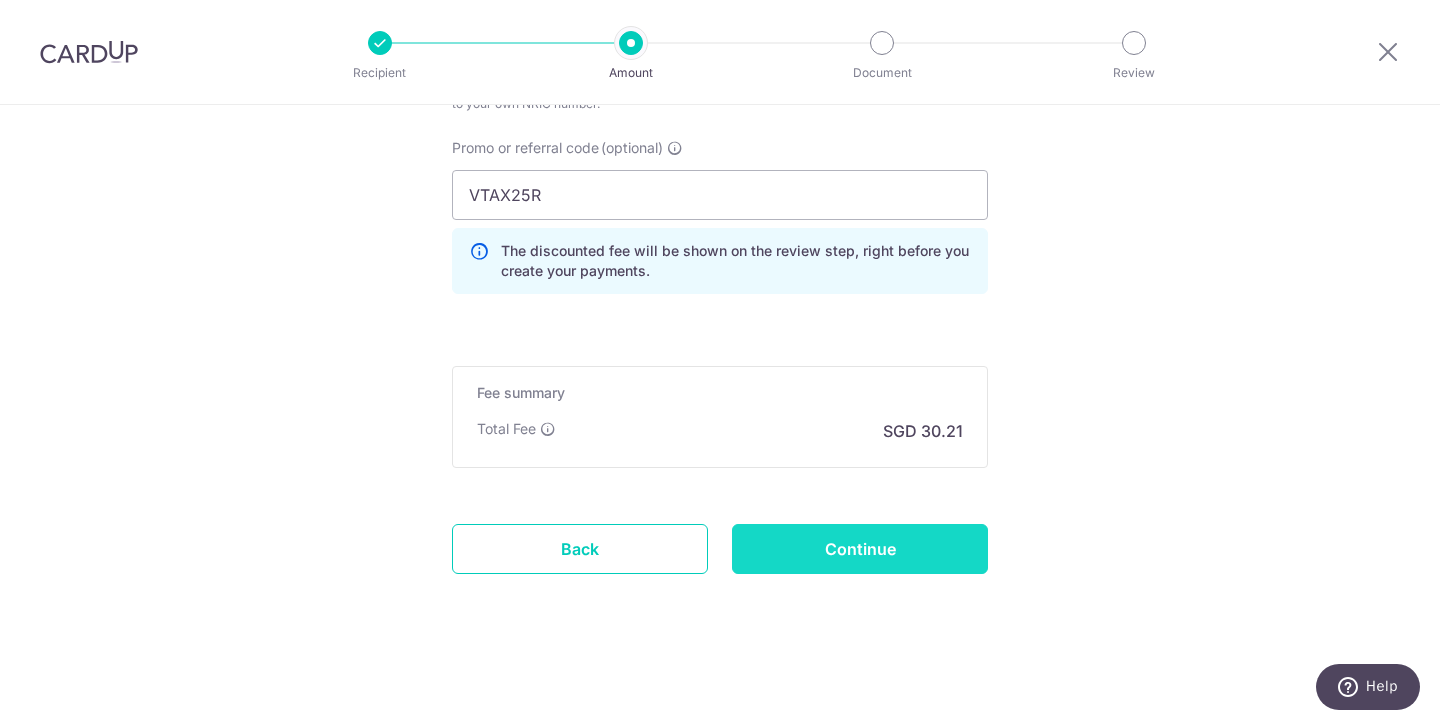 click on "Continue" at bounding box center [860, 549] 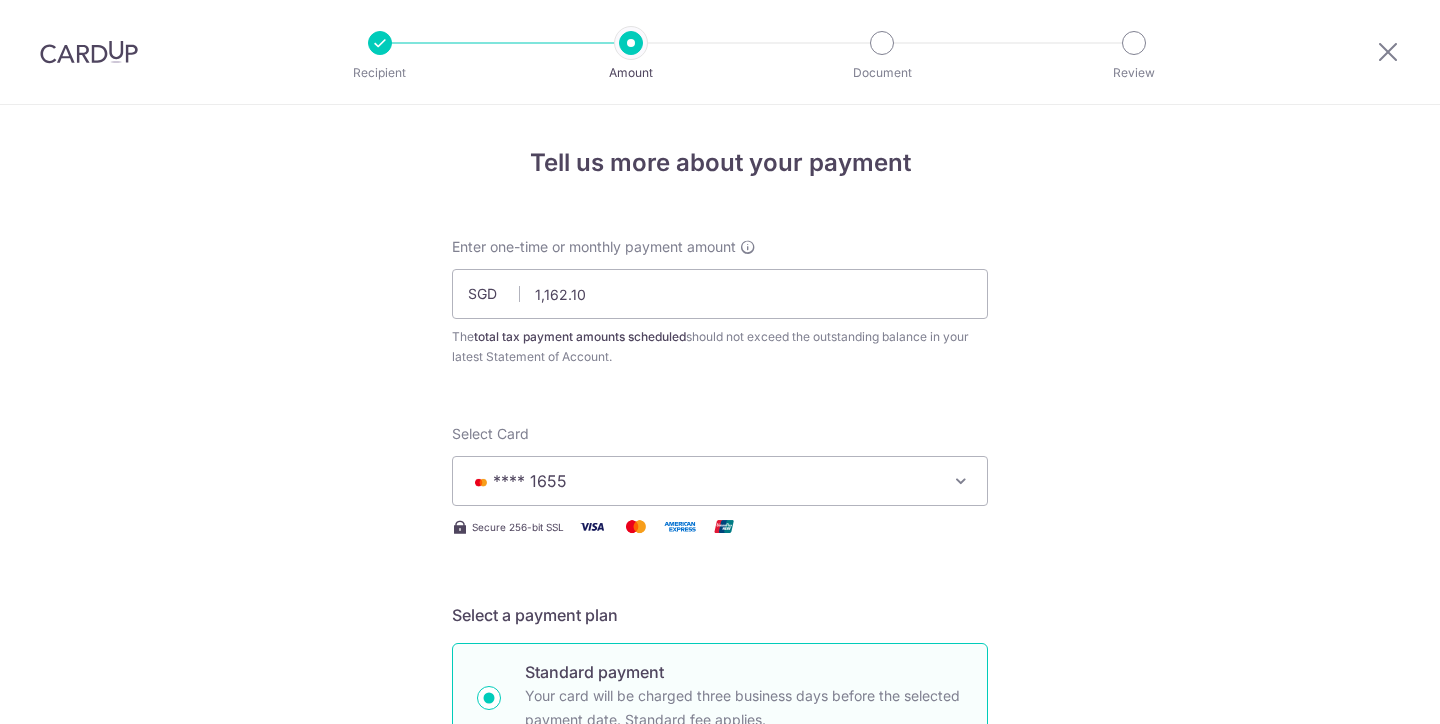 scroll, scrollTop: 0, scrollLeft: 0, axis: both 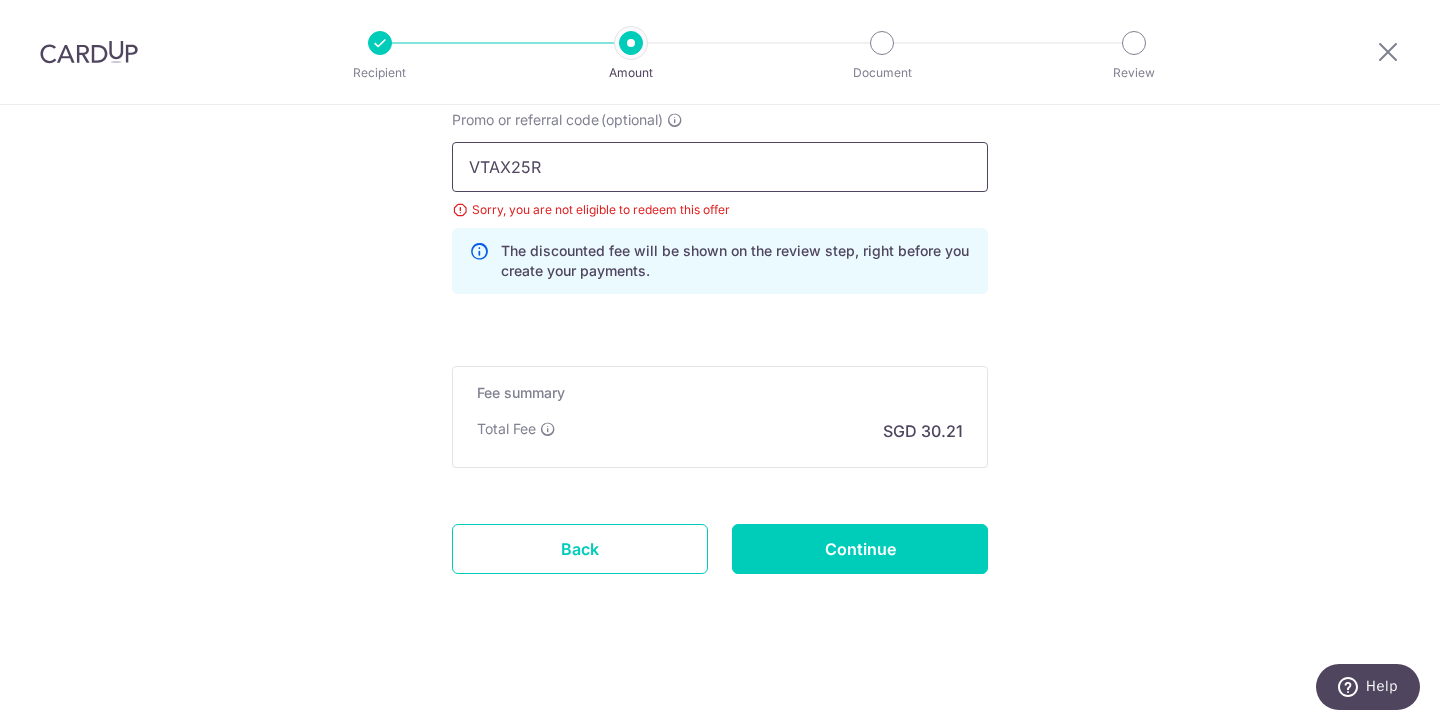 drag, startPoint x: 542, startPoint y: 172, endPoint x: 419, endPoint y: 166, distance: 123.146255 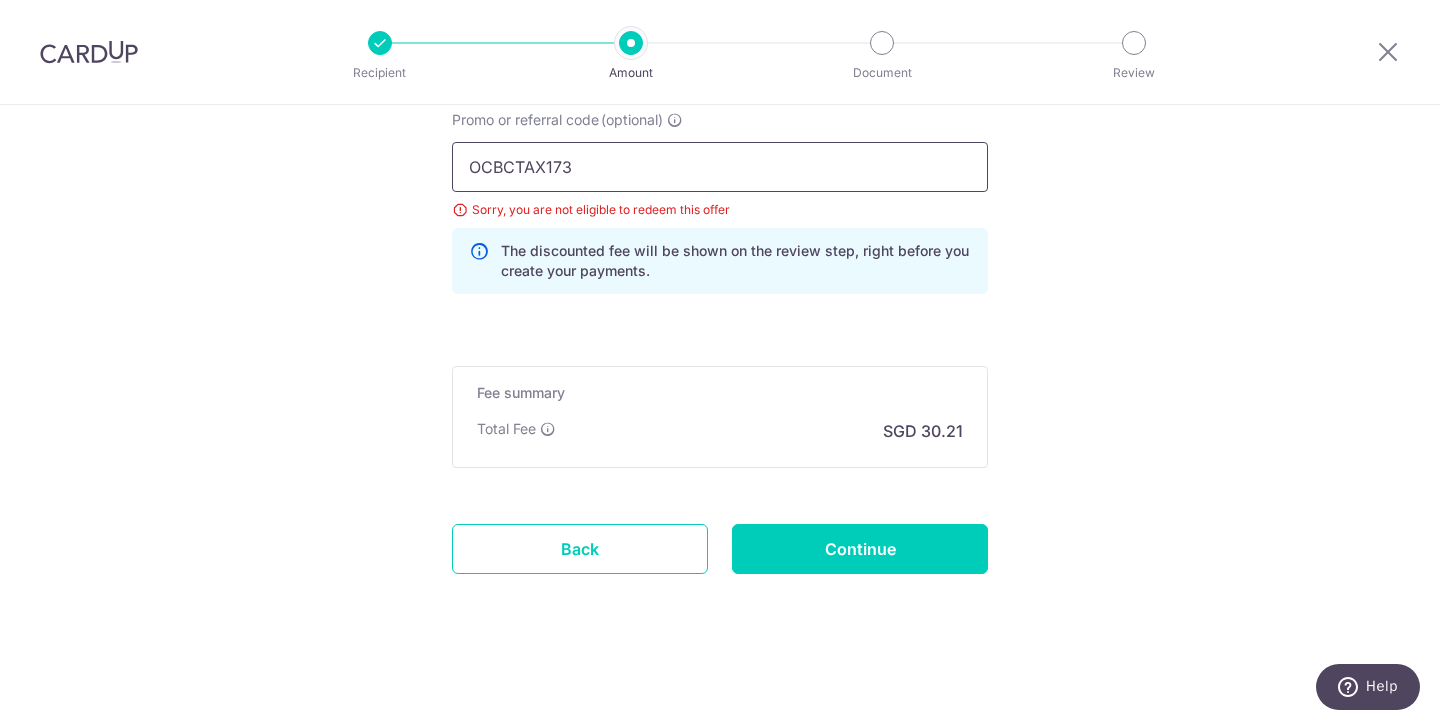 click on "OCBCTAX173" at bounding box center (720, 167) 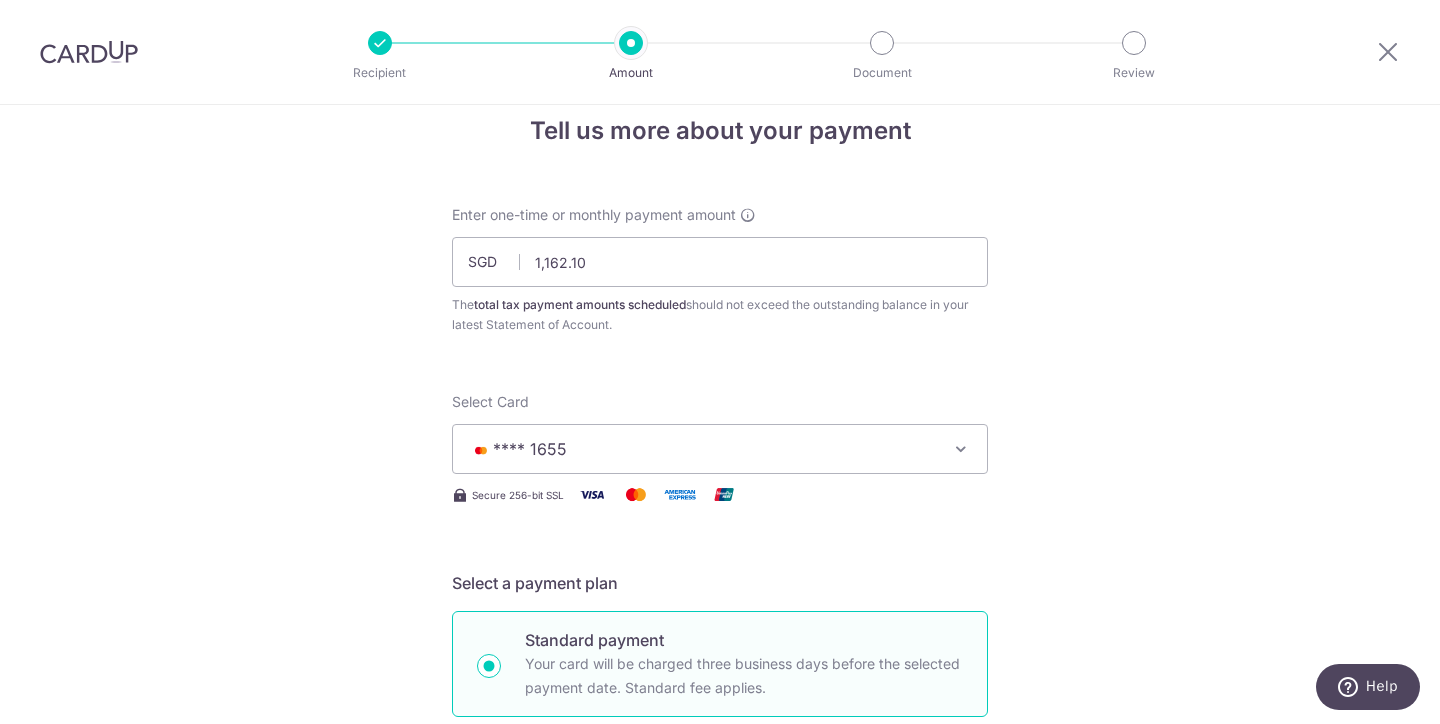 scroll, scrollTop: 0, scrollLeft: 0, axis: both 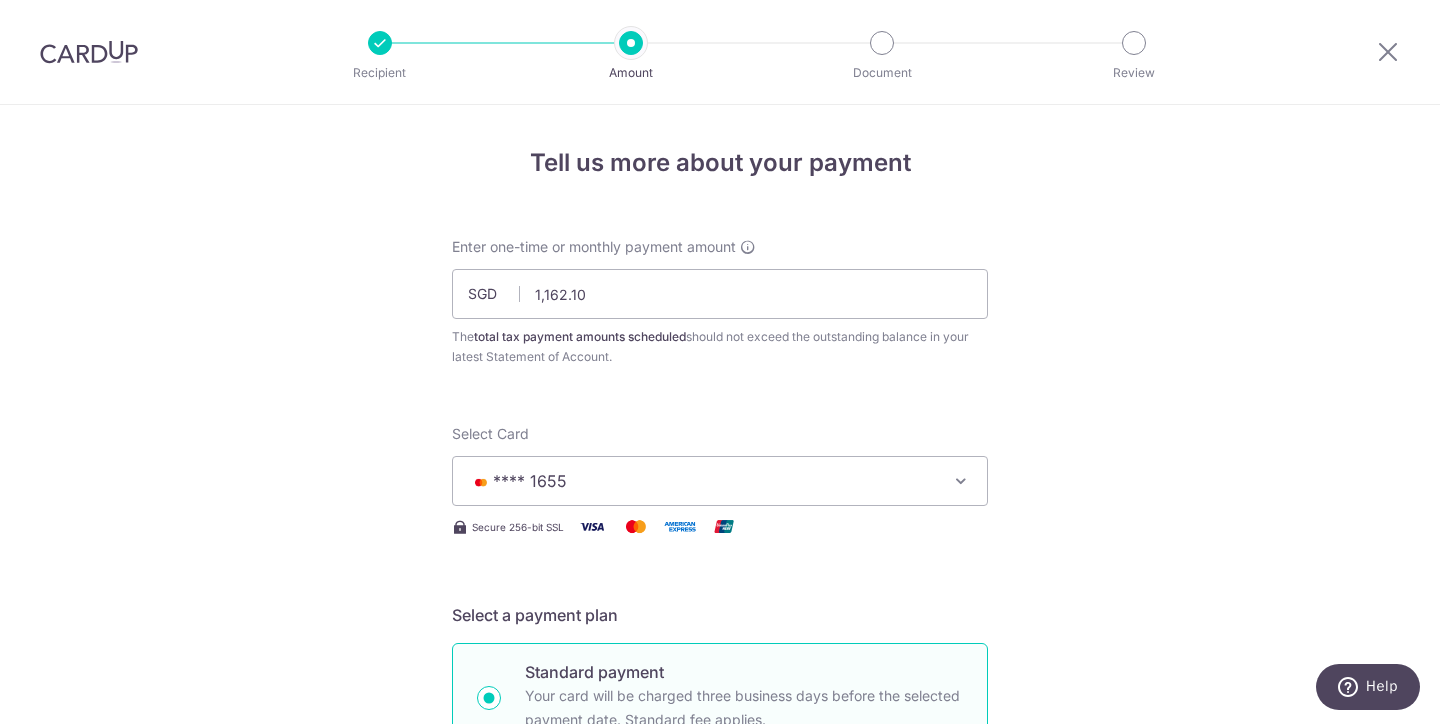 type on "OCBCTAX173" 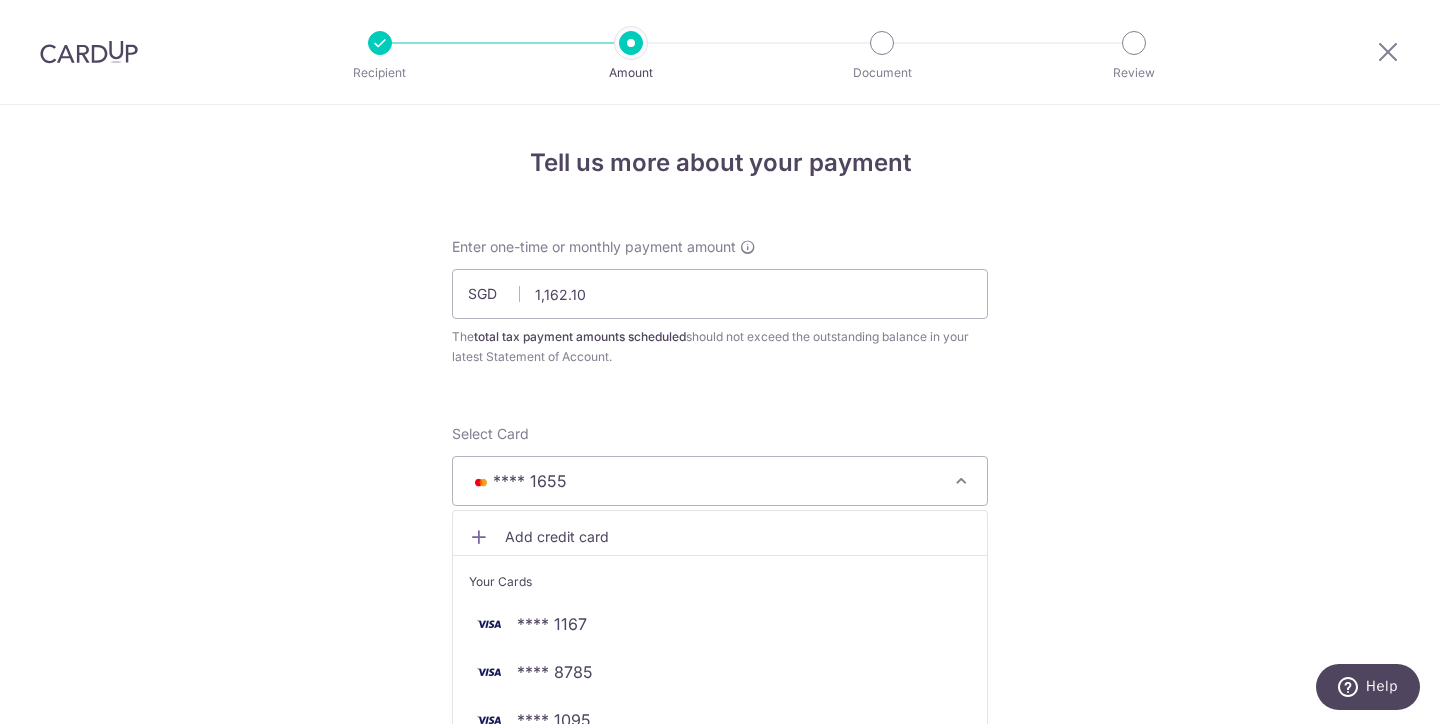 scroll, scrollTop: 127, scrollLeft: 0, axis: vertical 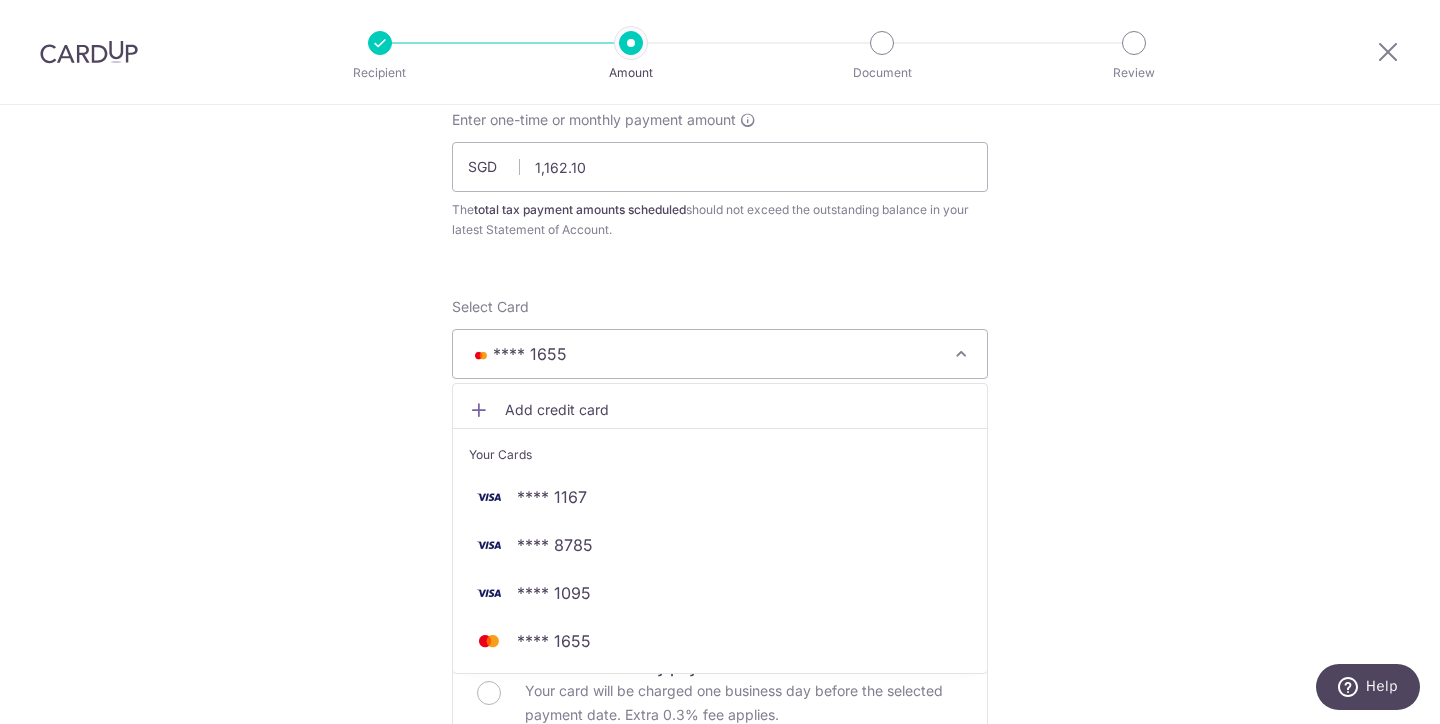 click on "**** 1655" at bounding box center [720, 354] 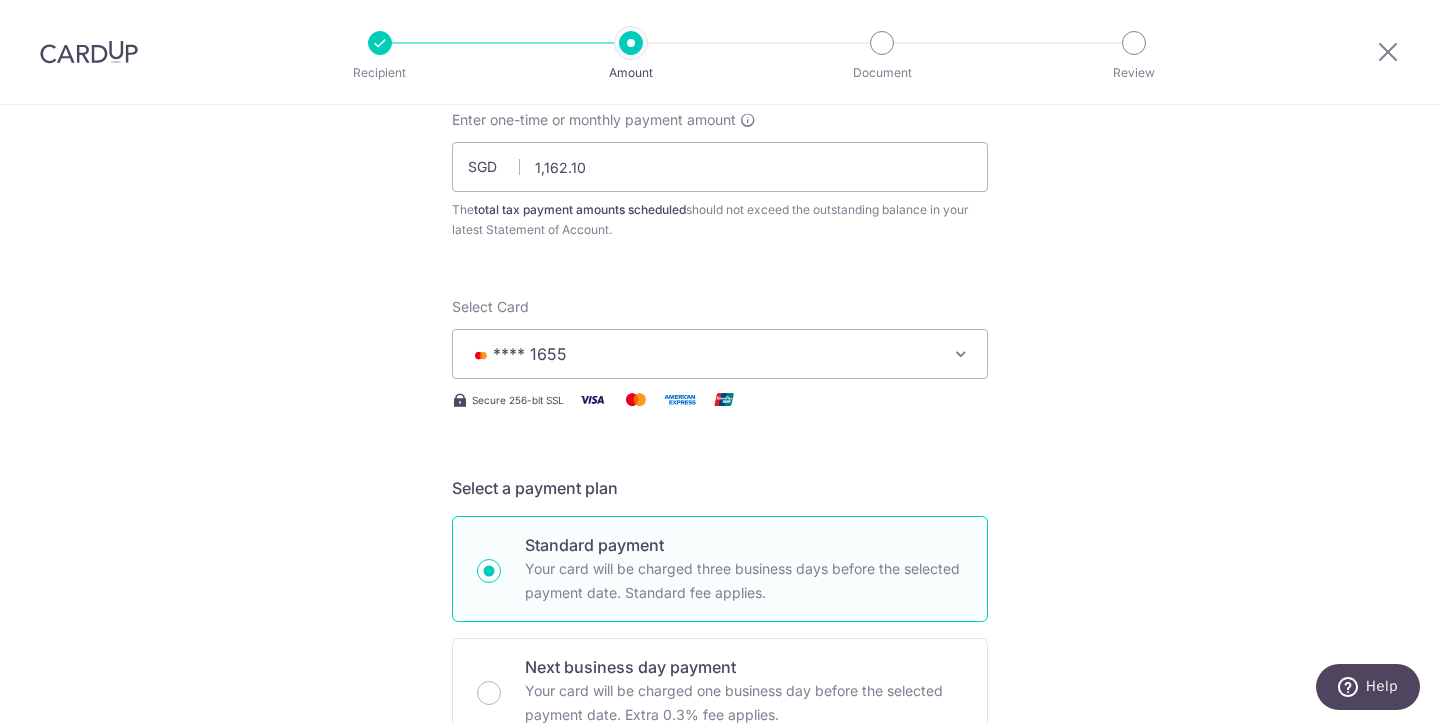 click on "**** 1655" at bounding box center (702, 354) 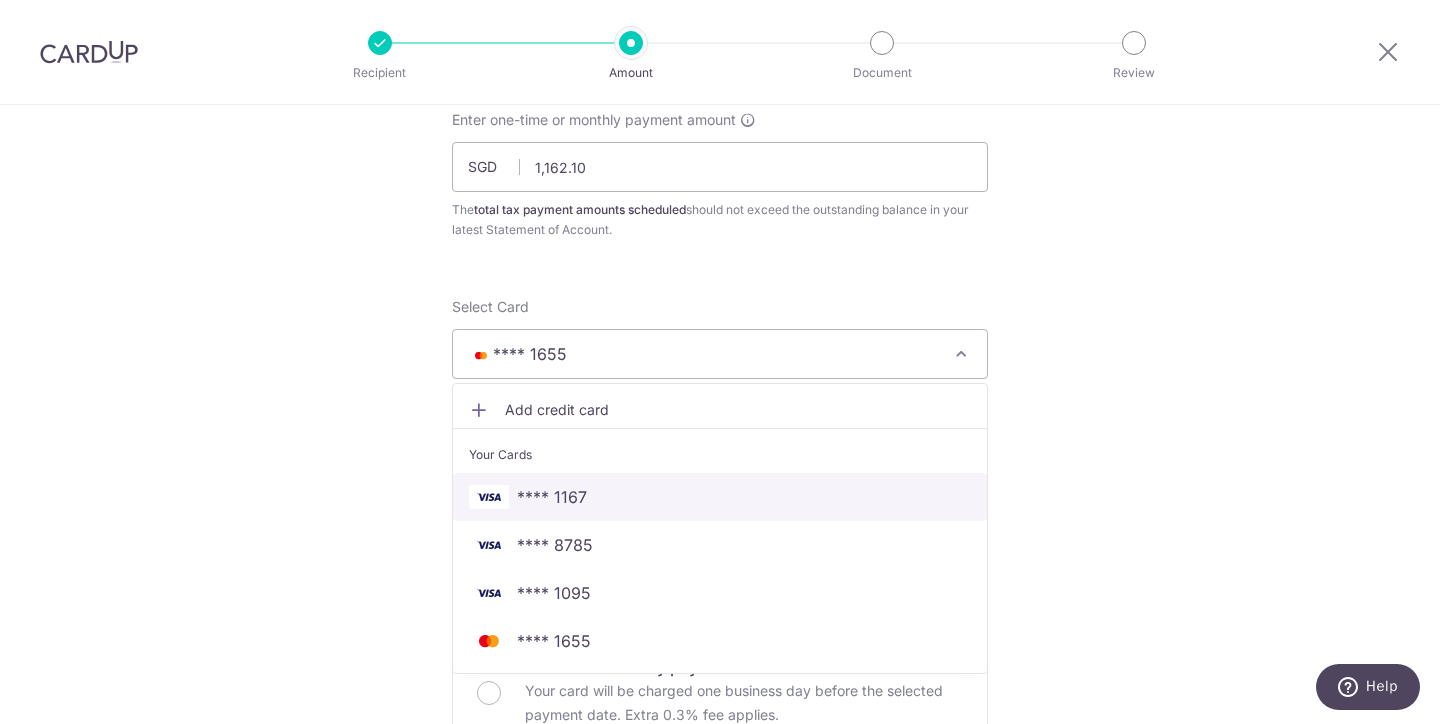 click on "**** 1167" at bounding box center (552, 497) 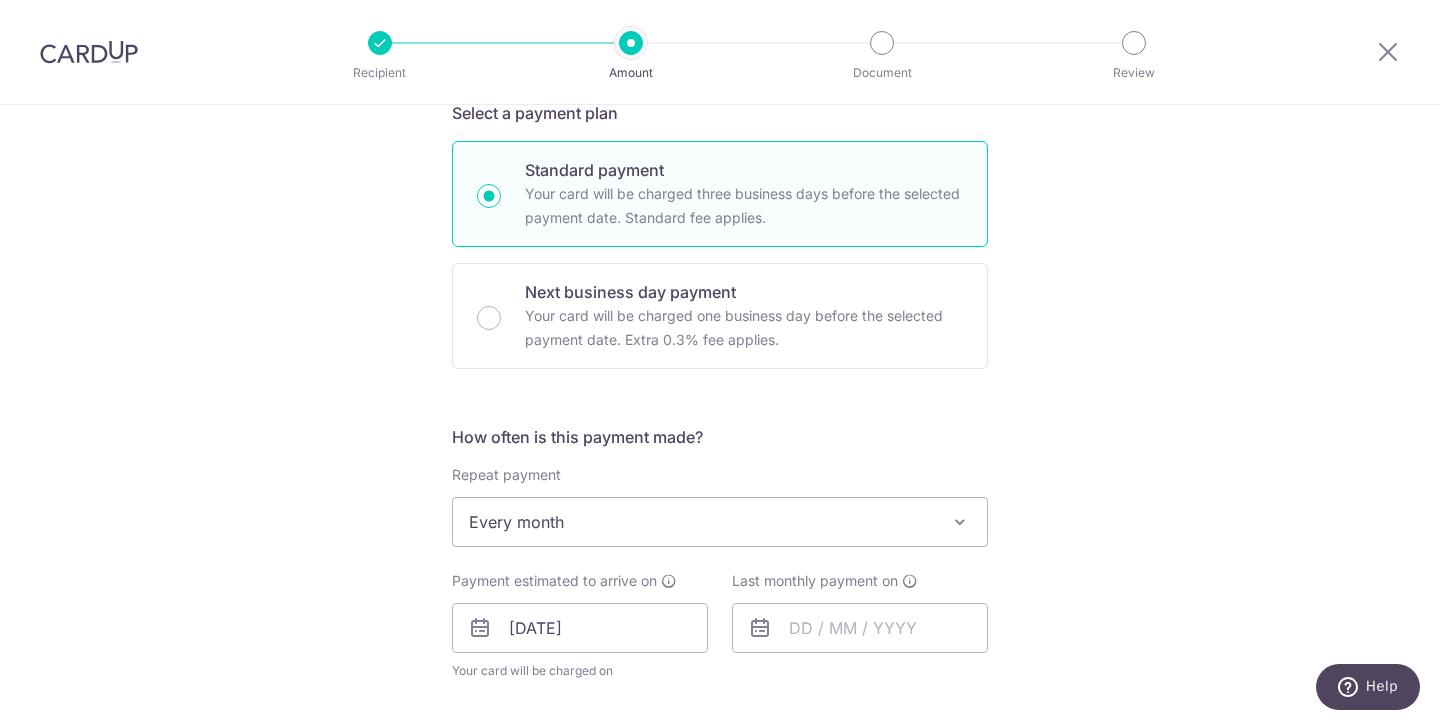 scroll, scrollTop: 638, scrollLeft: 0, axis: vertical 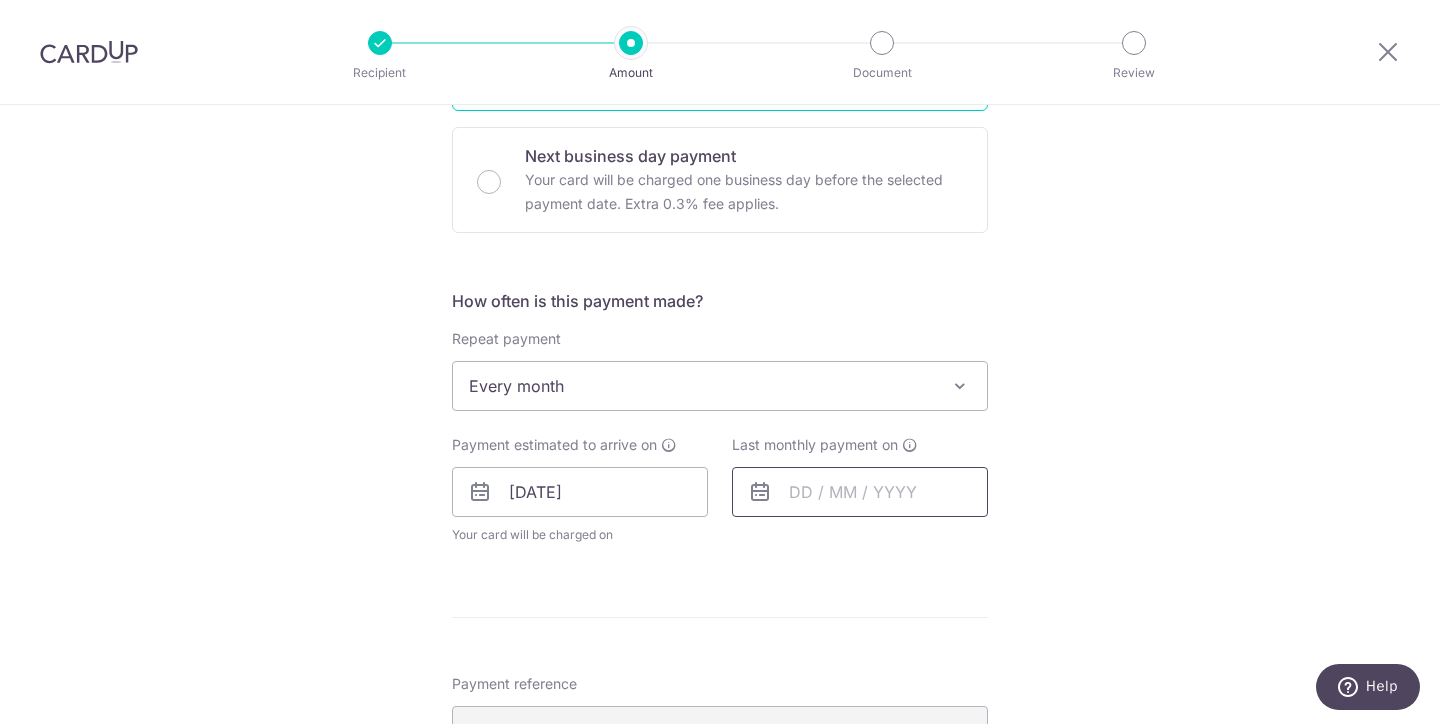 click at bounding box center (860, 492) 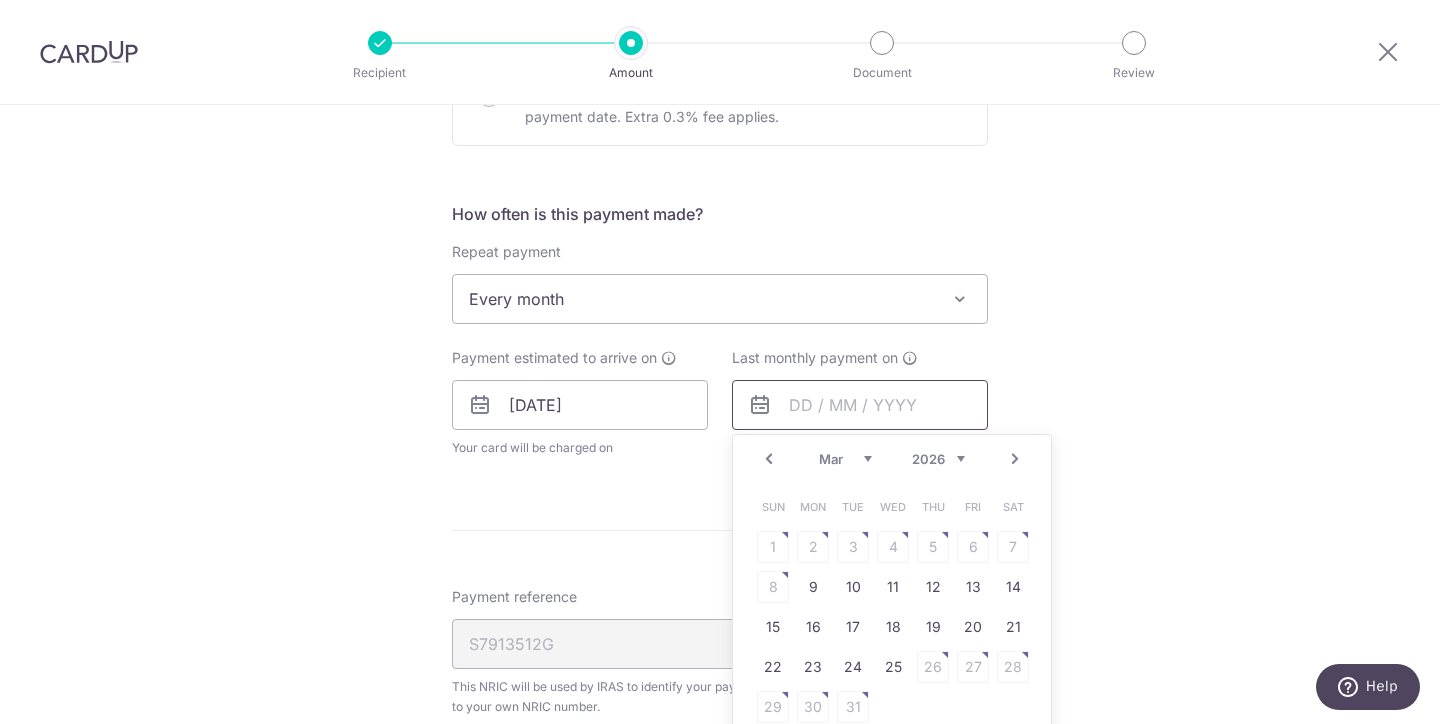 scroll, scrollTop: 826, scrollLeft: 0, axis: vertical 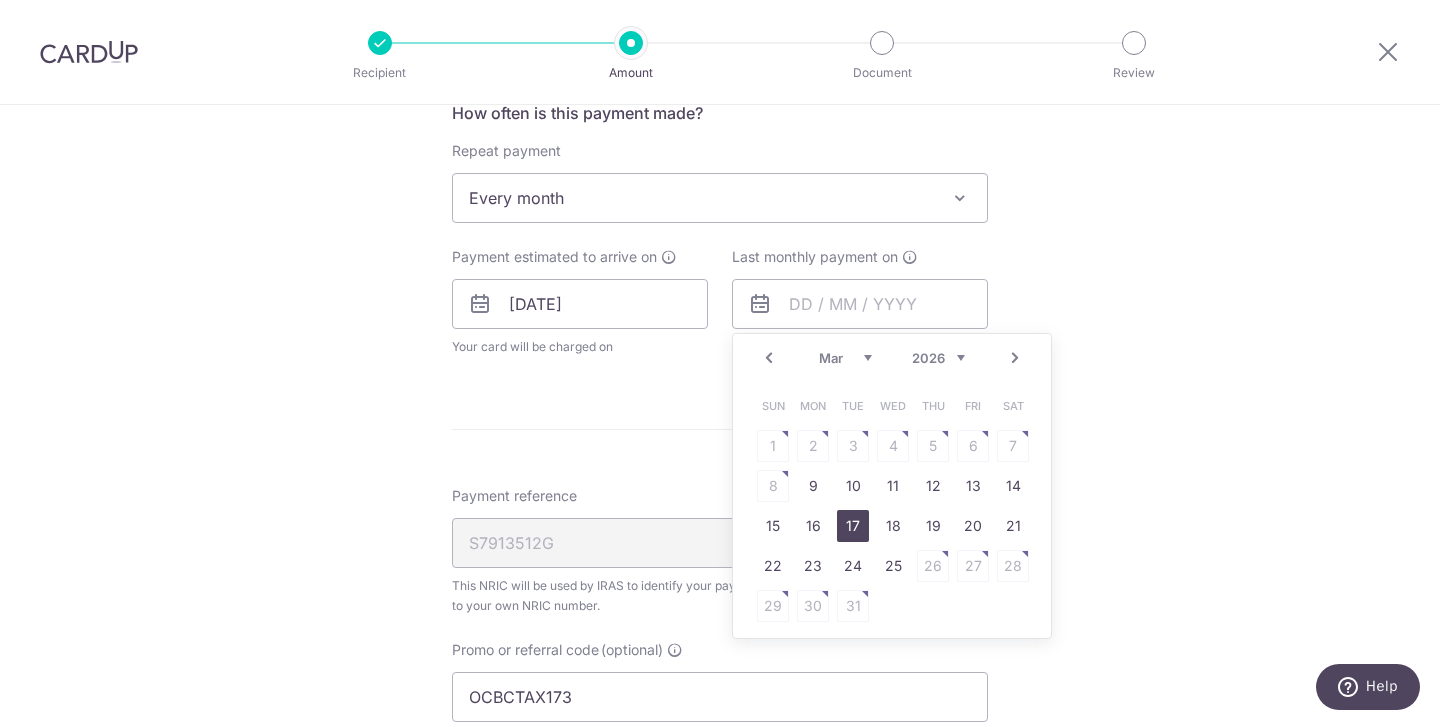 click on "17" at bounding box center (853, 526) 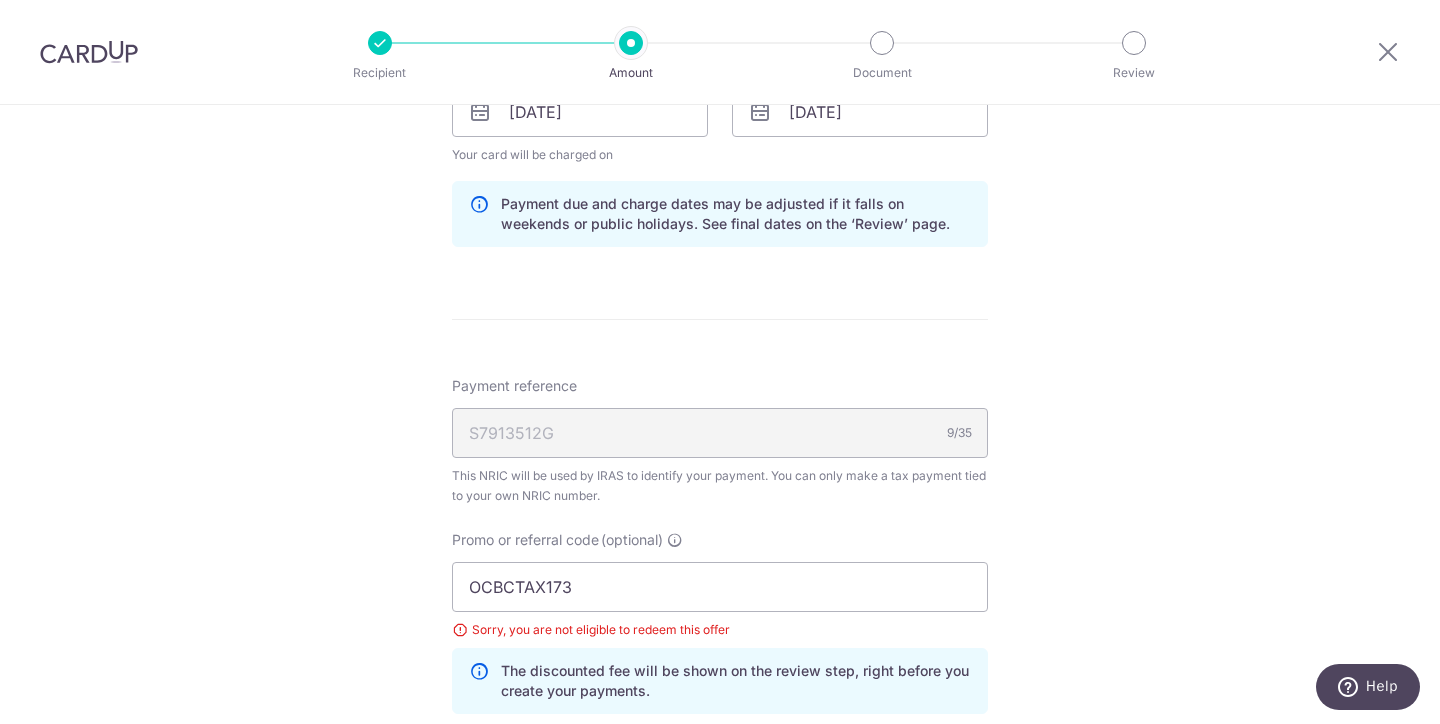 scroll, scrollTop: 1051, scrollLeft: 0, axis: vertical 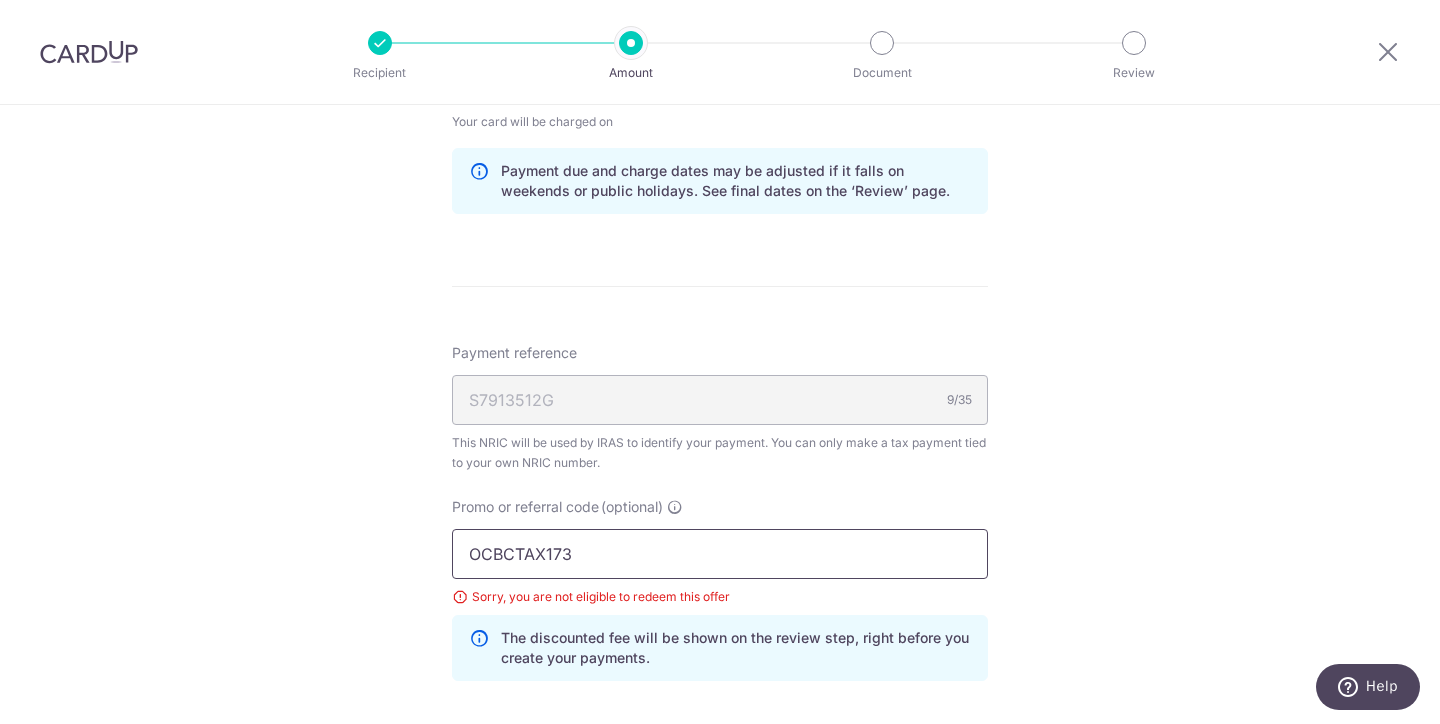 drag, startPoint x: 585, startPoint y: 545, endPoint x: 423, endPoint y: 546, distance: 162.00308 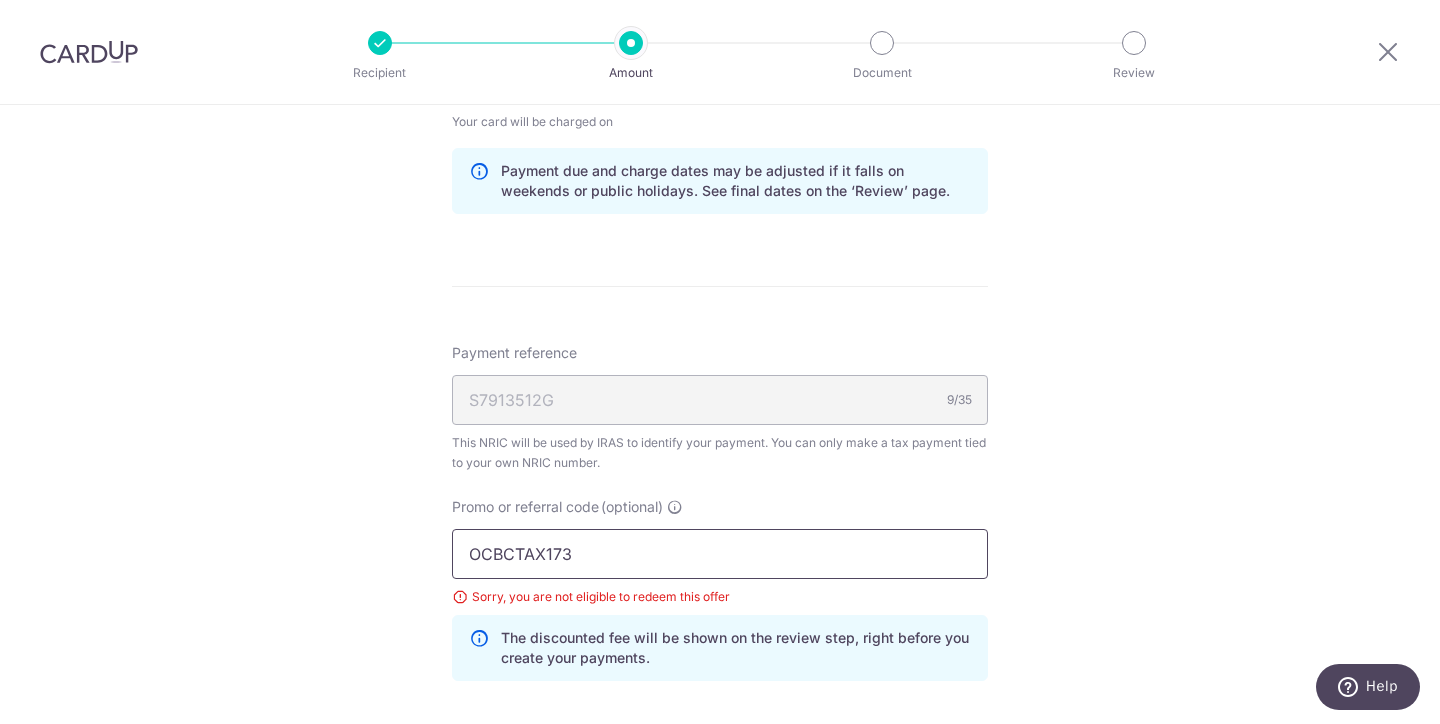 paste on "VTAX25R" 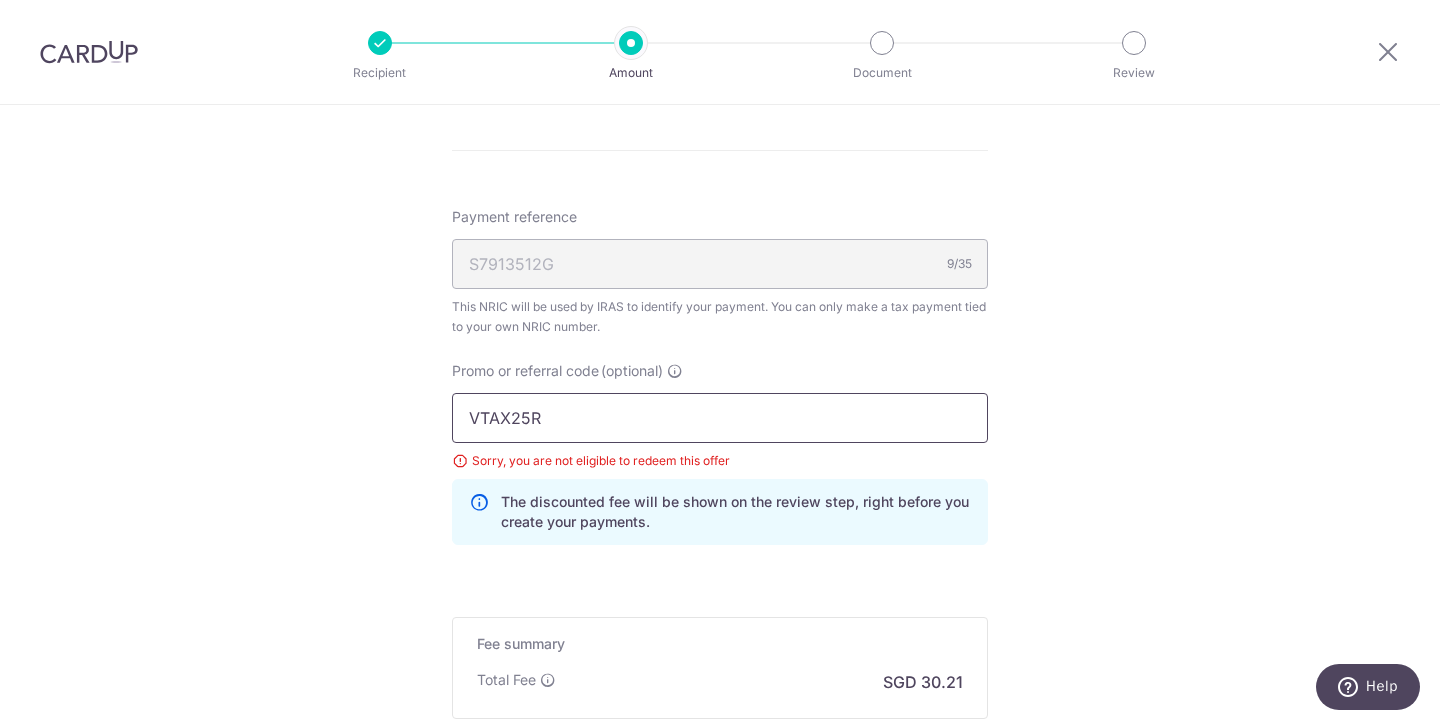 scroll, scrollTop: 1380, scrollLeft: 0, axis: vertical 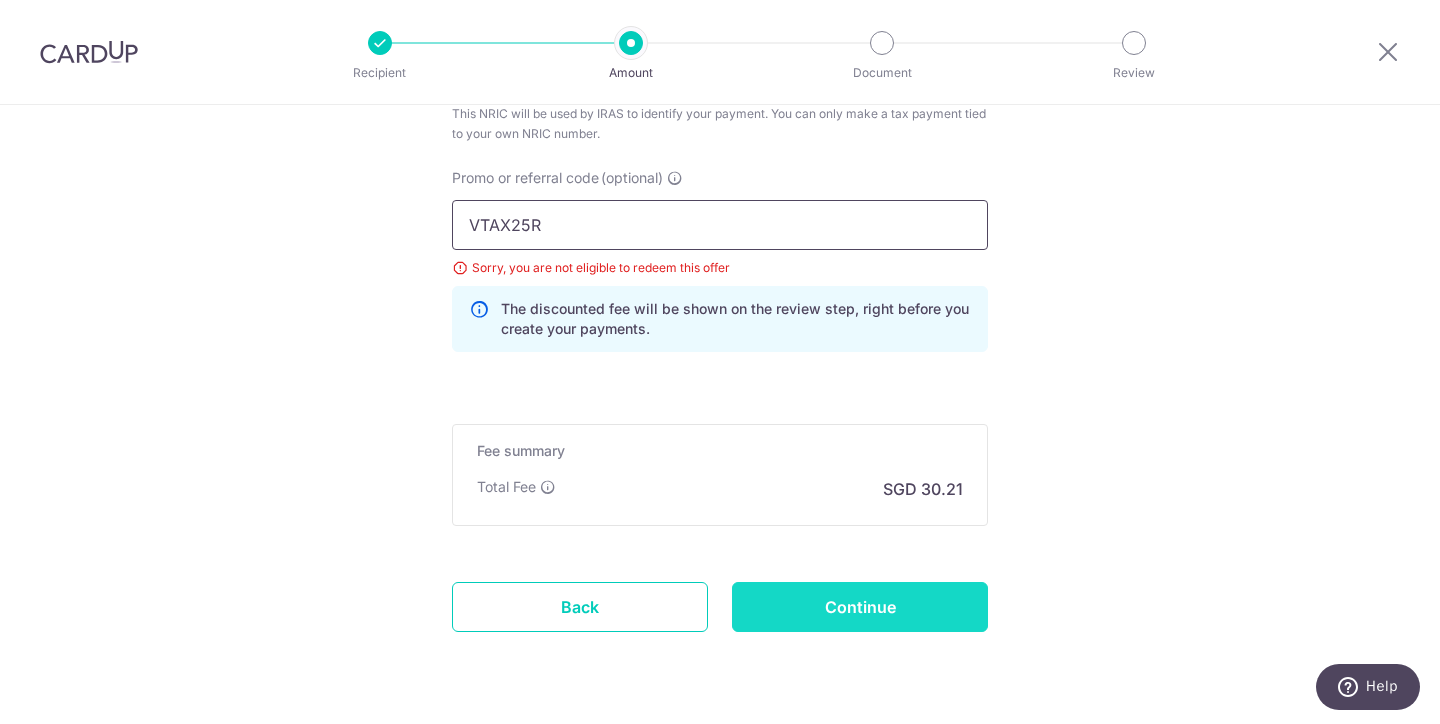 type on "VTAX25R" 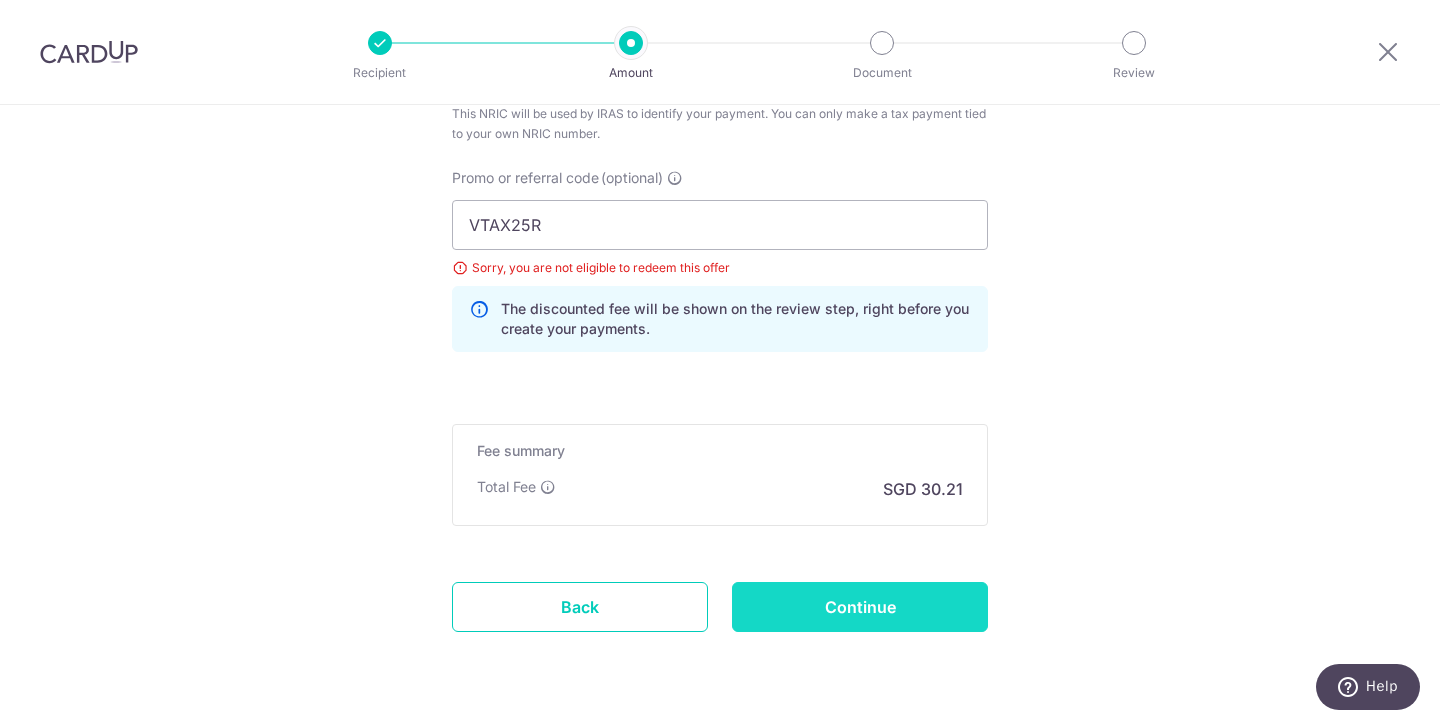 click on "Continue" at bounding box center (860, 607) 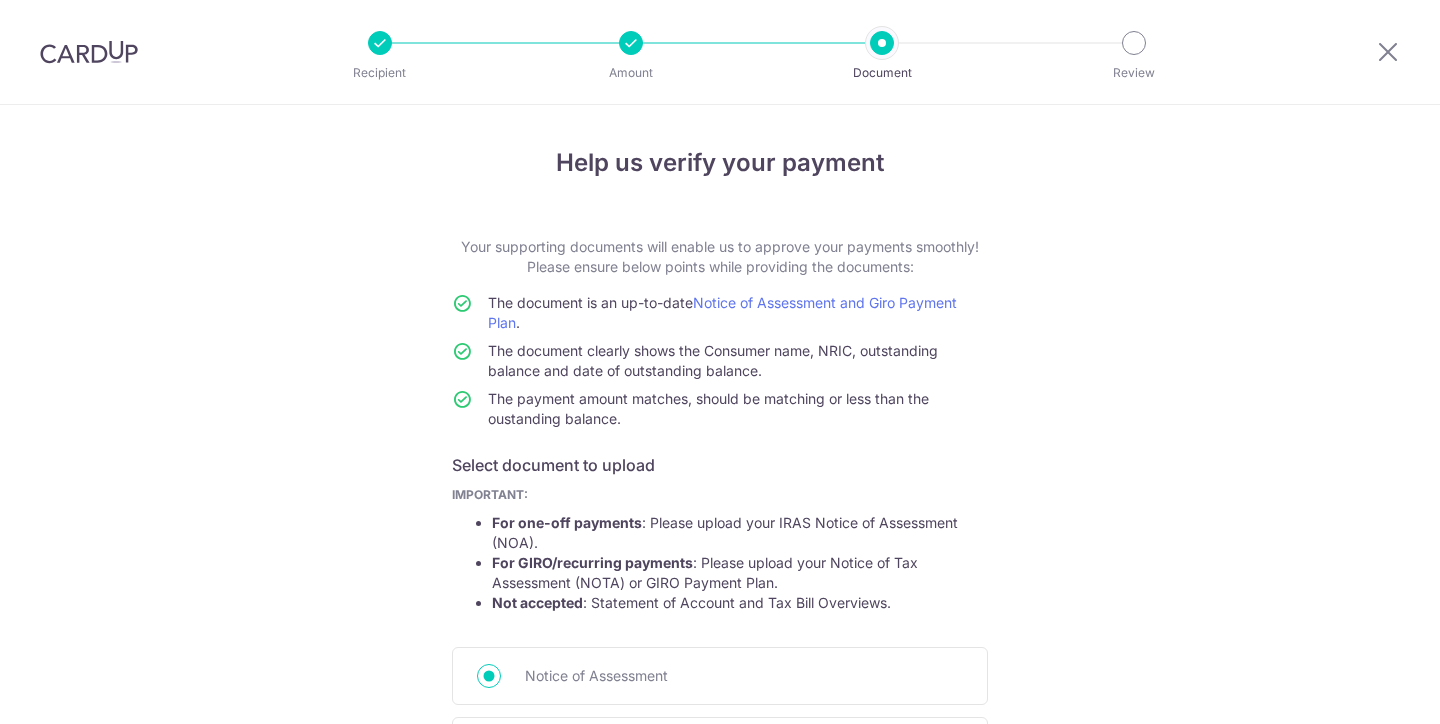 scroll, scrollTop: 0, scrollLeft: 0, axis: both 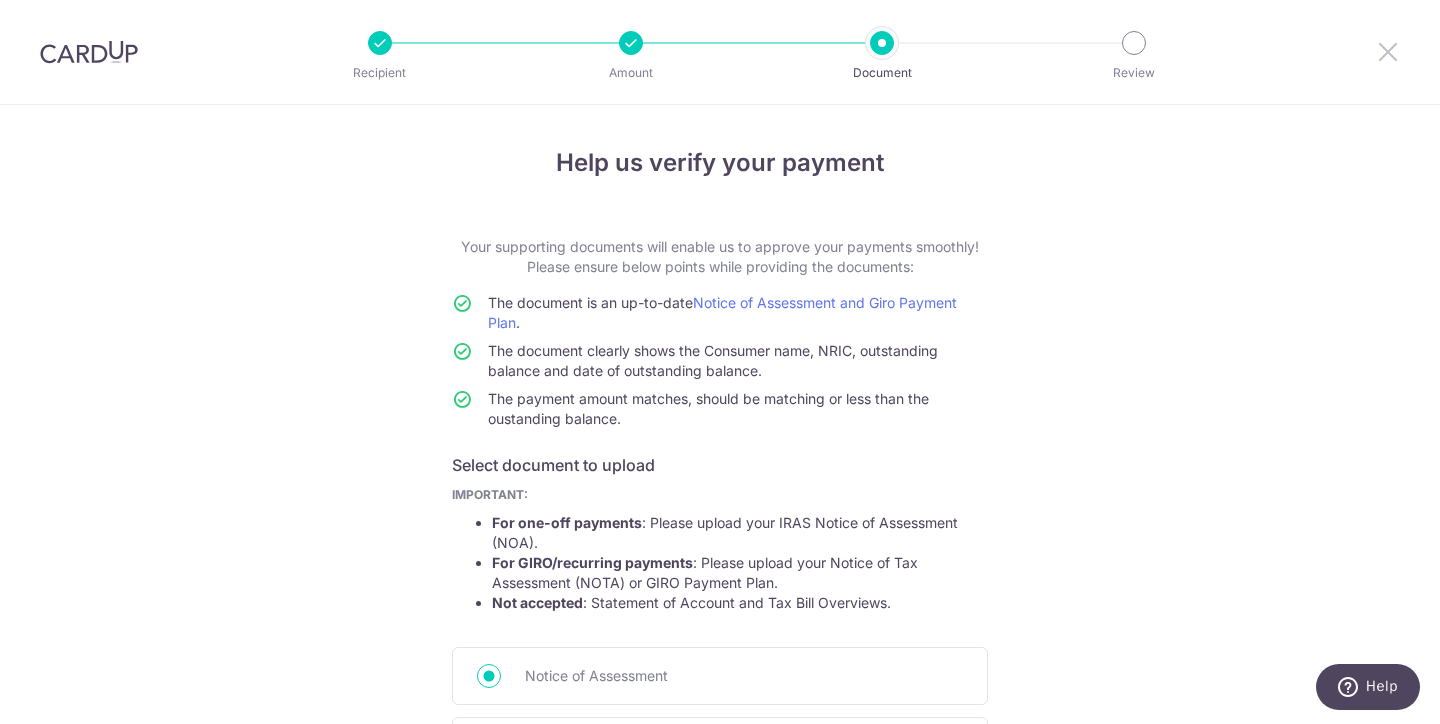 click at bounding box center (1388, 51) 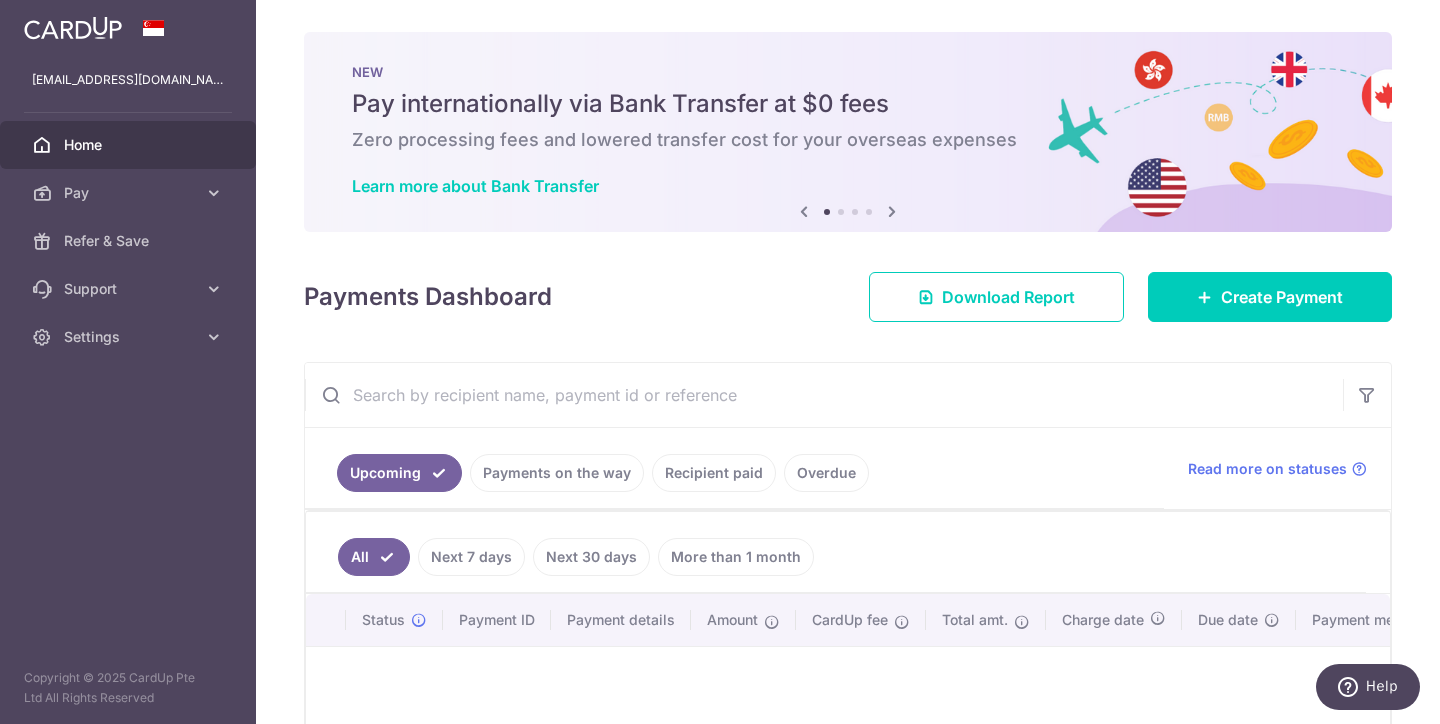 scroll, scrollTop: 0, scrollLeft: 0, axis: both 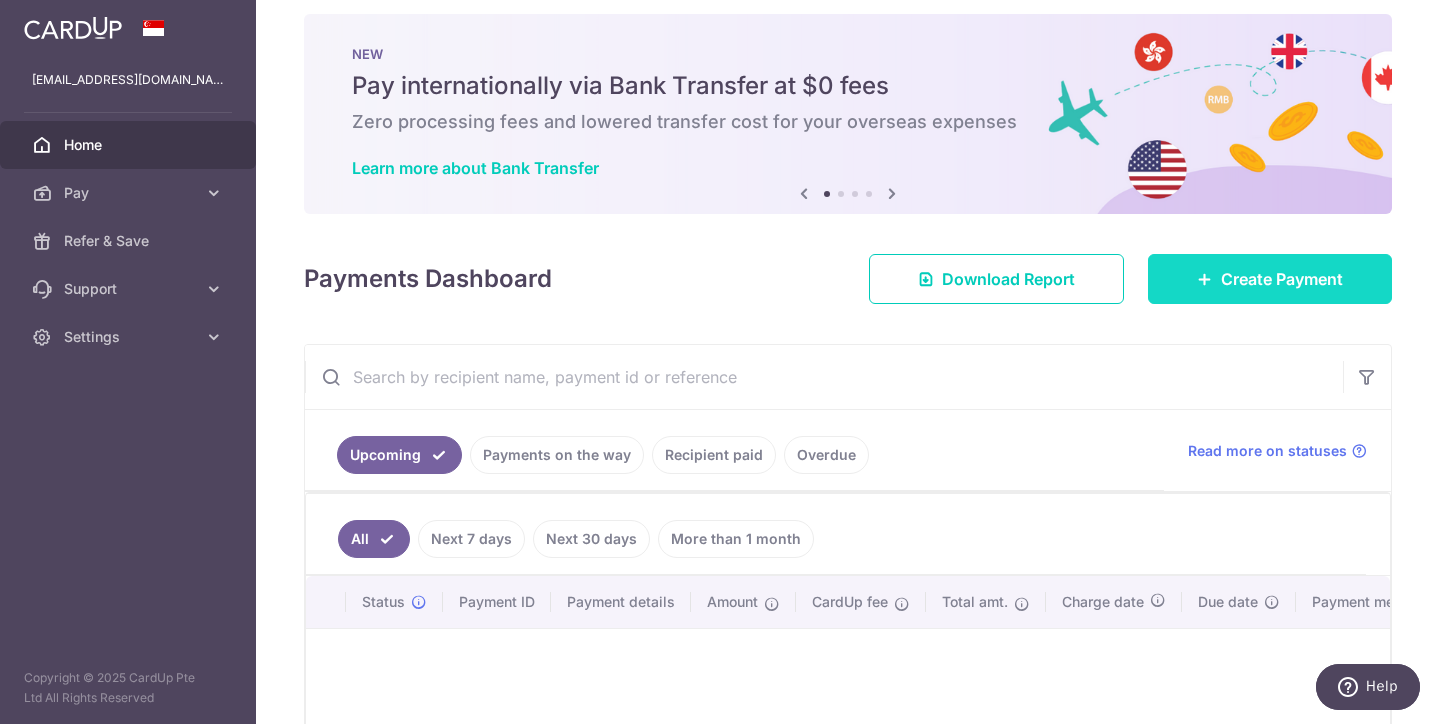 click on "Create Payment" at bounding box center [1282, 279] 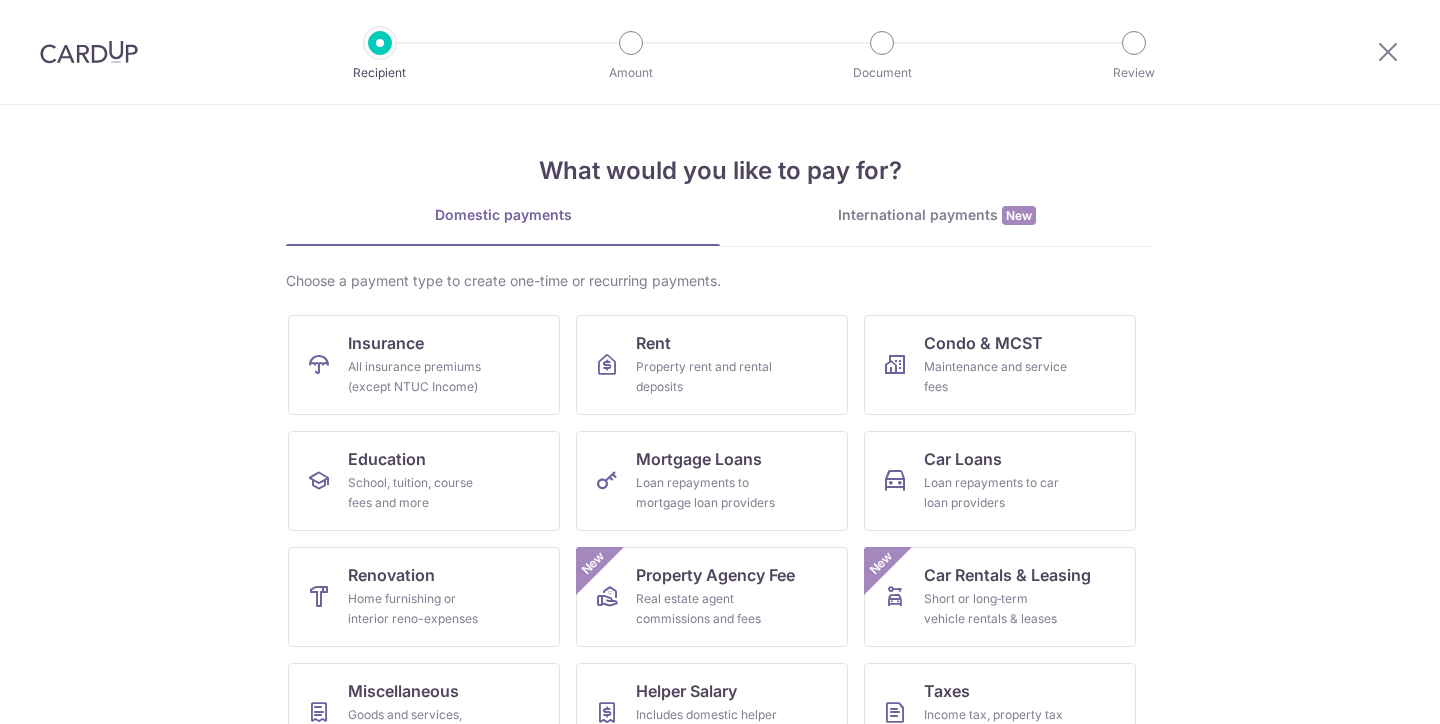 scroll, scrollTop: 0, scrollLeft: 0, axis: both 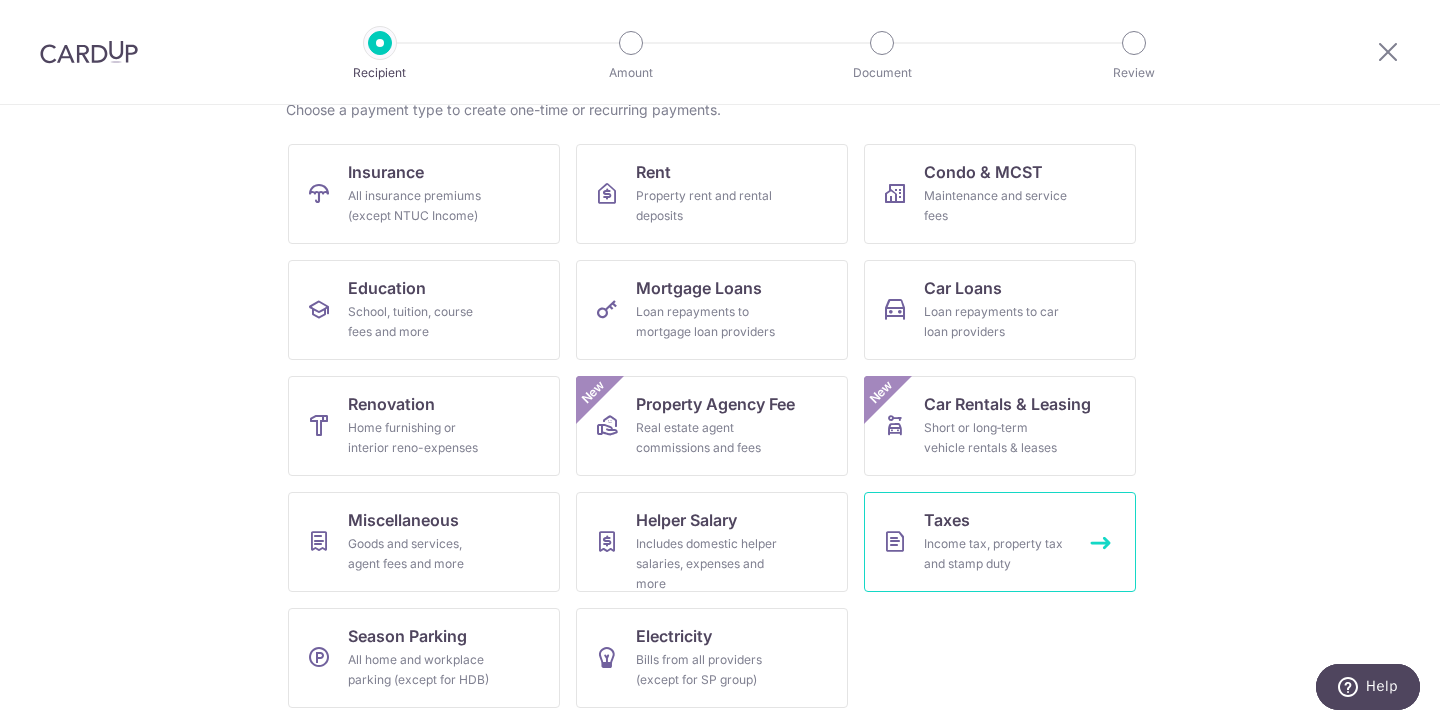 click on "Income tax, property tax and stamp duty" at bounding box center (996, 554) 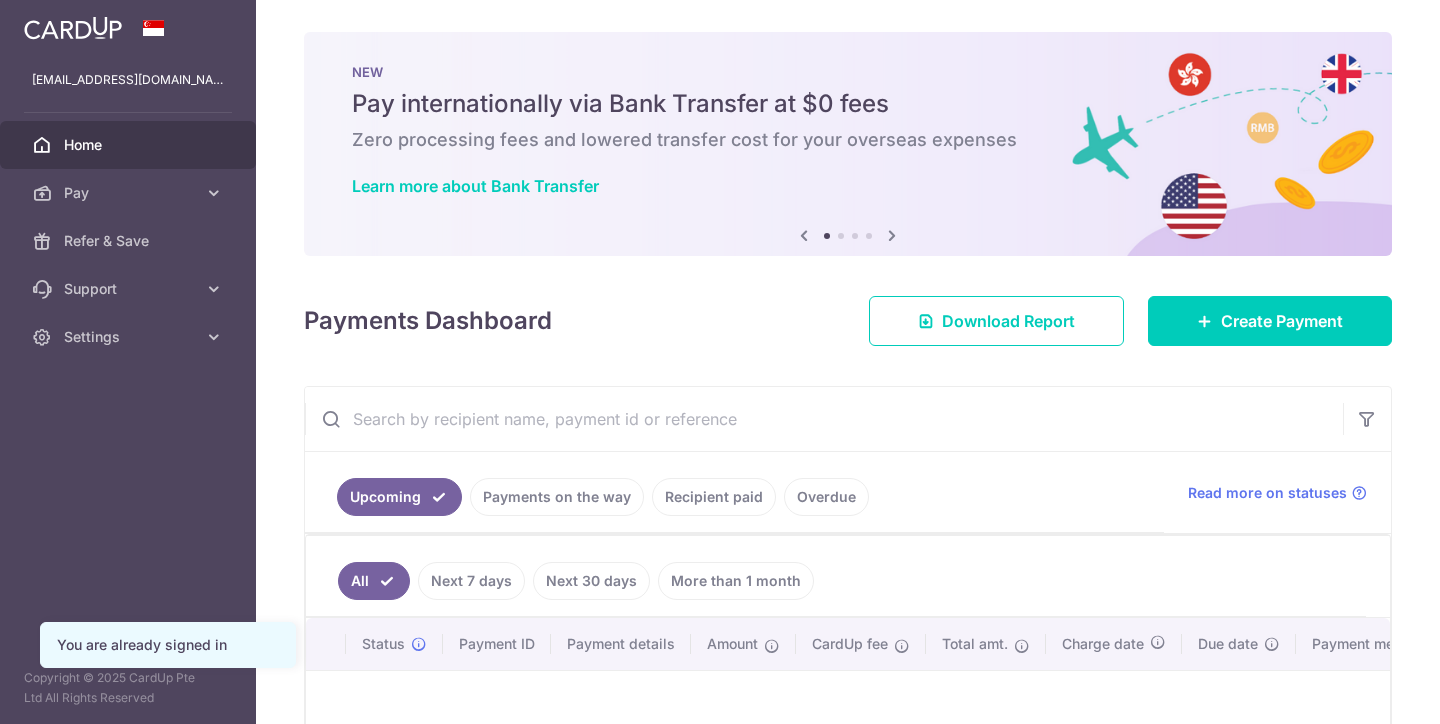 scroll, scrollTop: 0, scrollLeft: 0, axis: both 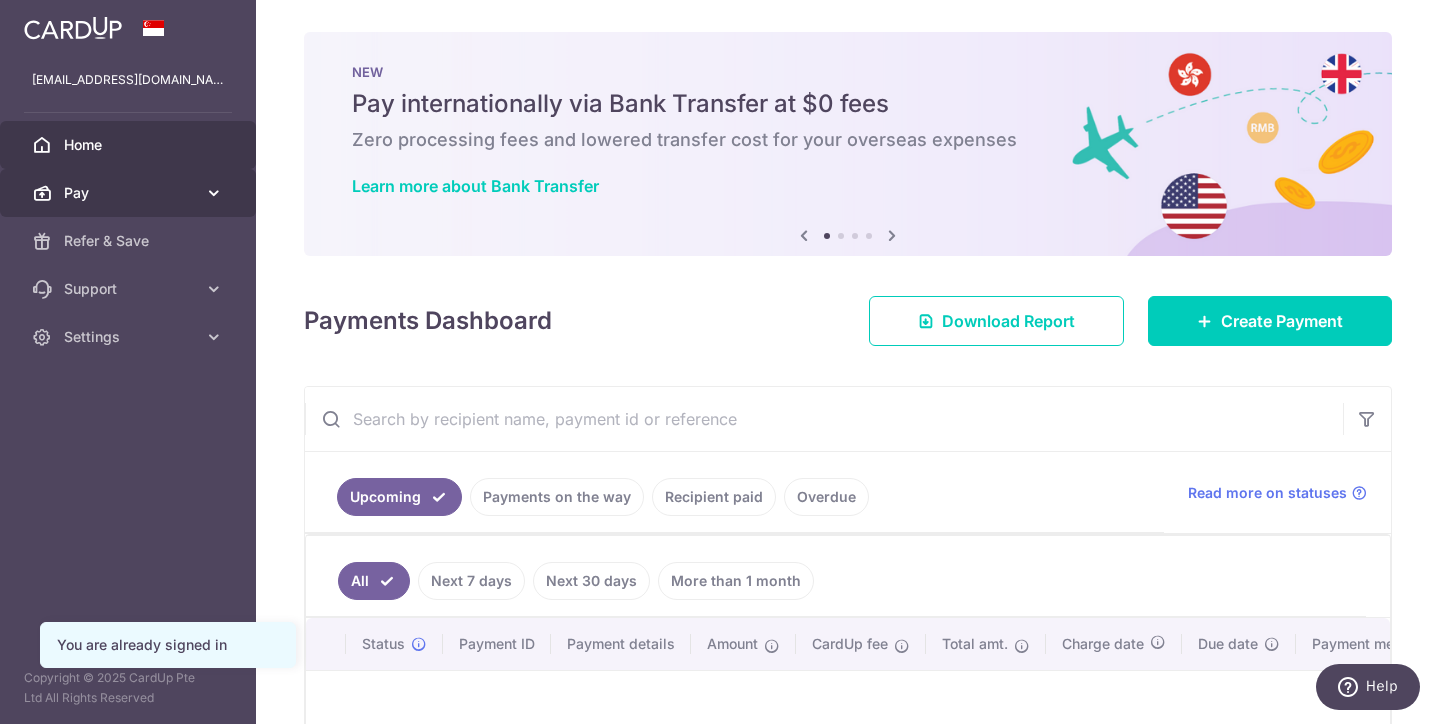 click at bounding box center (214, 193) 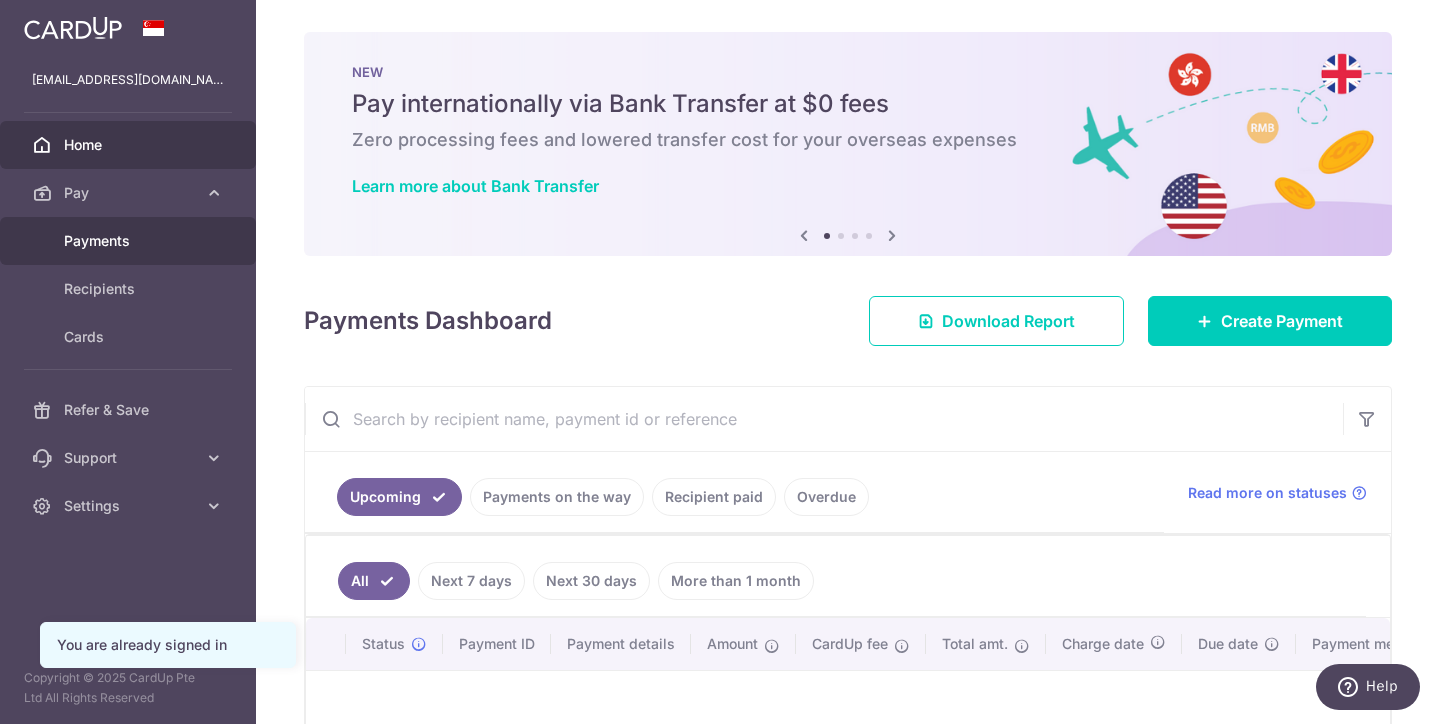 click on "Payments" at bounding box center [130, 241] 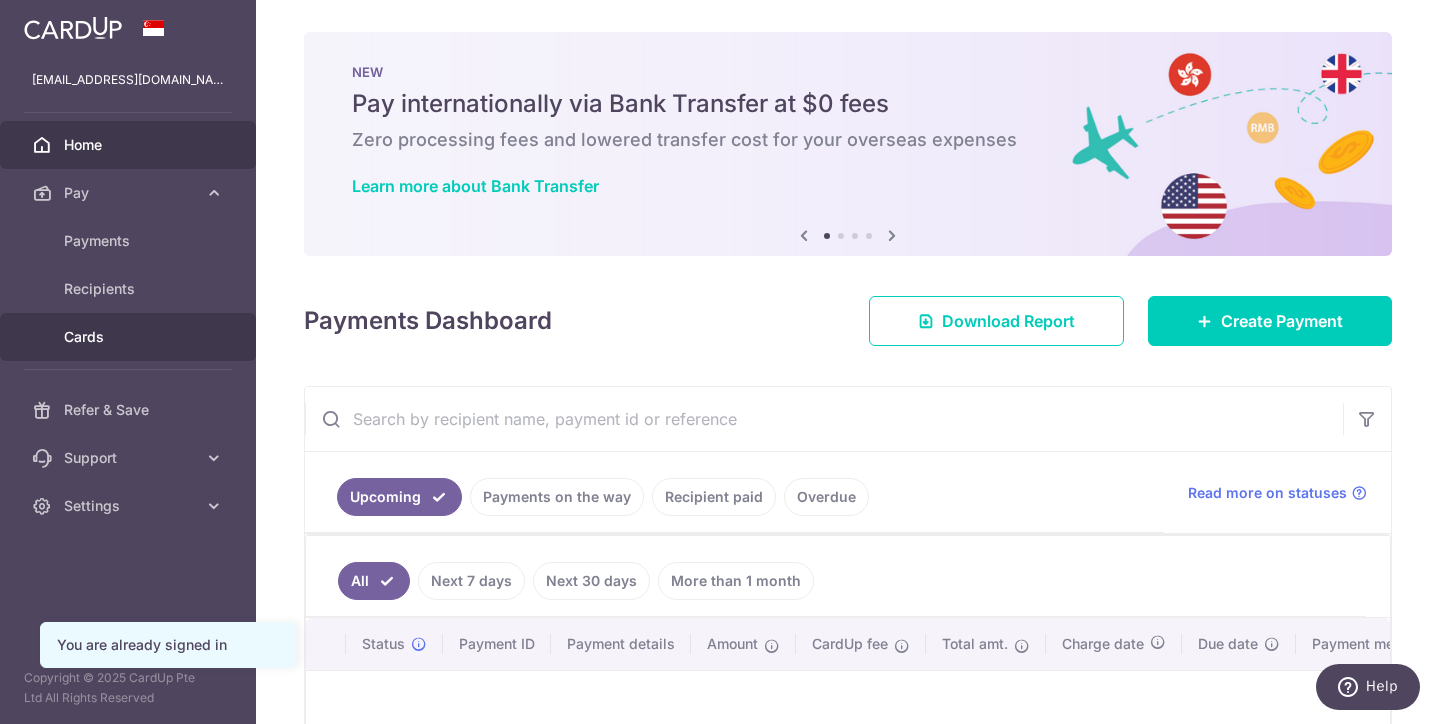 click on "Cards" at bounding box center (130, 337) 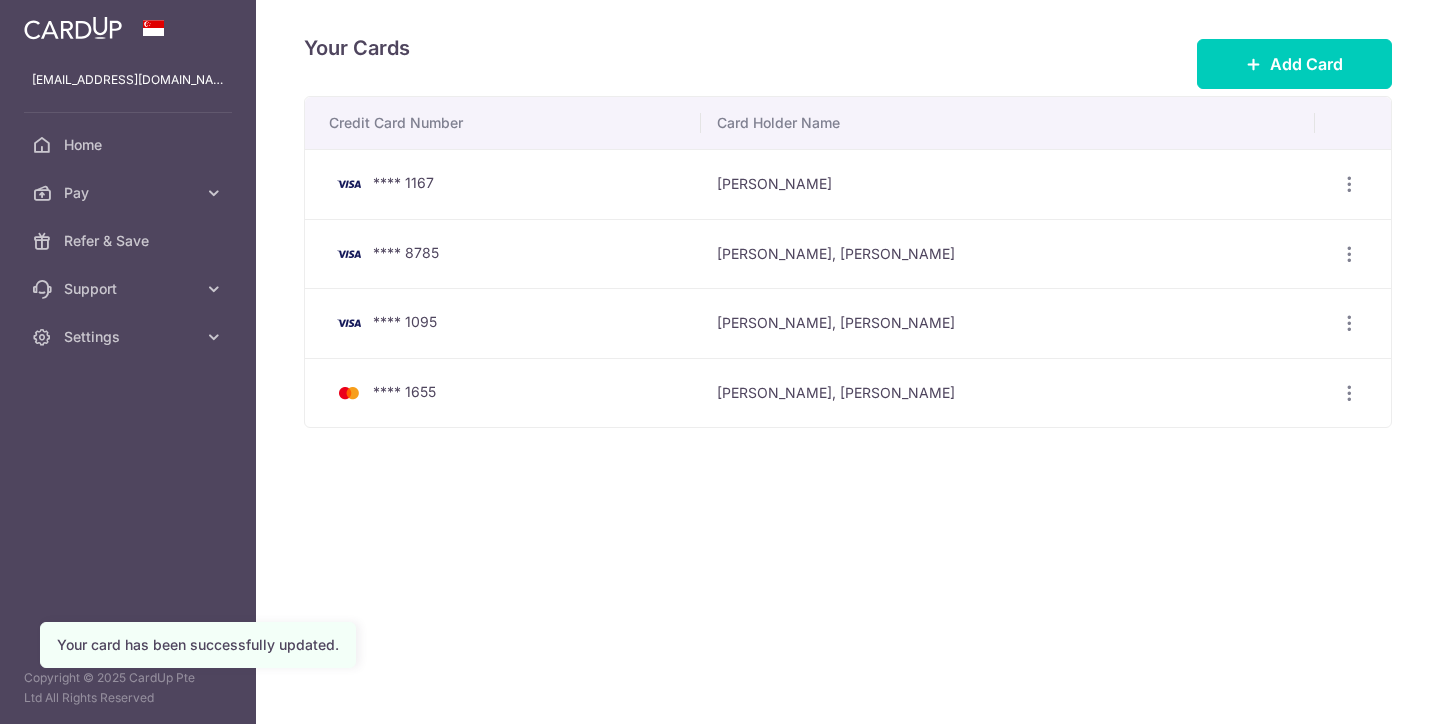scroll, scrollTop: 0, scrollLeft: 0, axis: both 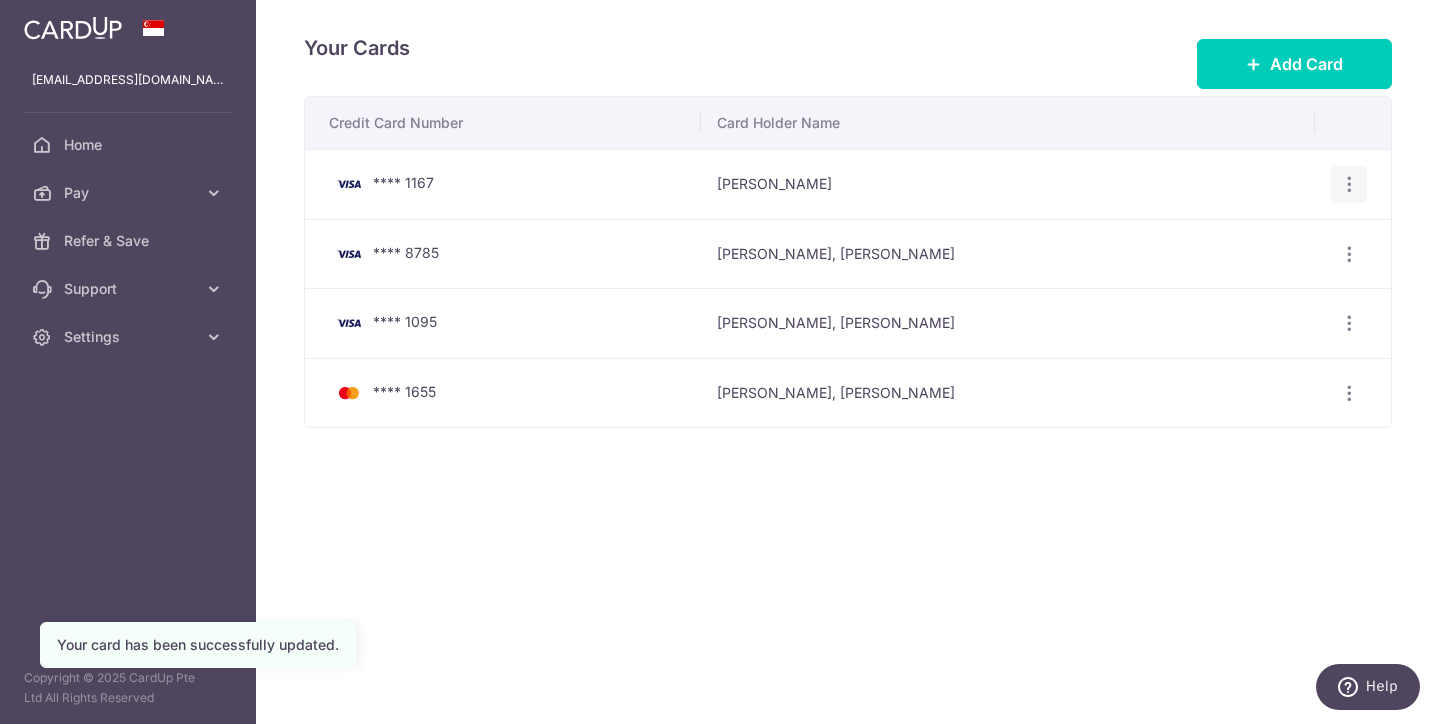 click at bounding box center [1349, 184] 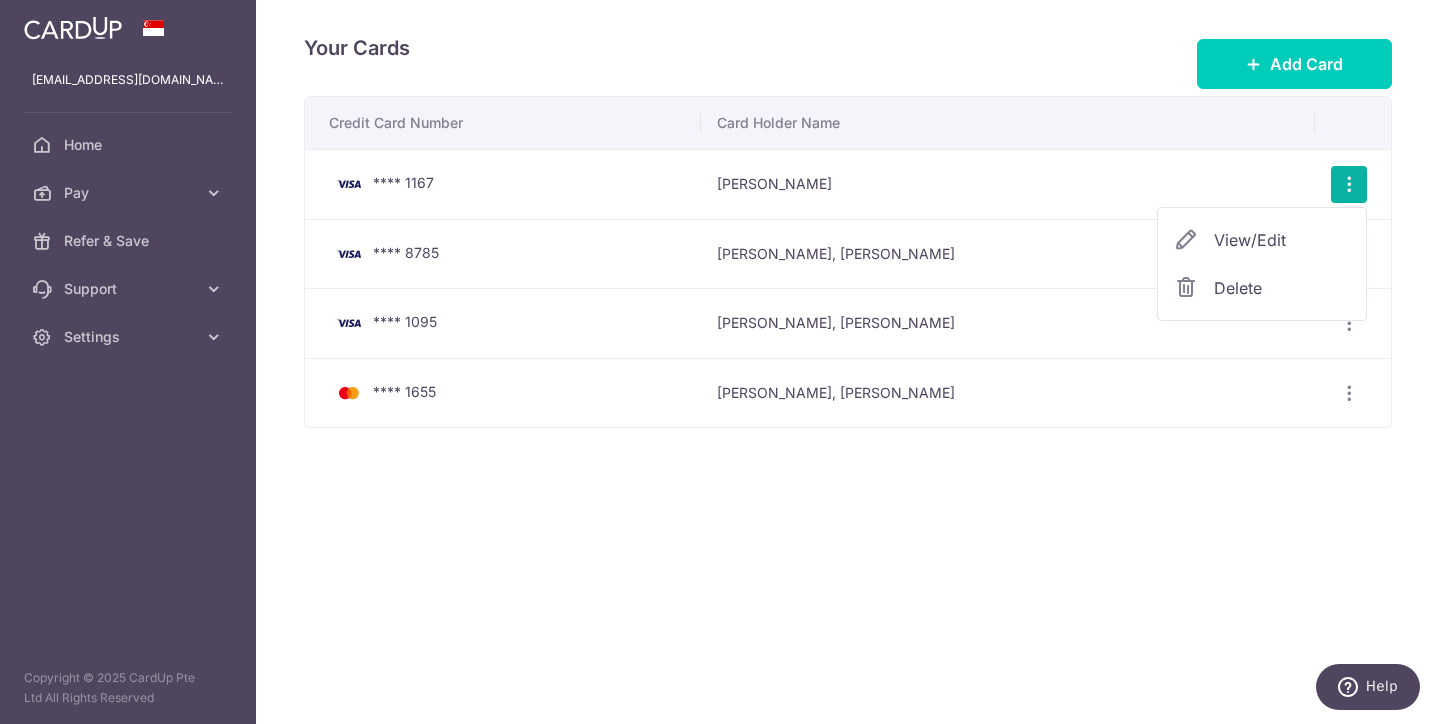 click on "Your Cards
Add Card
Credit Card Number
Card Holder Name
**** 1167
Vivien Lim
View/Edit
Delete
**** 8785
Sok Peng, Vivien Lim" at bounding box center (848, 362) 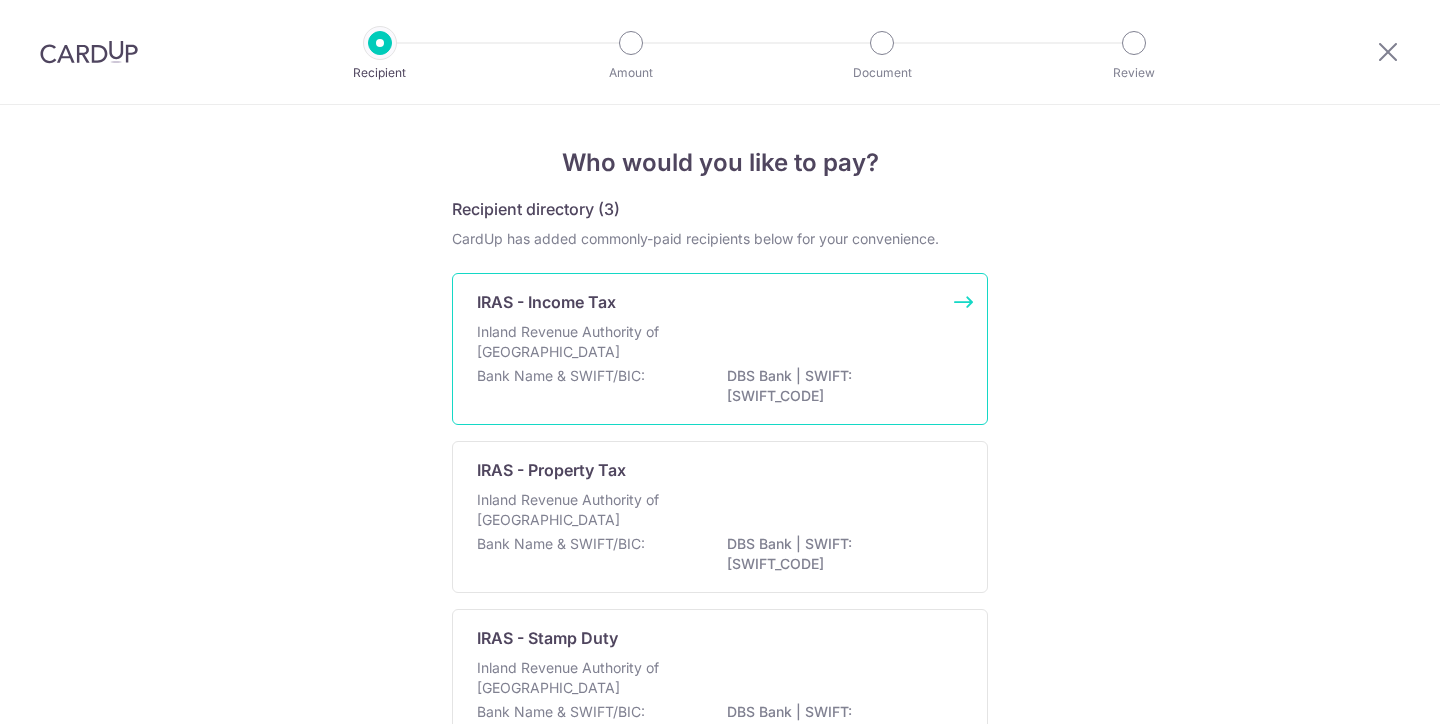 scroll, scrollTop: 0, scrollLeft: 0, axis: both 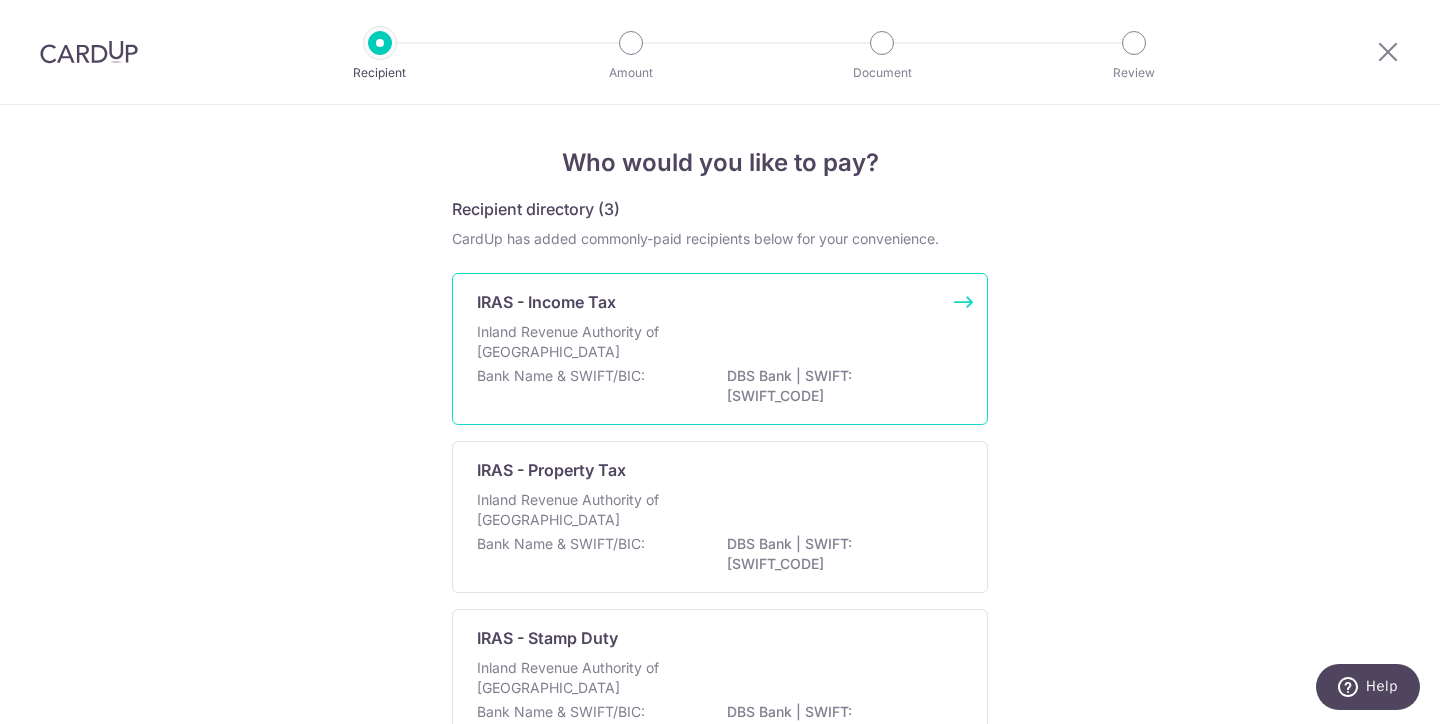 click on "Inland Revenue Authority of [GEOGRAPHIC_DATA]" at bounding box center (583, 342) 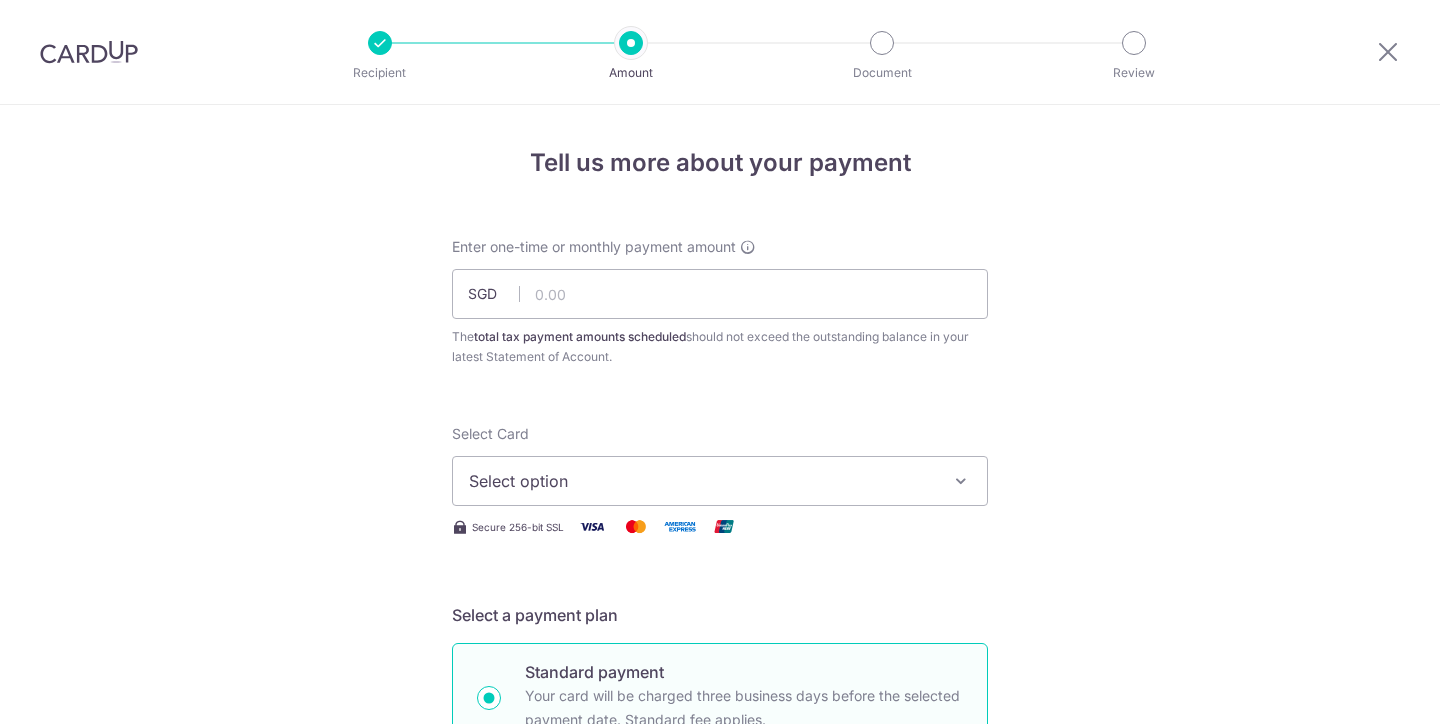 scroll, scrollTop: 0, scrollLeft: 0, axis: both 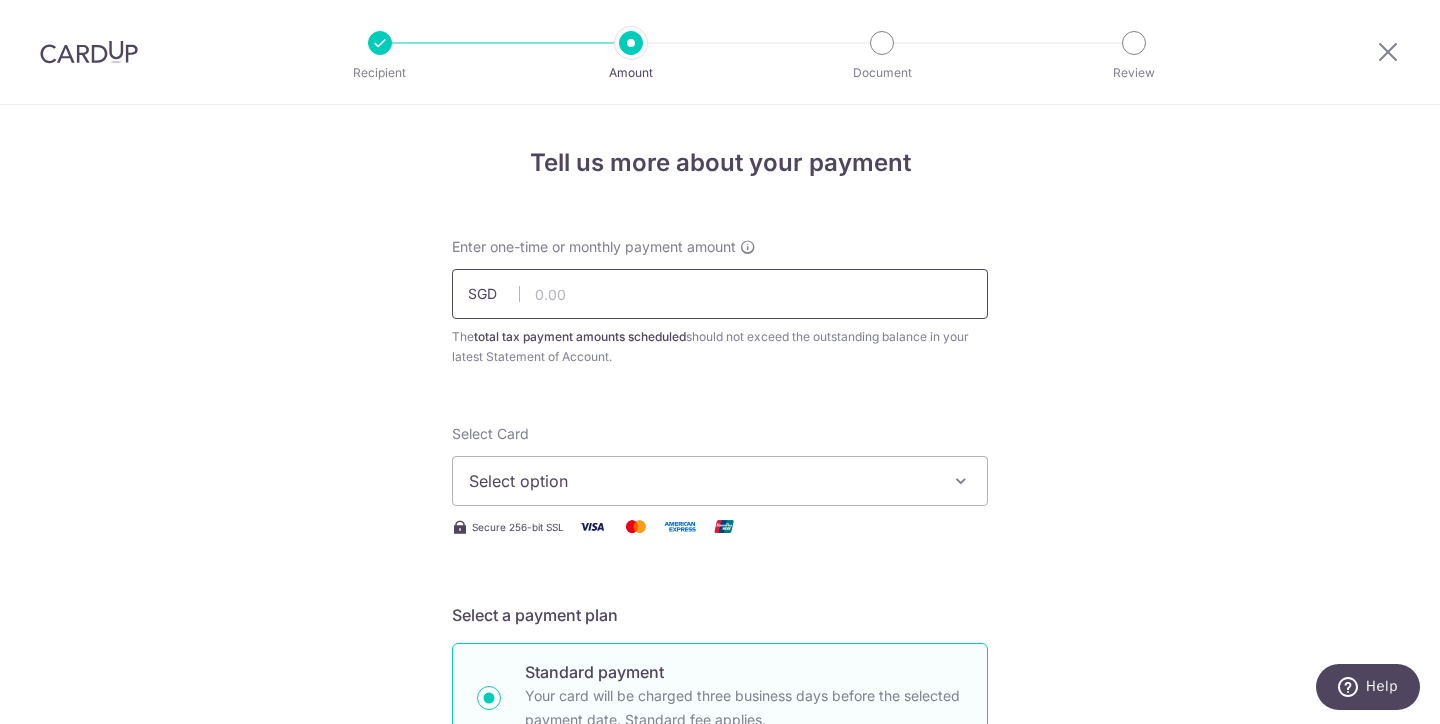 click at bounding box center (720, 294) 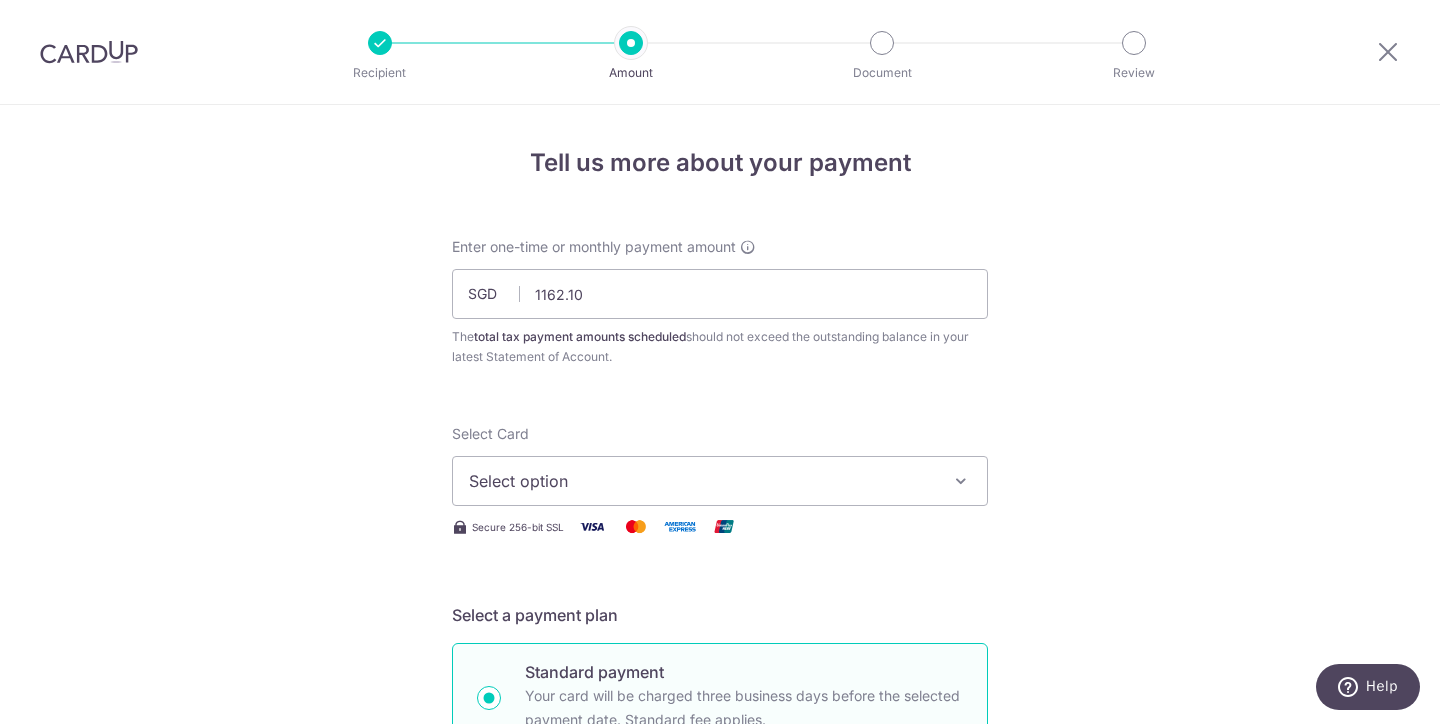 type on "1,162.10" 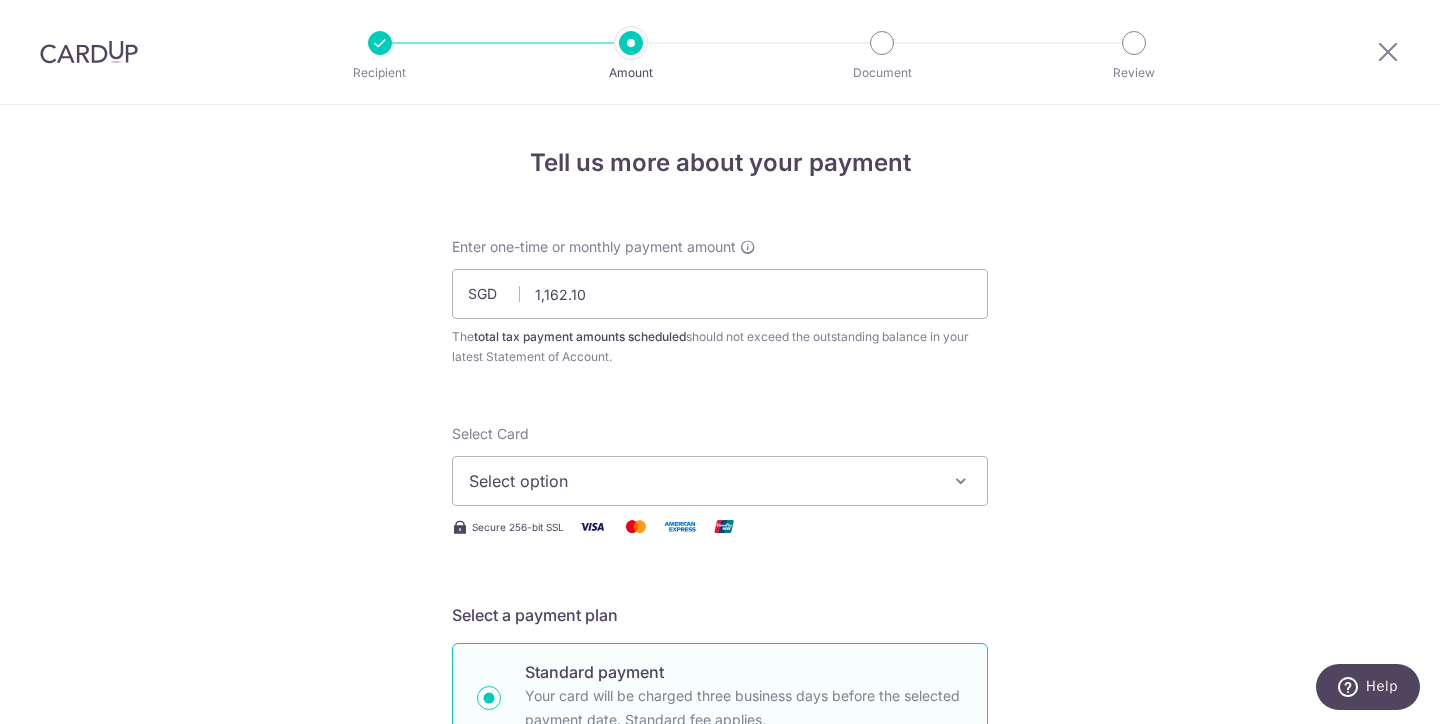 click on "Select option" at bounding box center (720, 481) 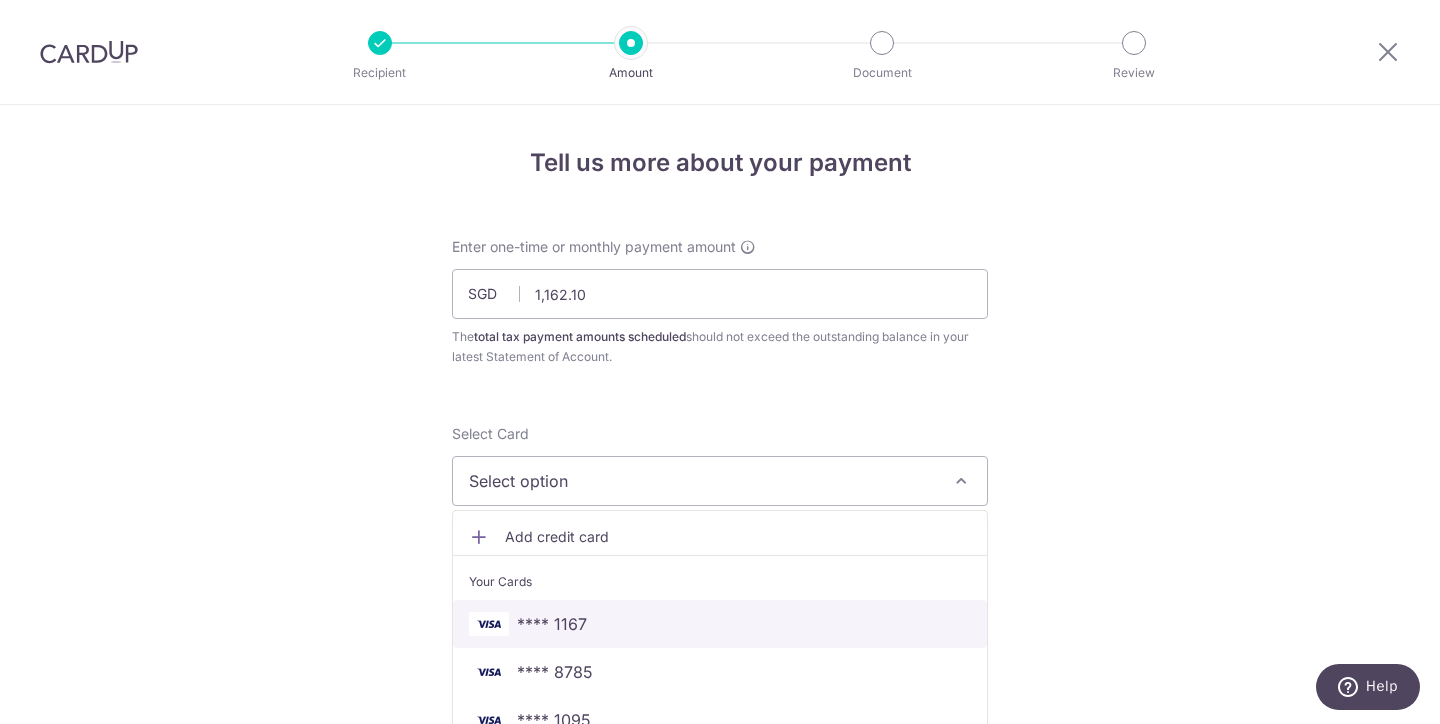 click on "**** 1167" at bounding box center (720, 624) 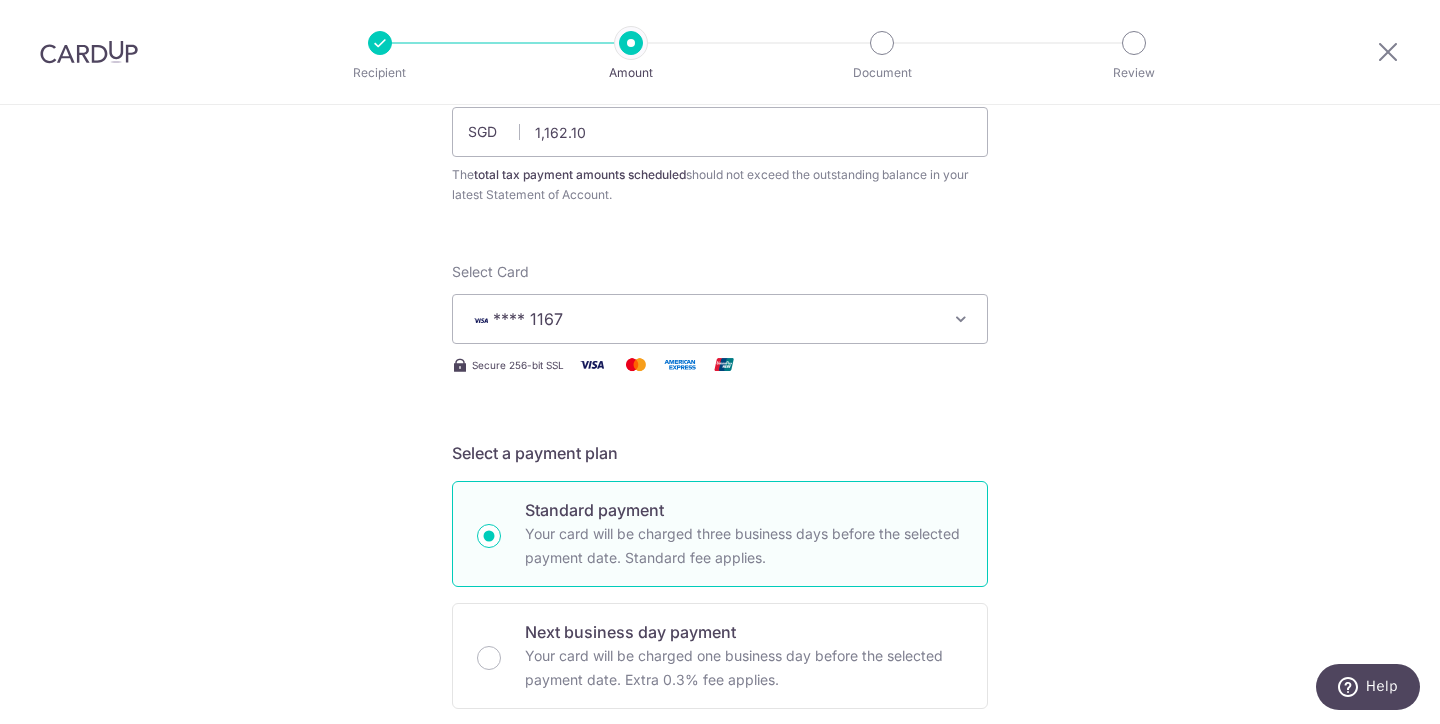 scroll, scrollTop: 470, scrollLeft: 0, axis: vertical 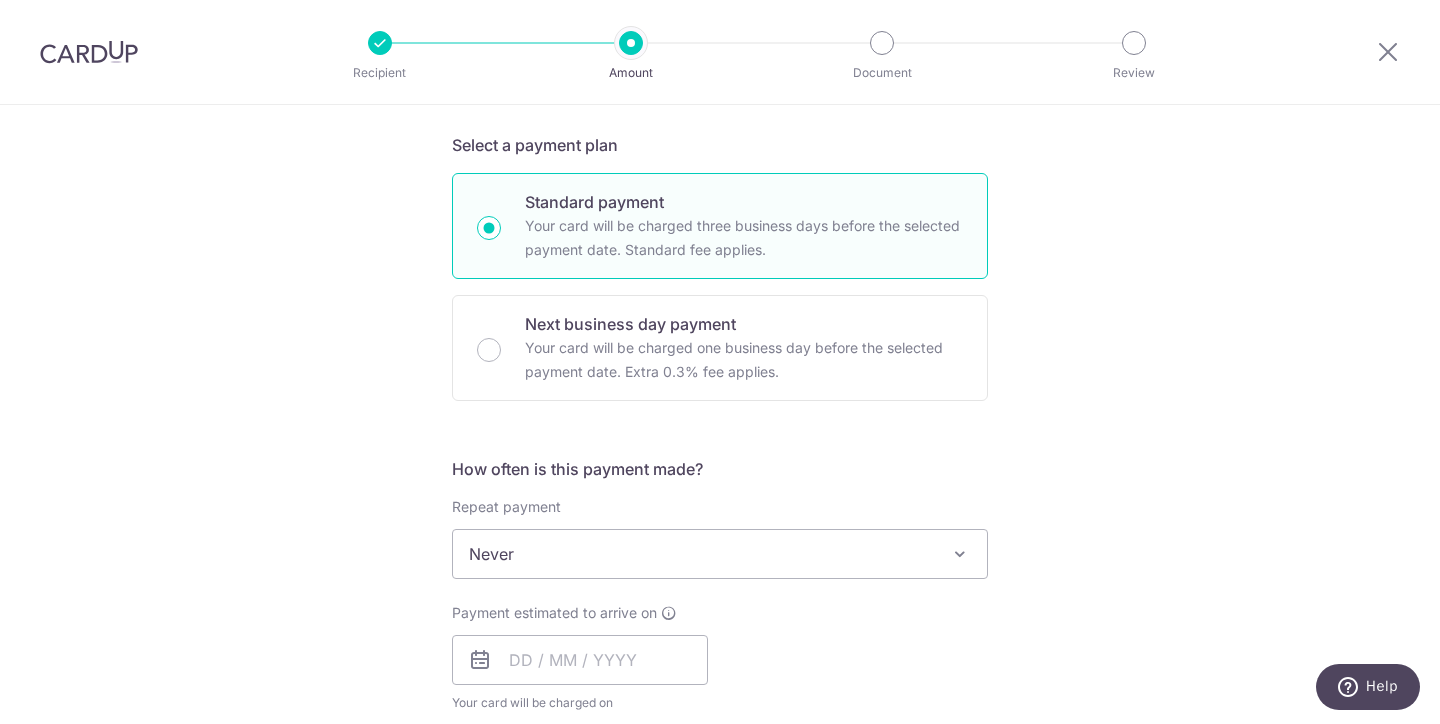 click on "Never" at bounding box center (720, 554) 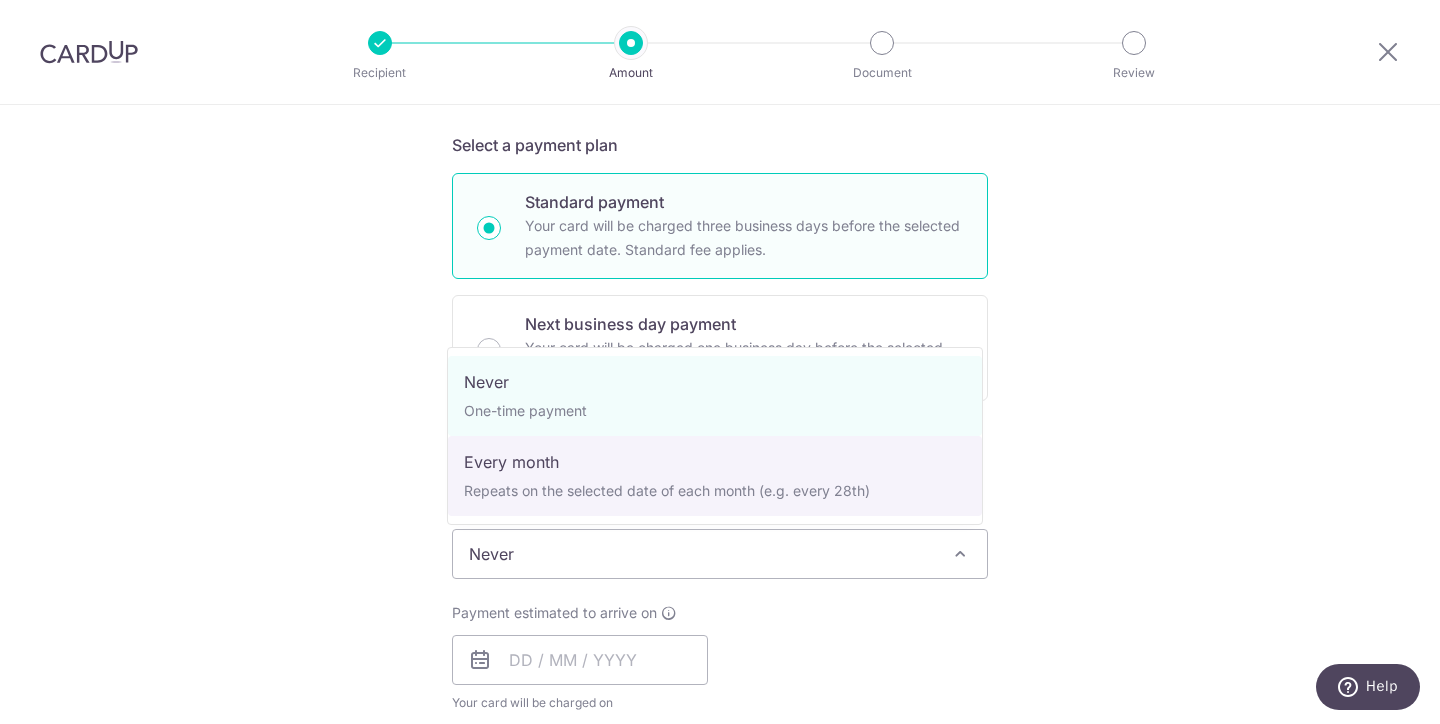 select on "3" 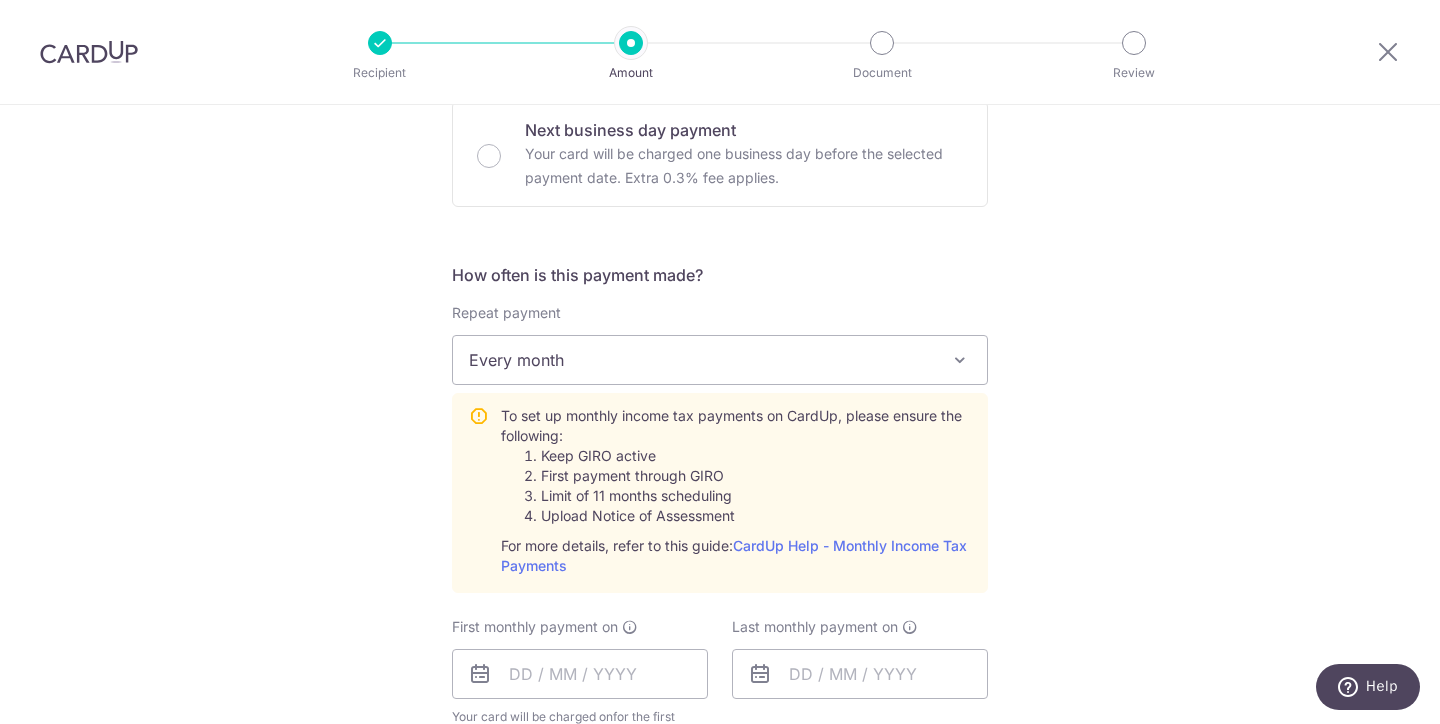 scroll, scrollTop: 811, scrollLeft: 0, axis: vertical 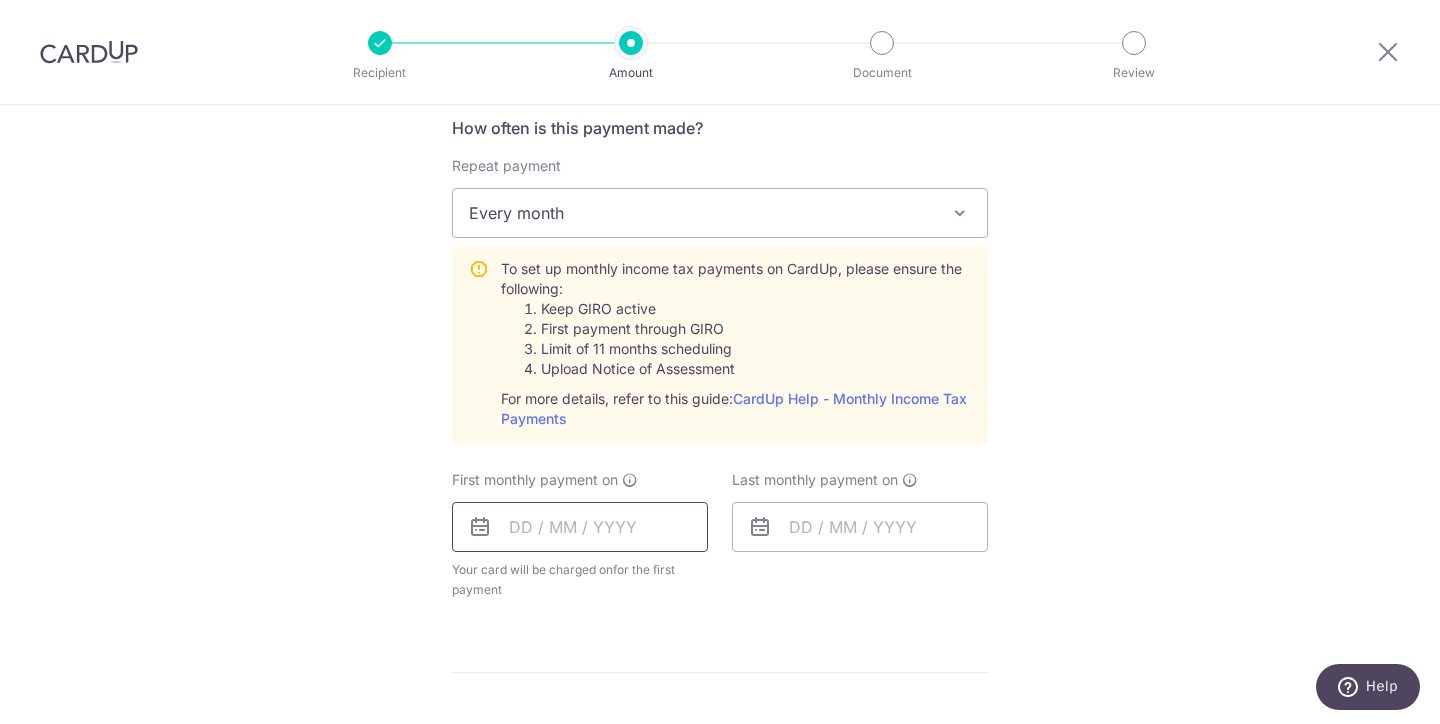 click at bounding box center [580, 527] 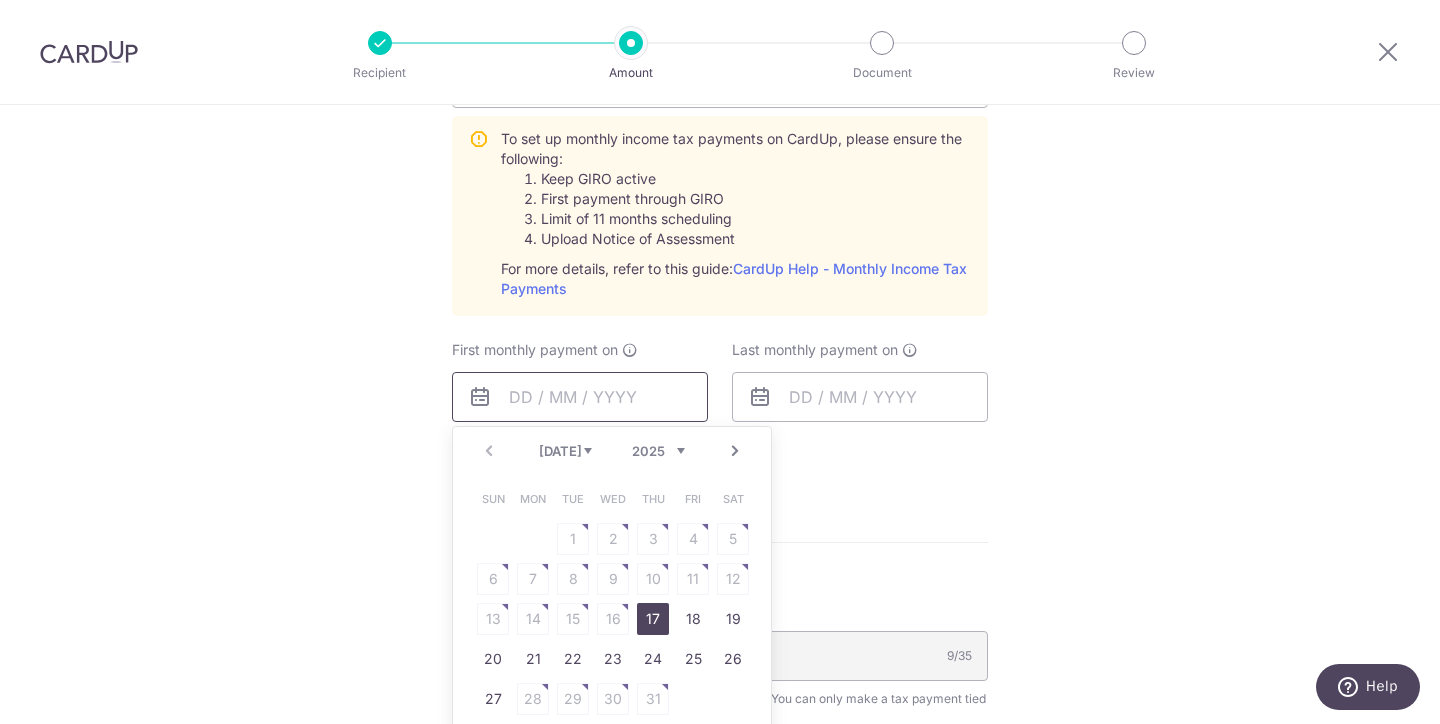 scroll, scrollTop: 1110, scrollLeft: 0, axis: vertical 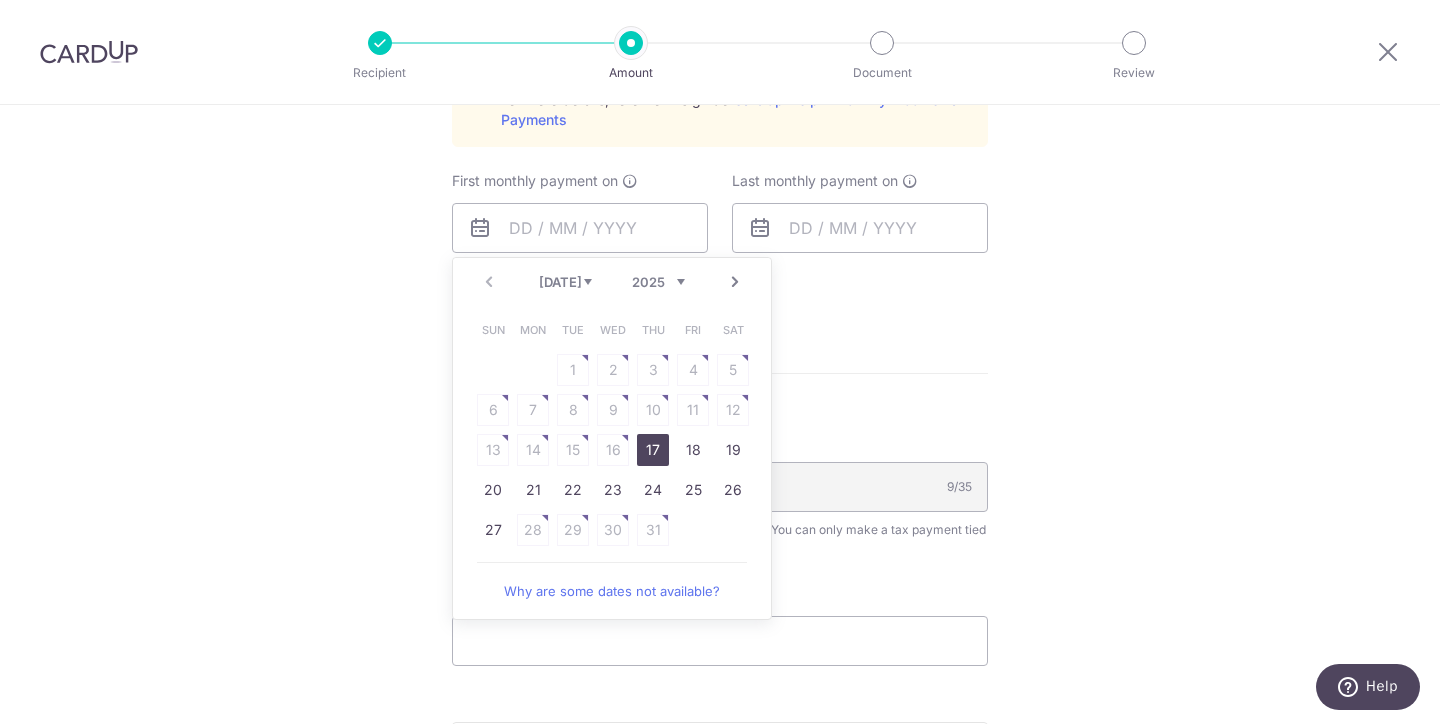 click on "17" at bounding box center (653, 450) 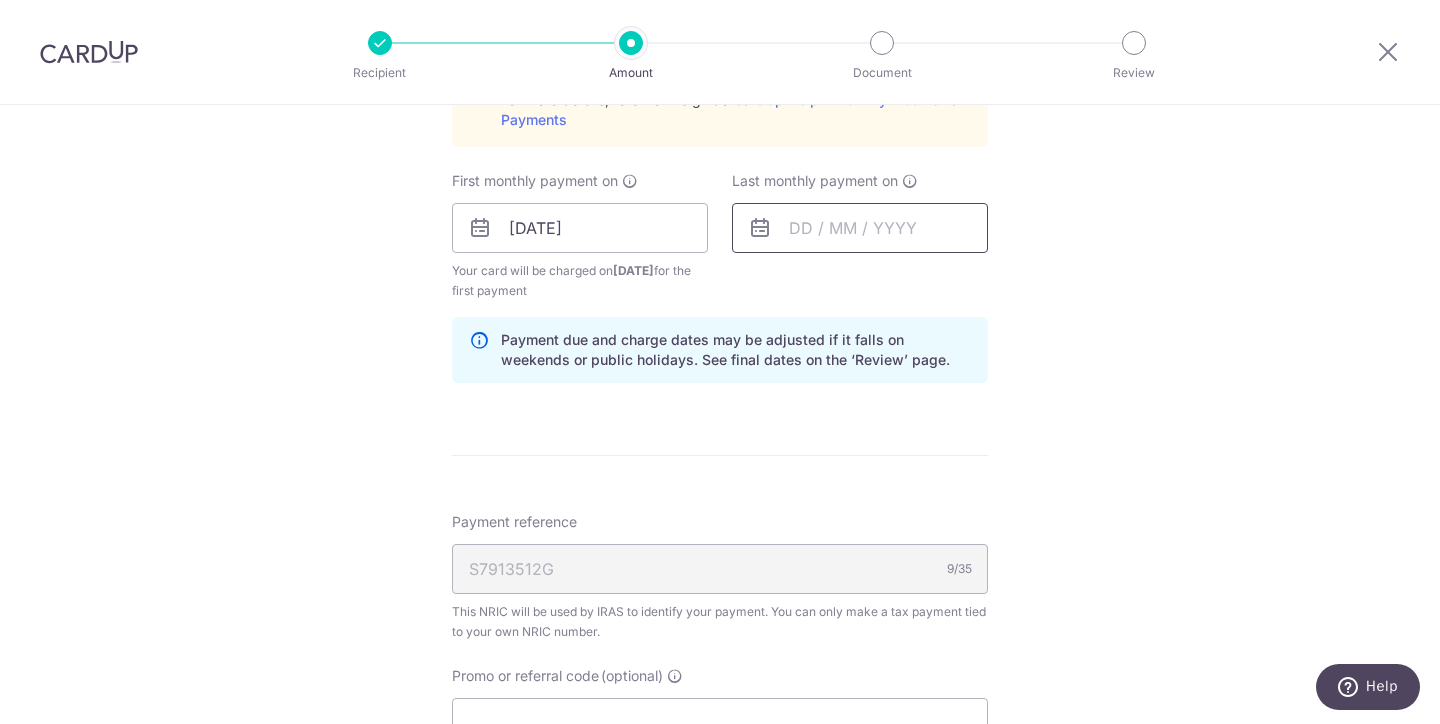 click at bounding box center [860, 228] 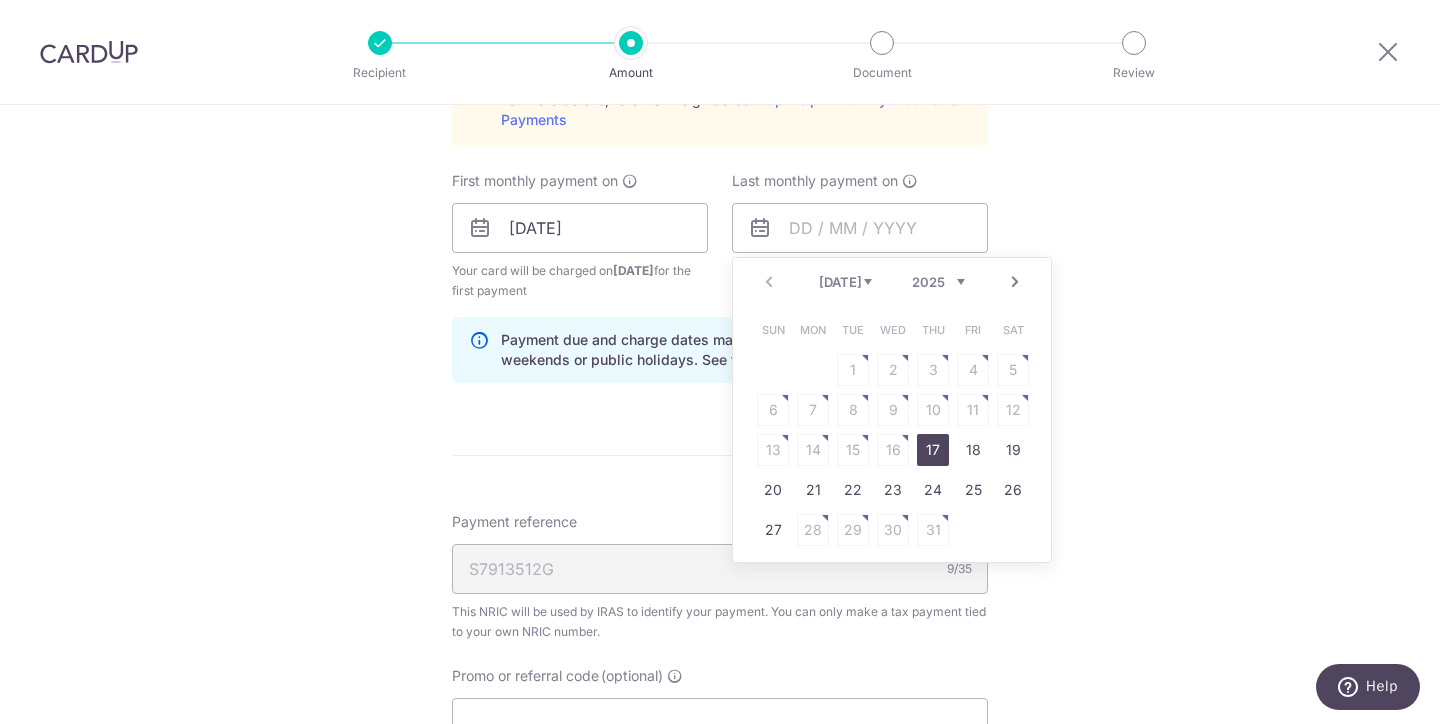 click on "Jul Aug Sep Oct Nov Dec 2025 2026" at bounding box center [892, 282] 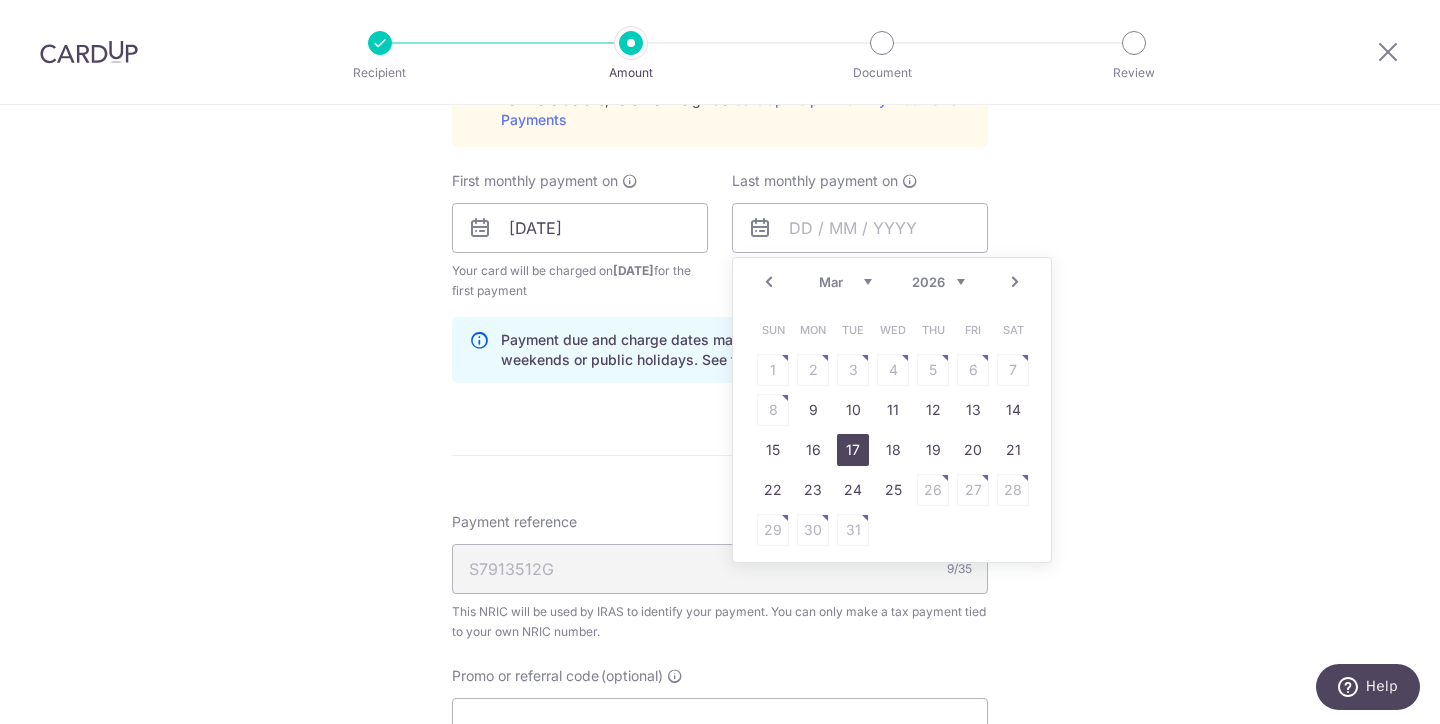 click on "17" at bounding box center [853, 450] 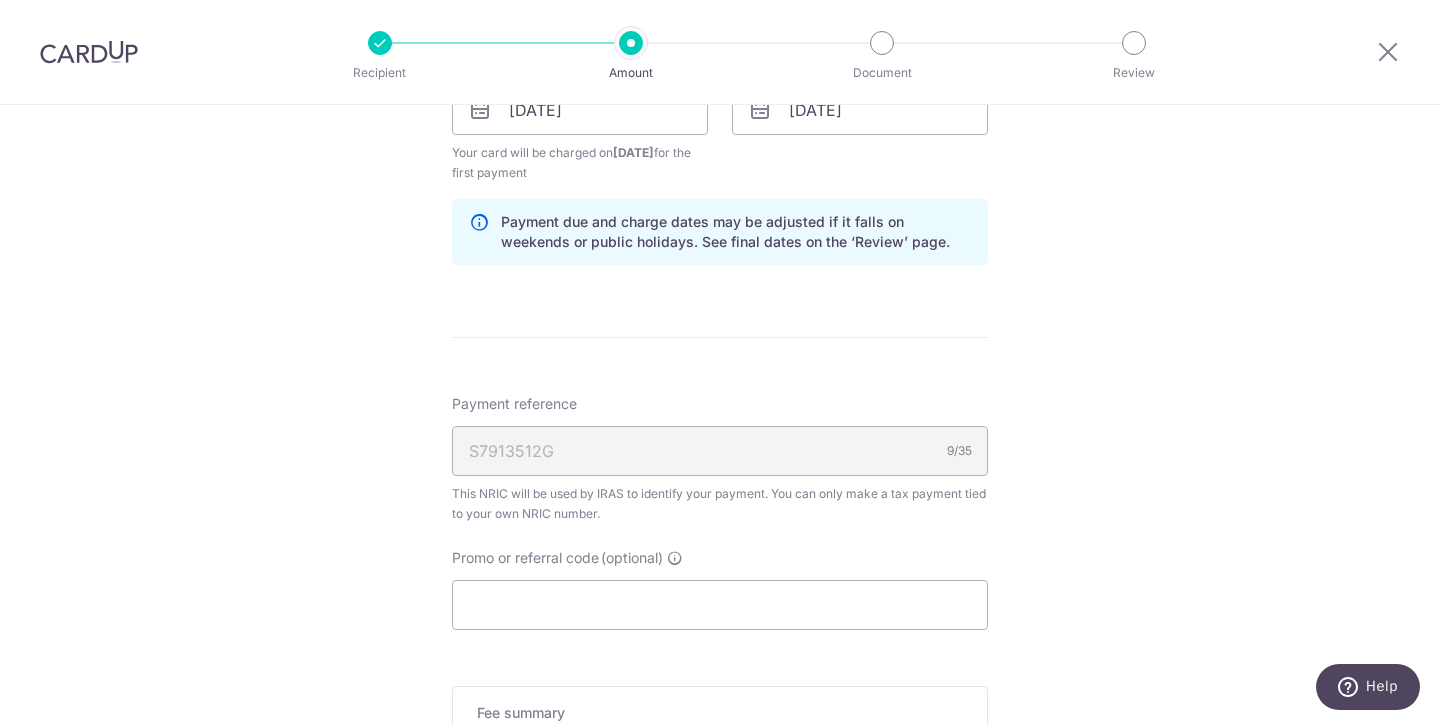 scroll, scrollTop: 1335, scrollLeft: 0, axis: vertical 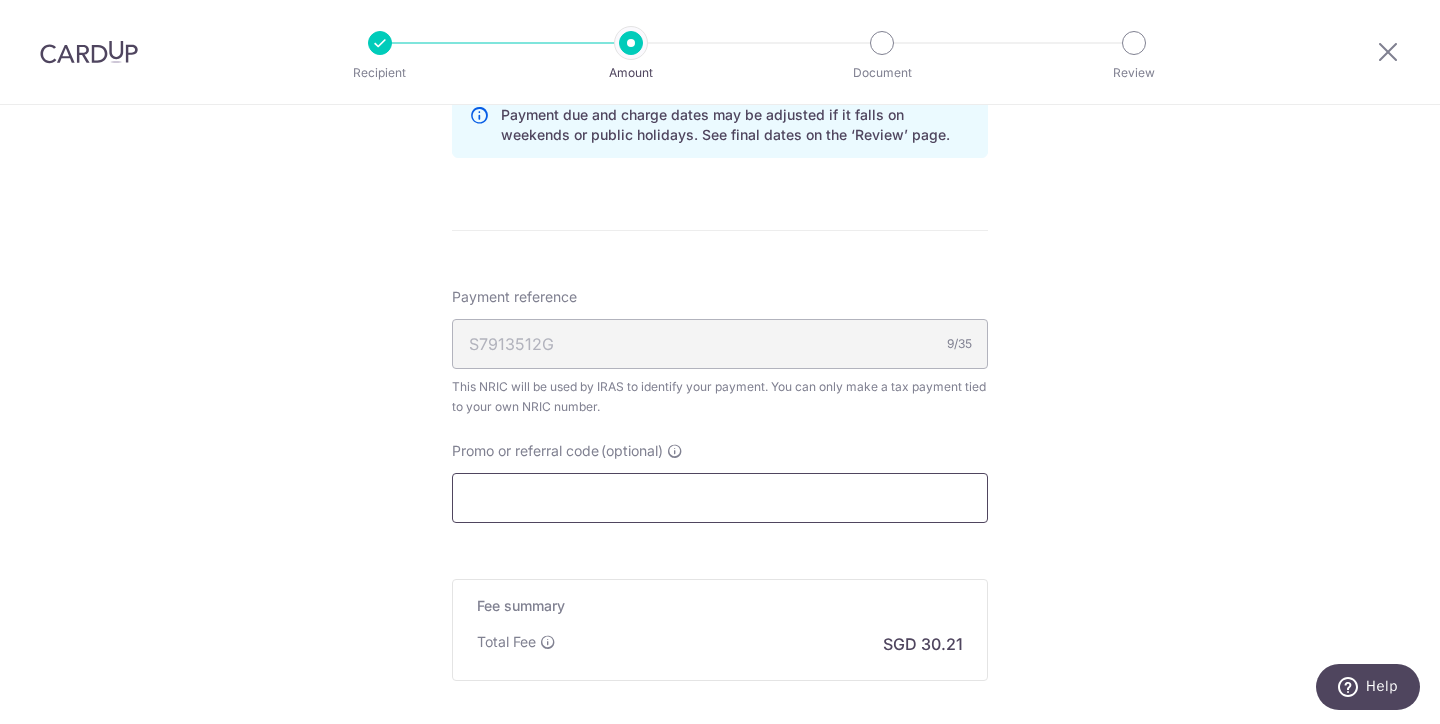 click on "Promo or referral code
(optional)" at bounding box center (720, 498) 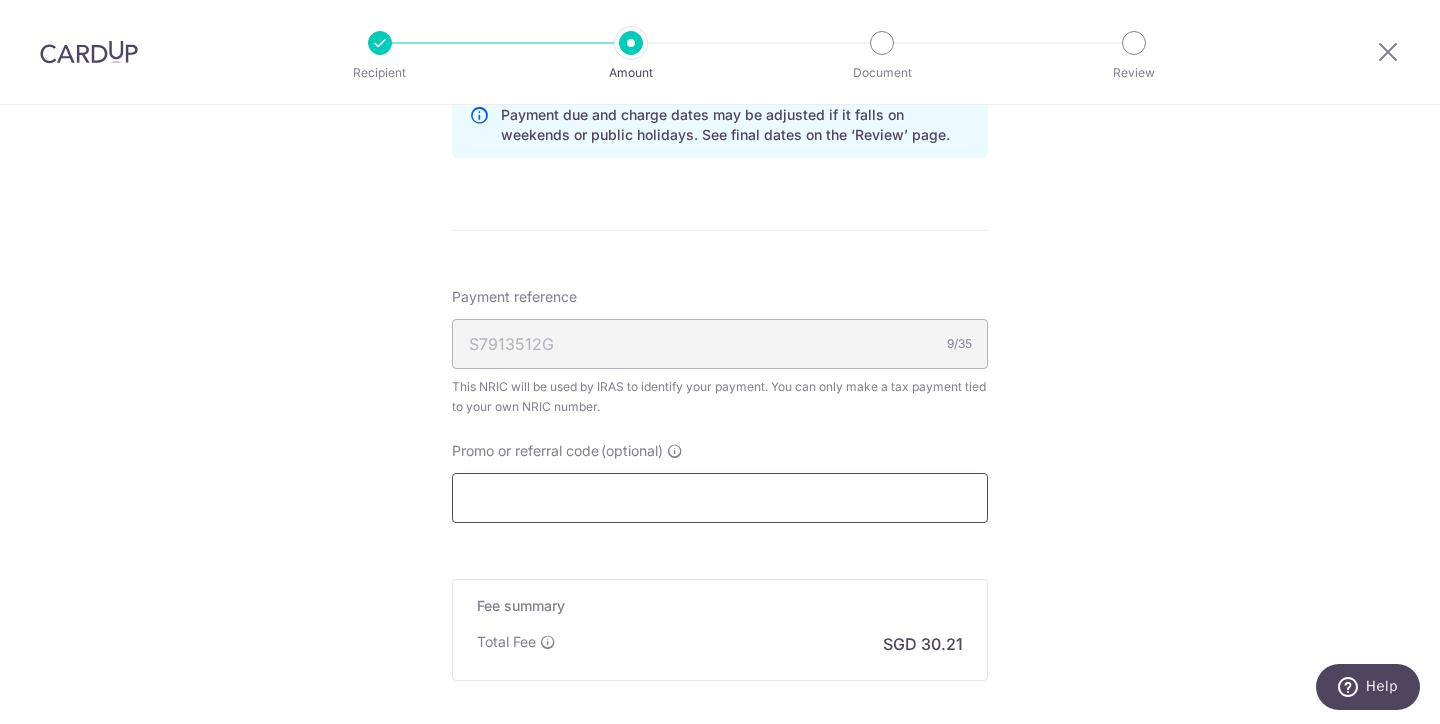 paste on "VTAX25R" 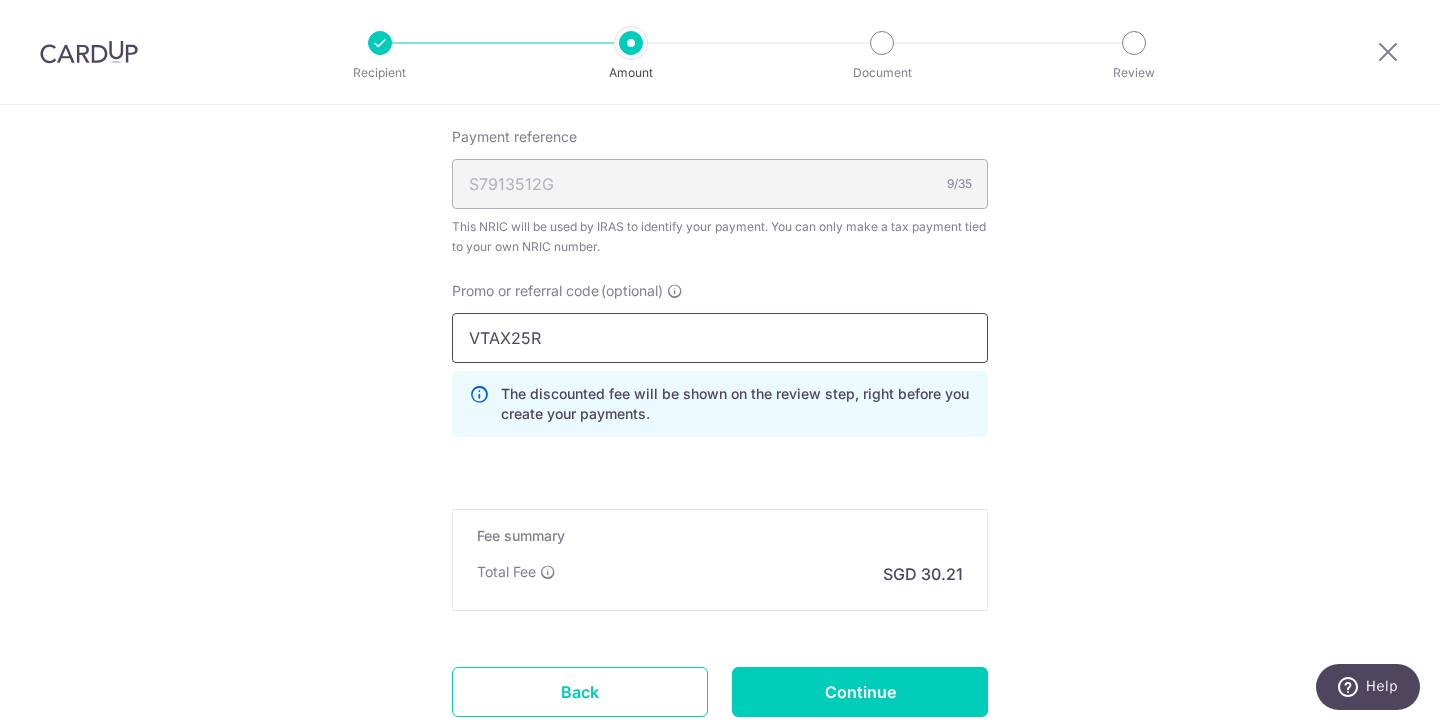 scroll, scrollTop: 1499, scrollLeft: 0, axis: vertical 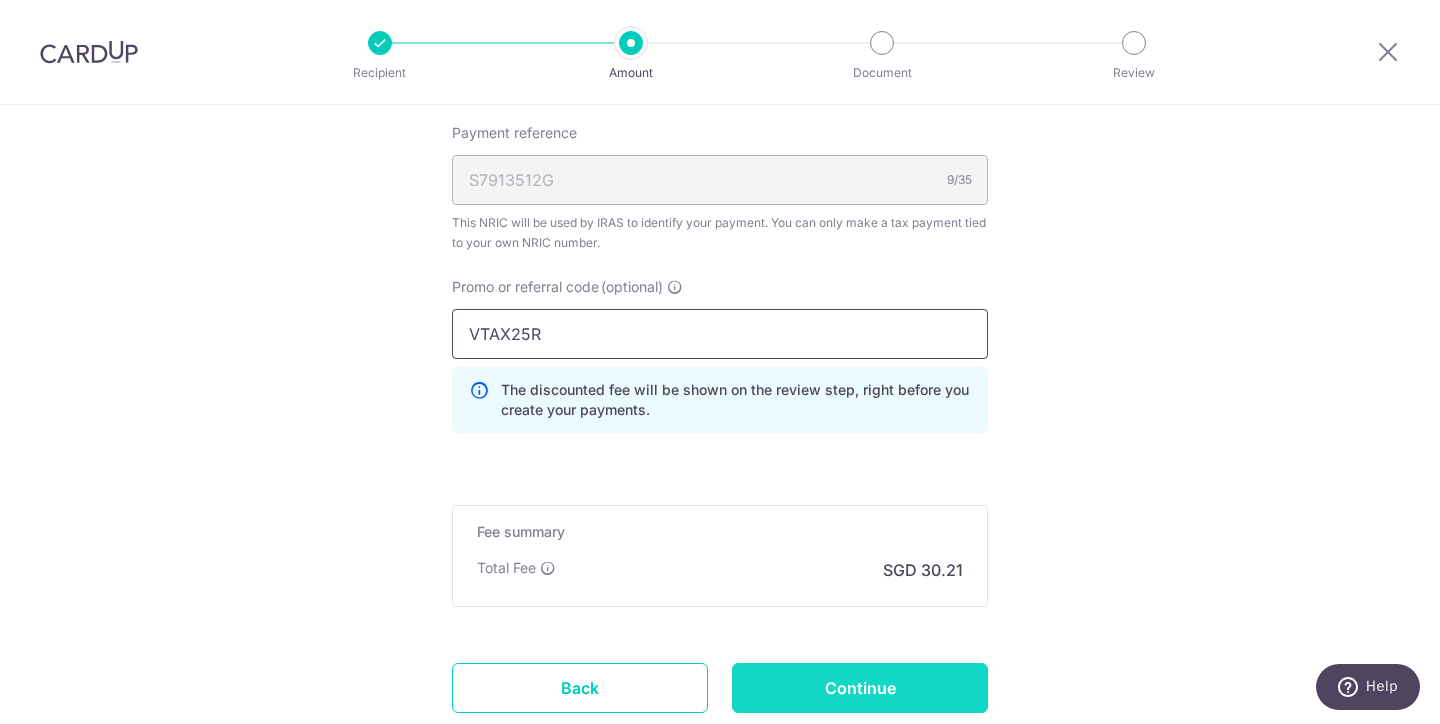 type on "VTAX25R" 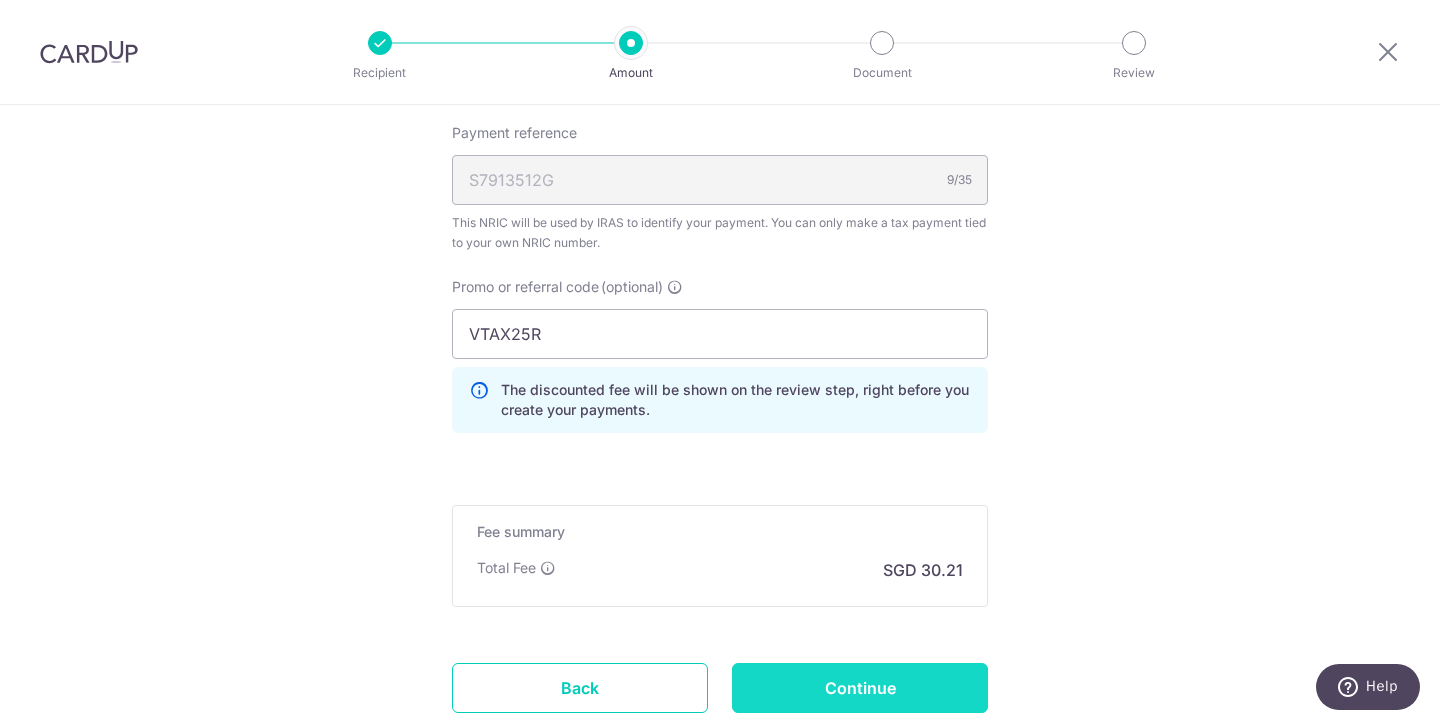click on "Continue" at bounding box center (860, 688) 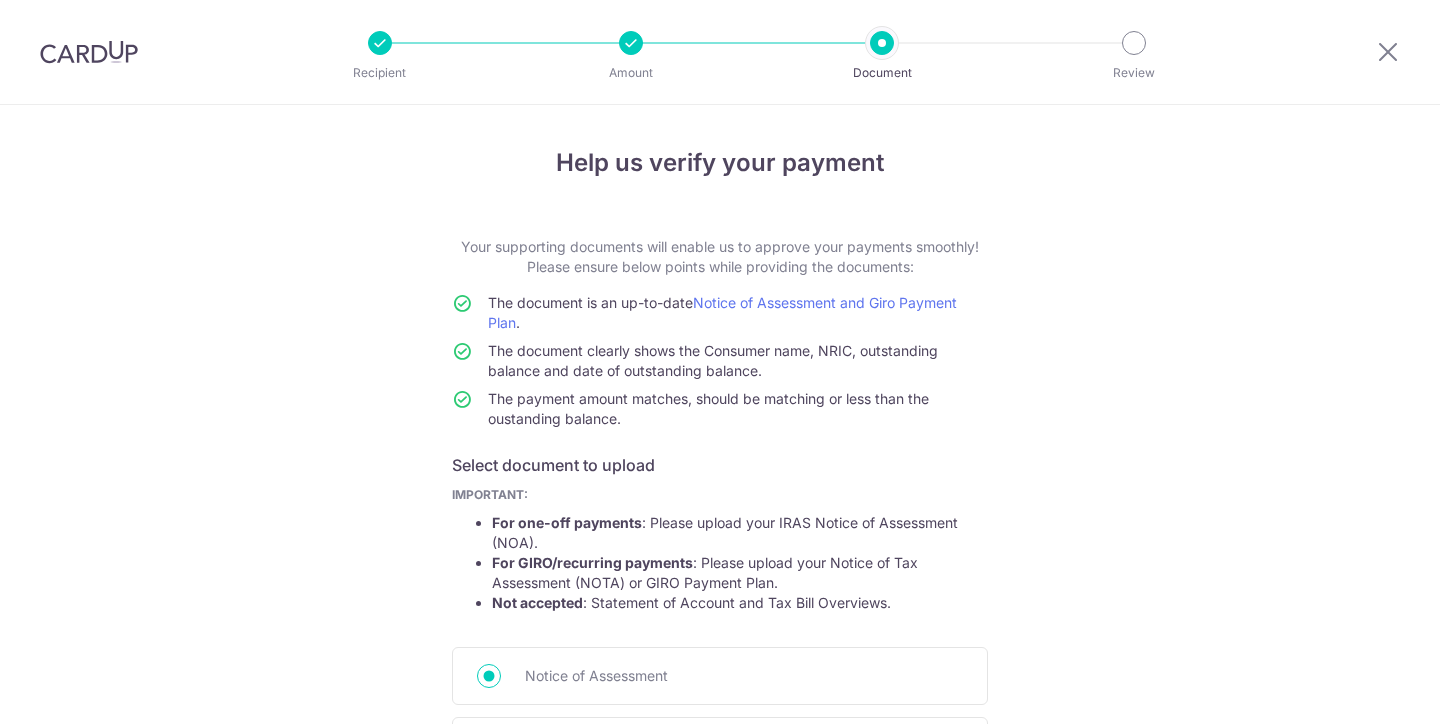 scroll, scrollTop: 0, scrollLeft: 0, axis: both 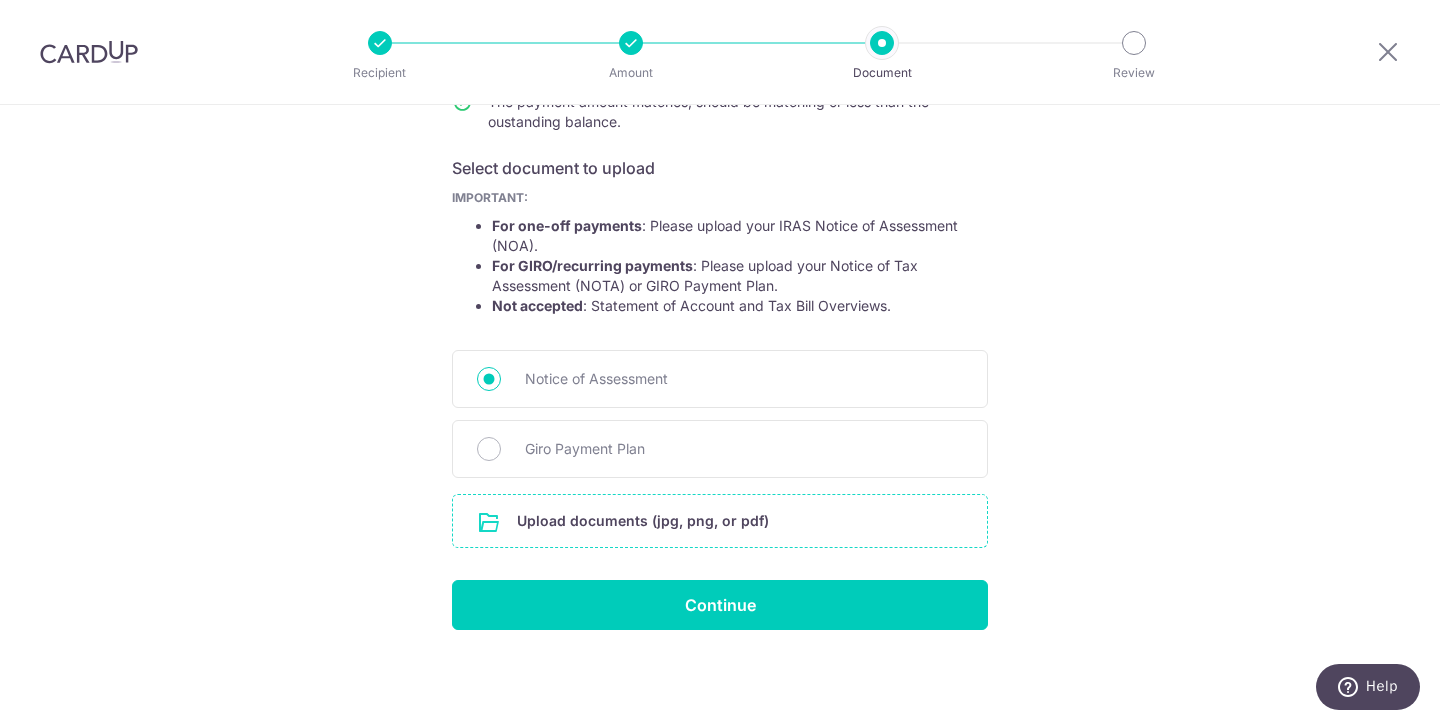 click at bounding box center [720, 521] 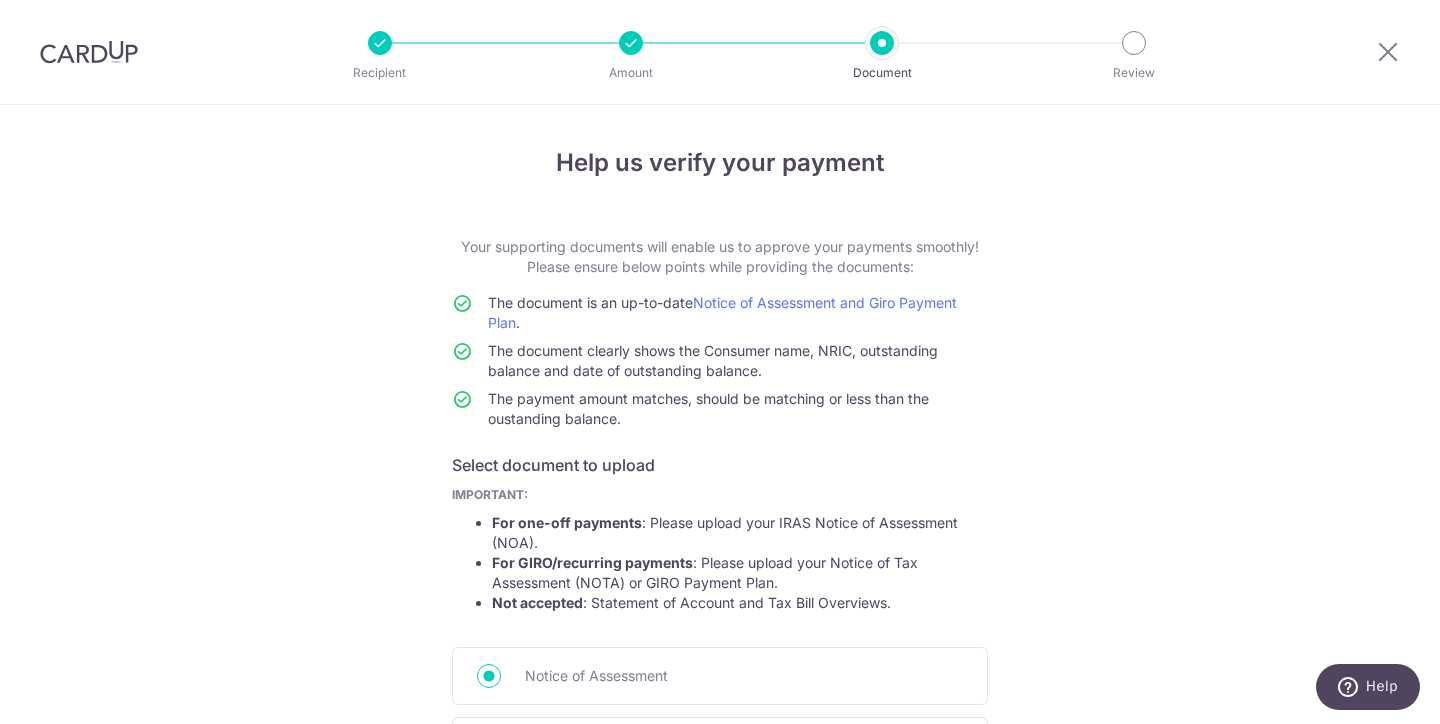 scroll, scrollTop: 348, scrollLeft: 0, axis: vertical 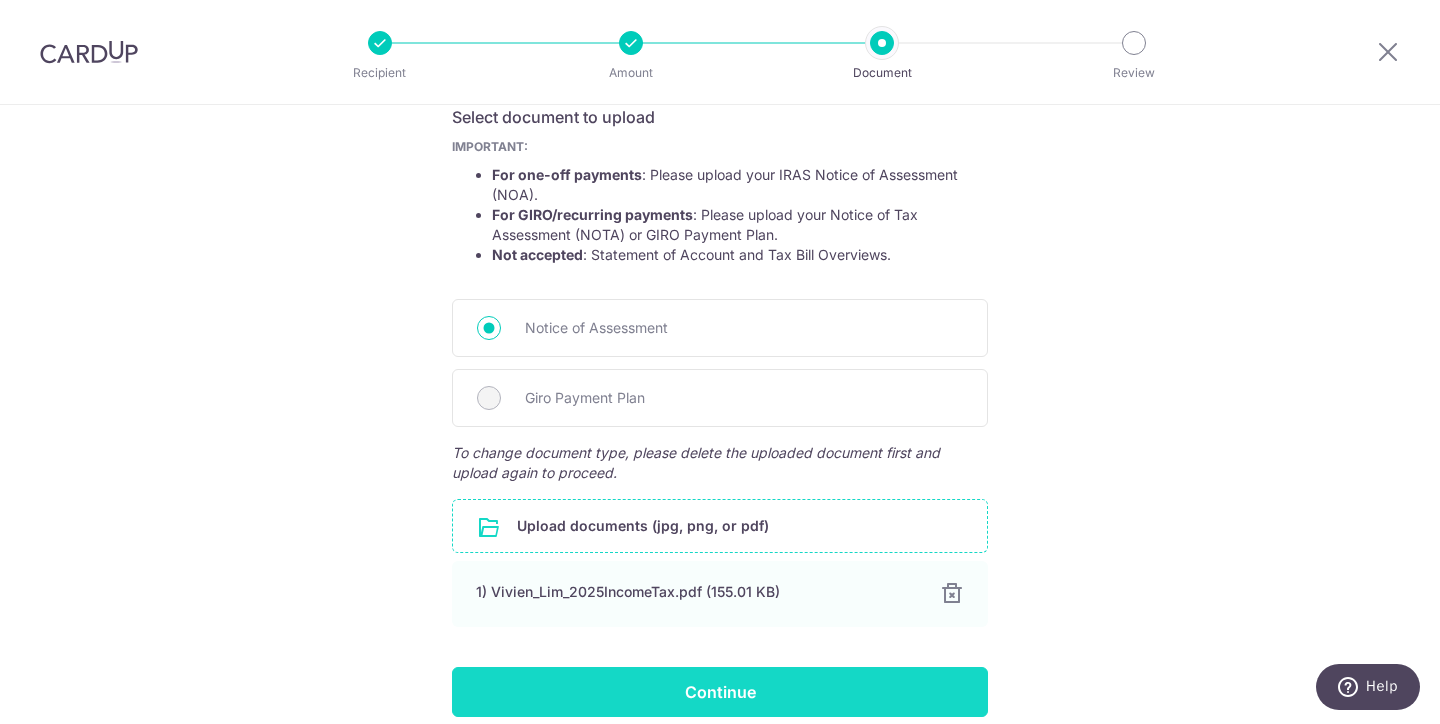 click on "Continue" at bounding box center (720, 692) 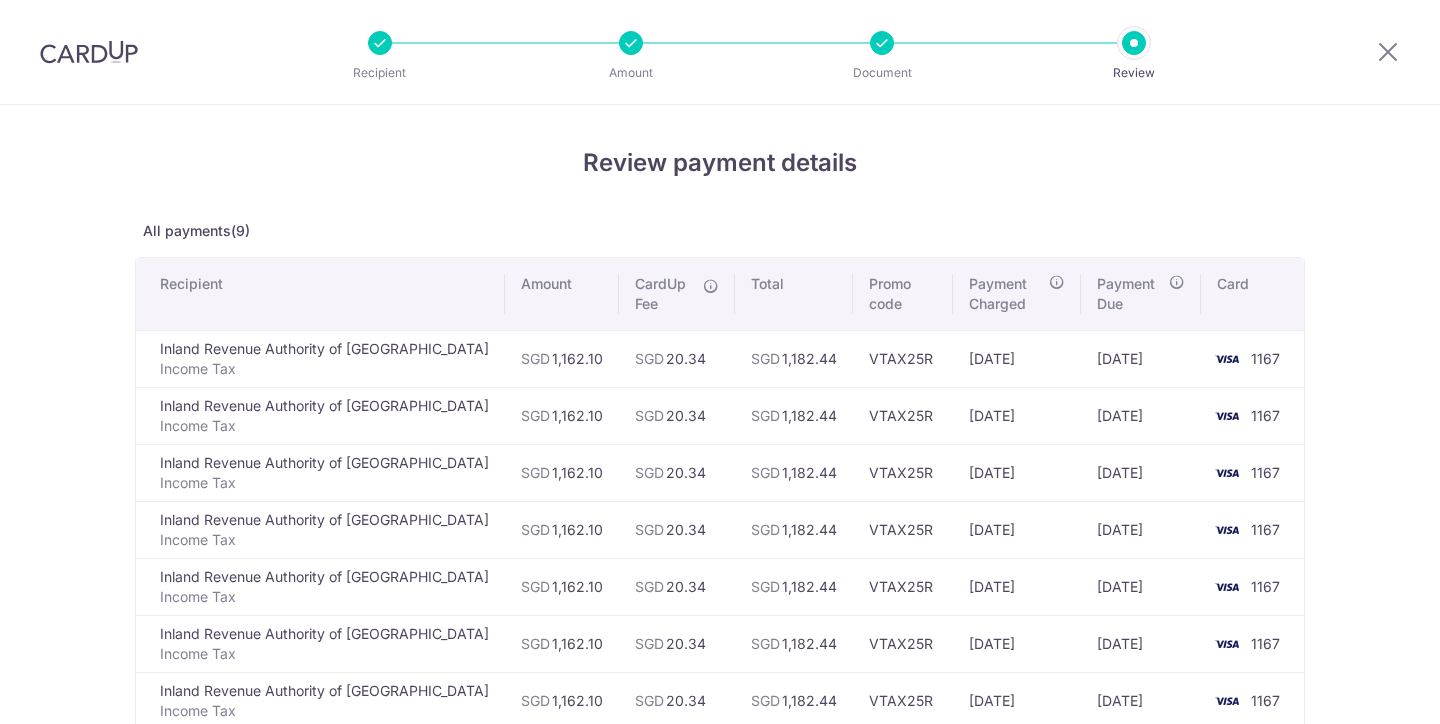 scroll, scrollTop: 0, scrollLeft: 0, axis: both 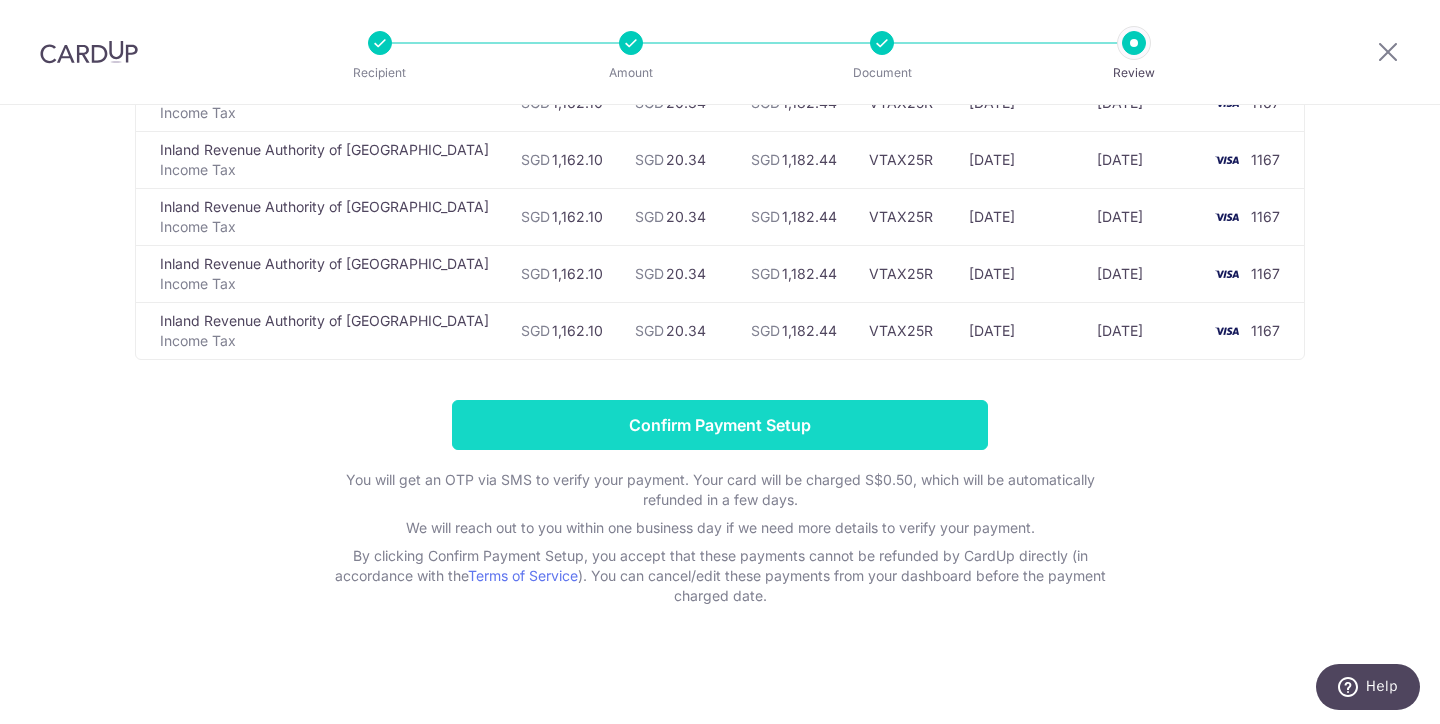 click on "Confirm Payment Setup" at bounding box center (720, 425) 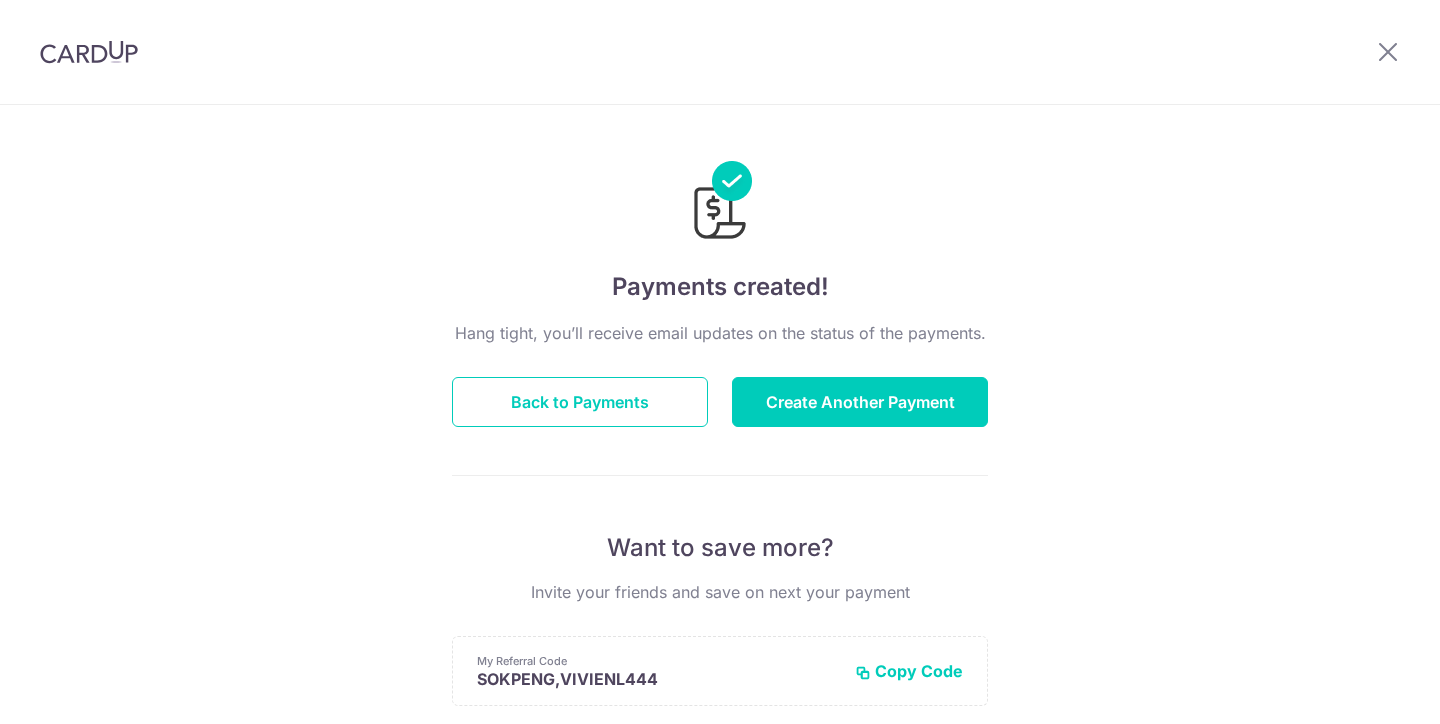 scroll, scrollTop: 0, scrollLeft: 0, axis: both 